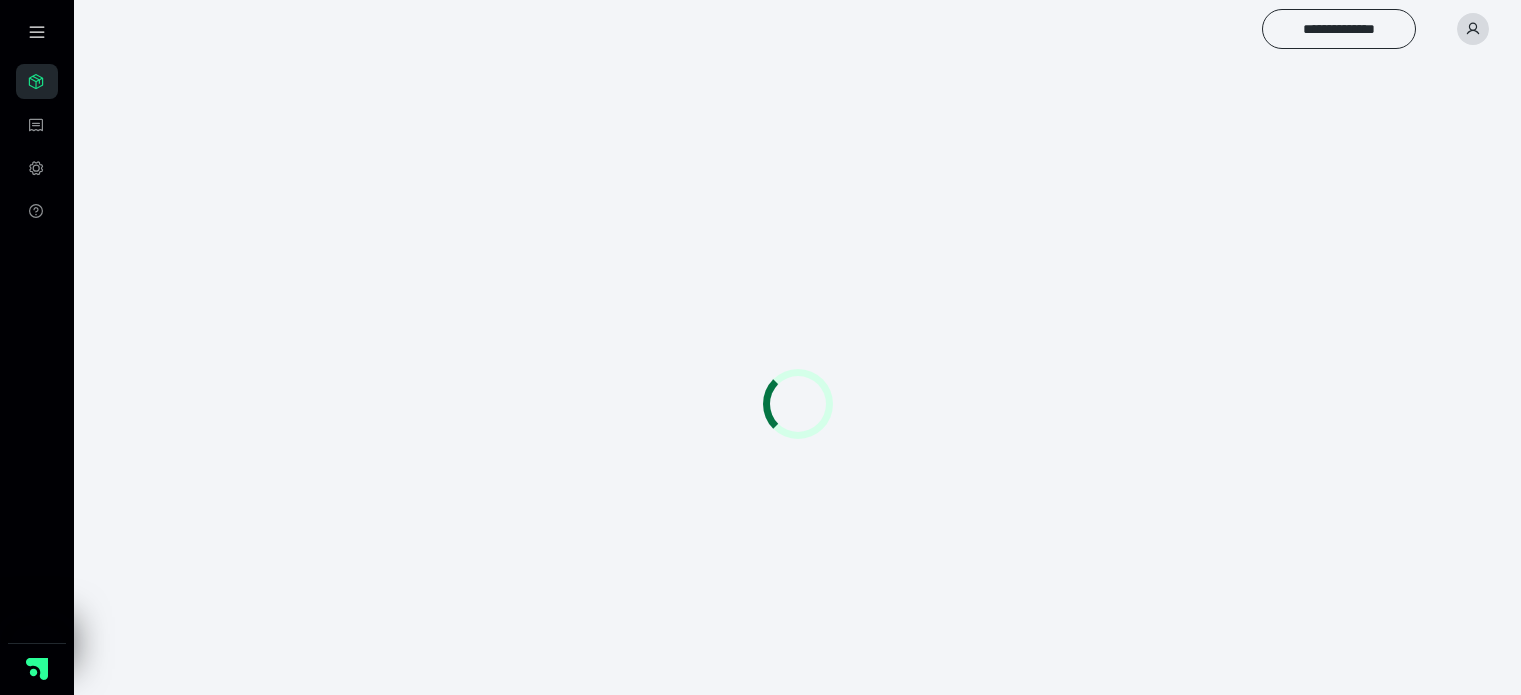 scroll, scrollTop: 0, scrollLeft: 0, axis: both 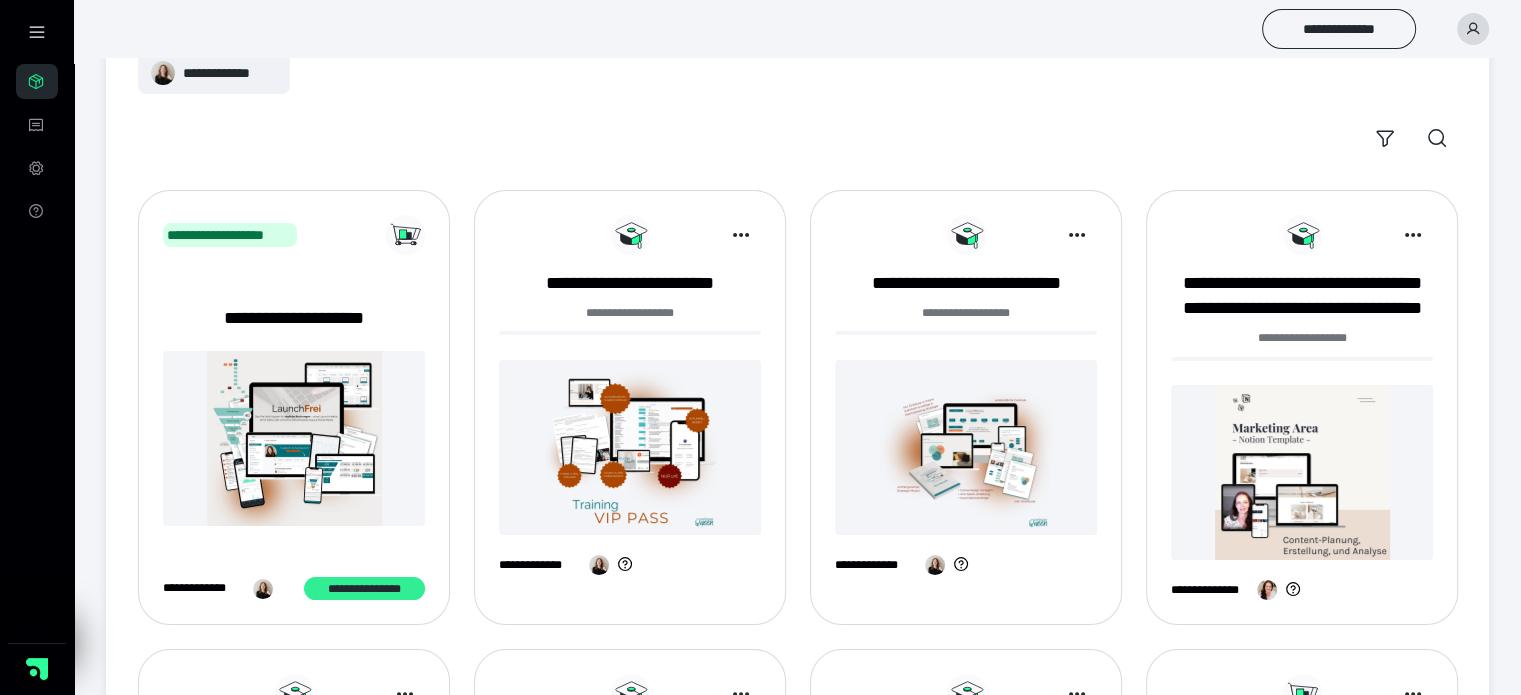 click on "**********" at bounding box center (364, 589) 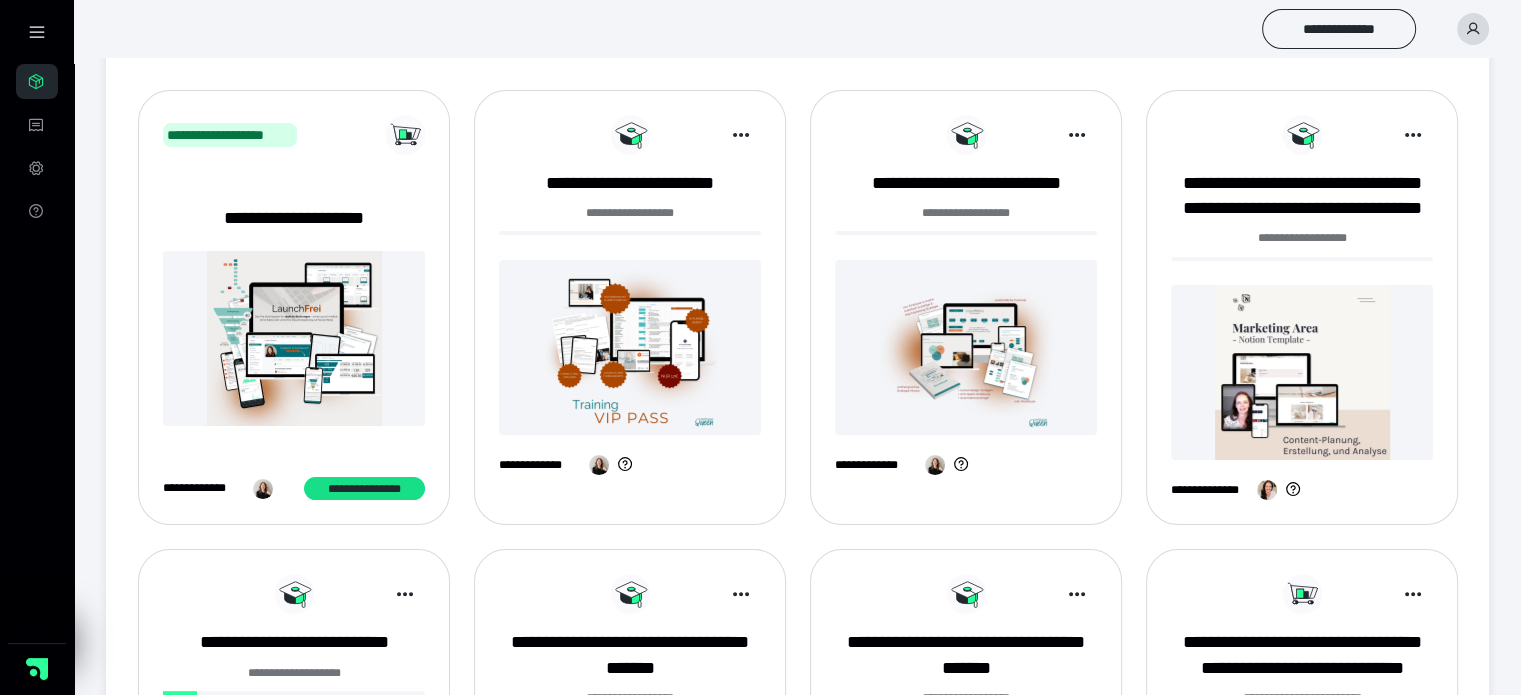 scroll, scrollTop: 500, scrollLeft: 0, axis: vertical 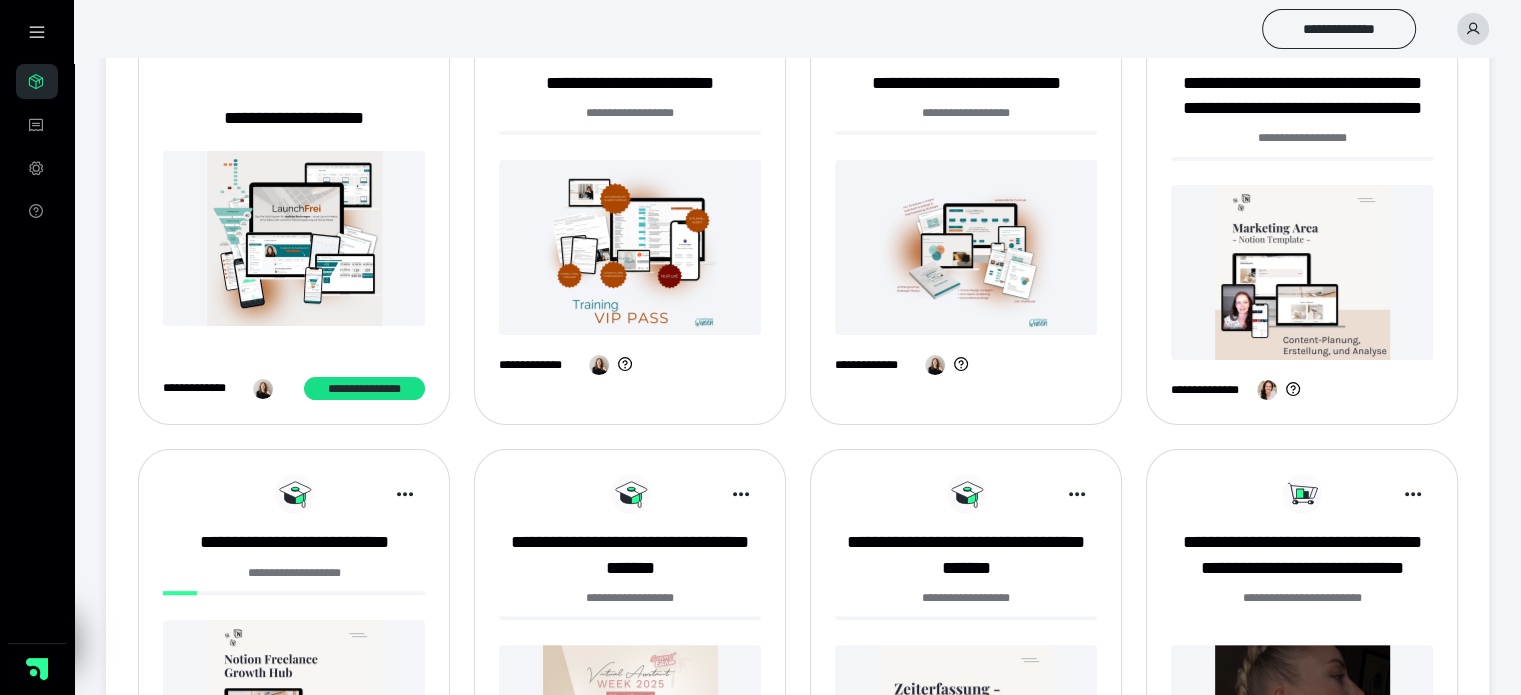 click at bounding box center [630, 247] 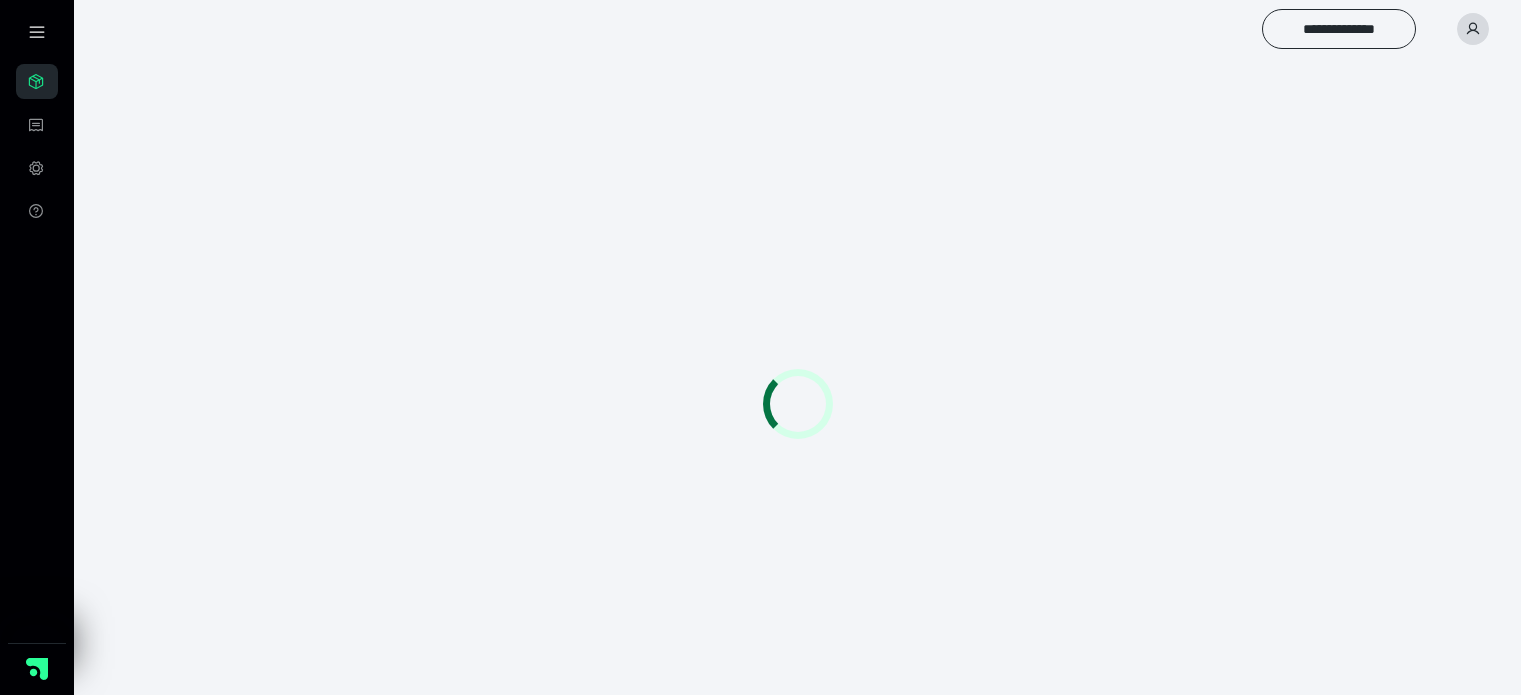 scroll, scrollTop: 0, scrollLeft: 0, axis: both 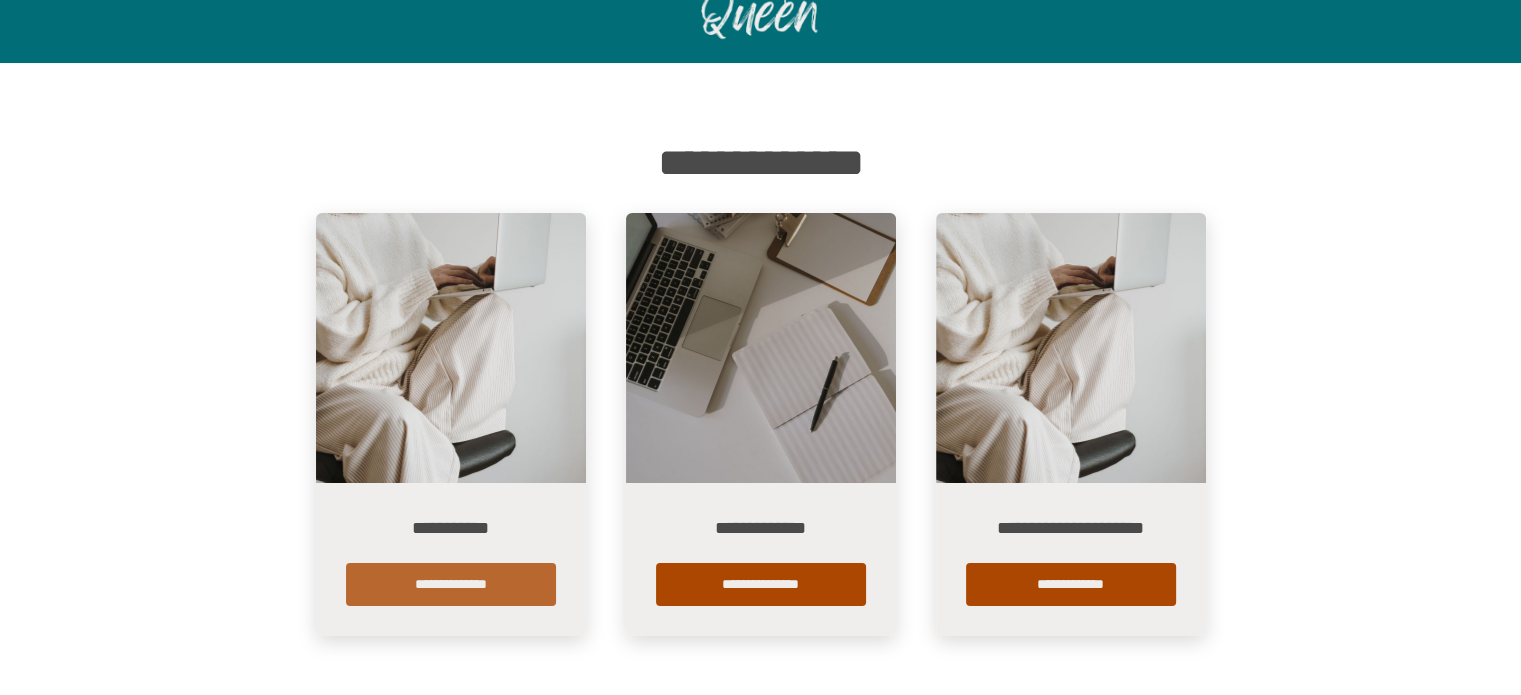 click on "**********" at bounding box center (451, 584) 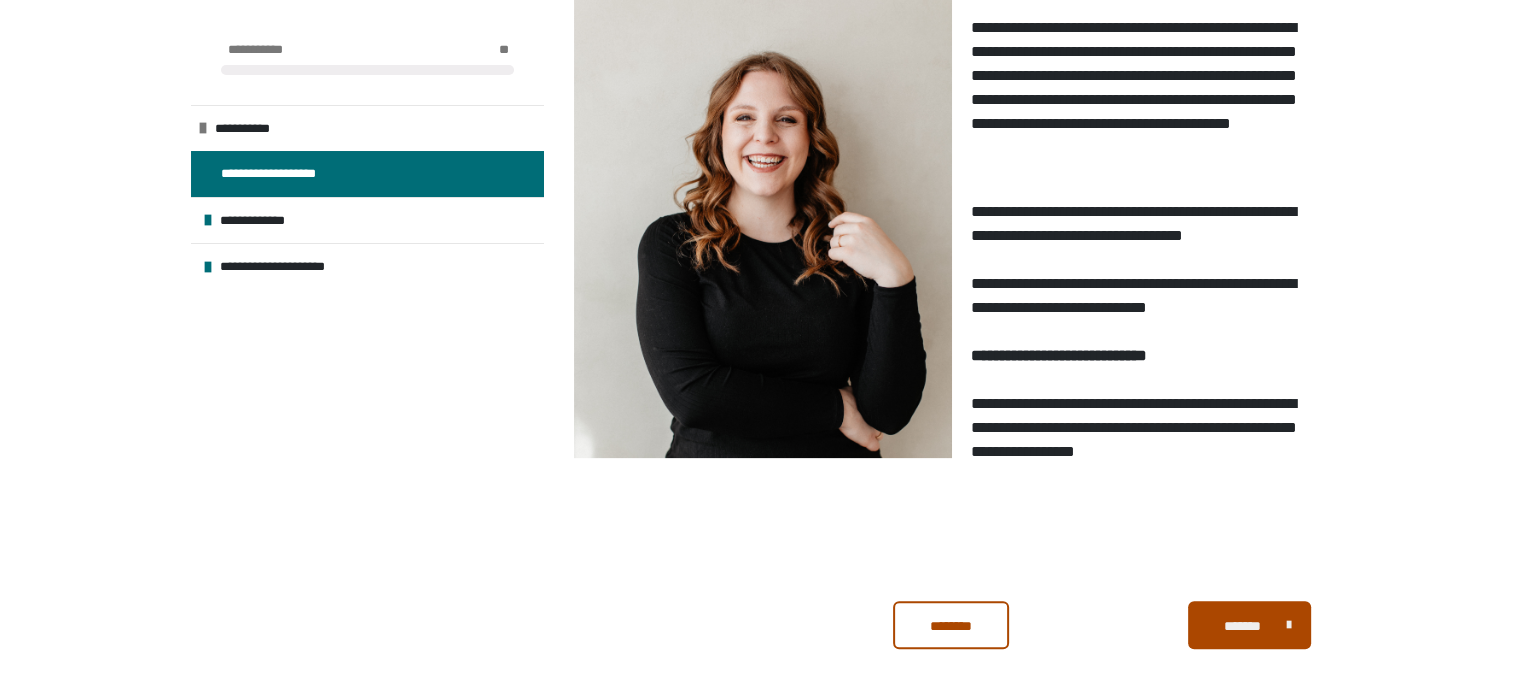 scroll, scrollTop: 438, scrollLeft: 0, axis: vertical 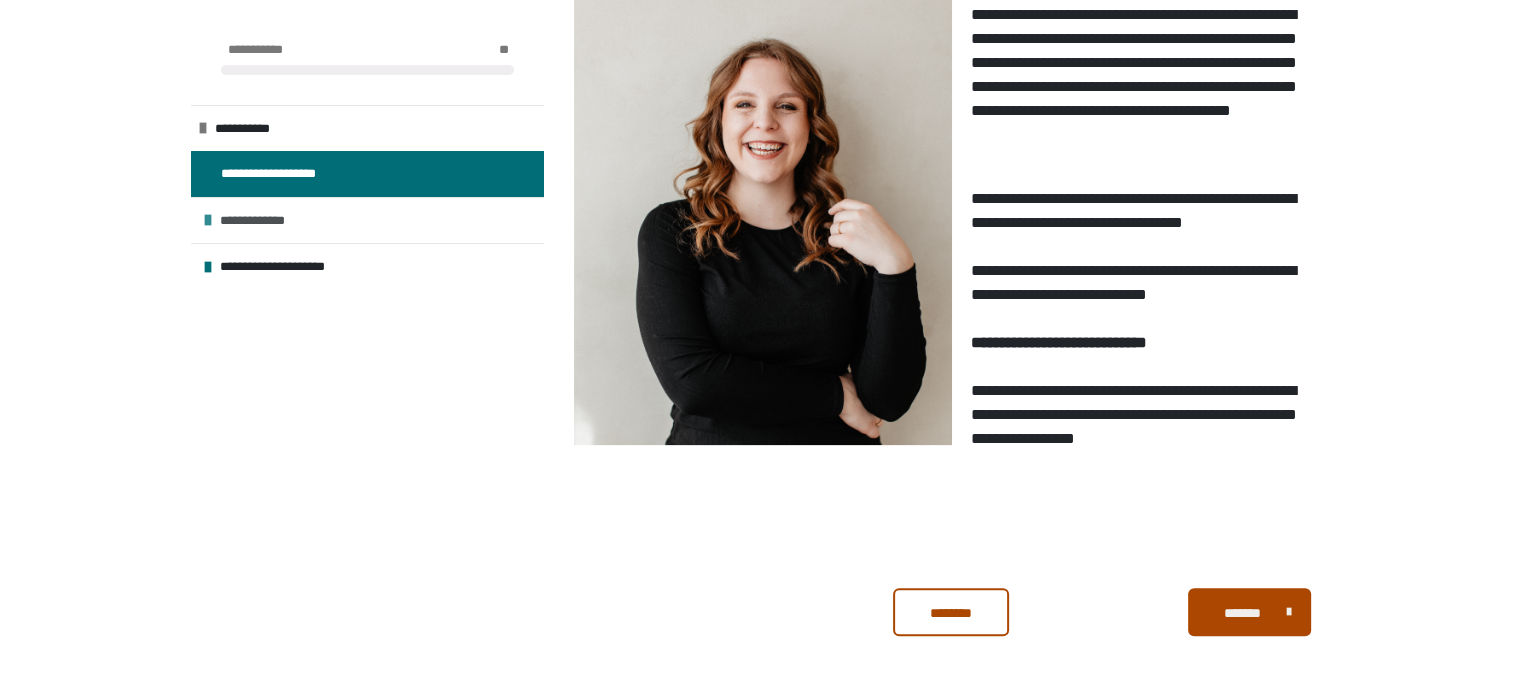click at bounding box center (208, 220) 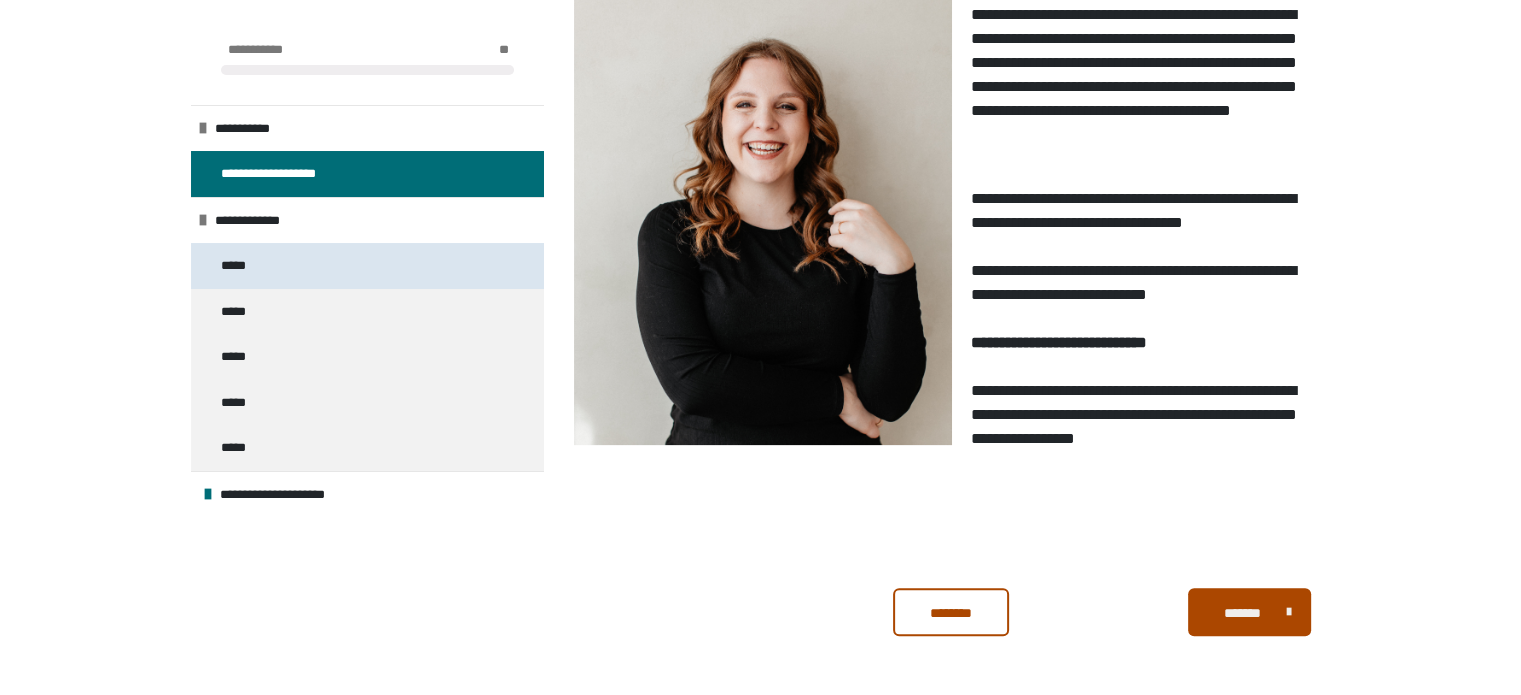 scroll, scrollTop: 270, scrollLeft: 0, axis: vertical 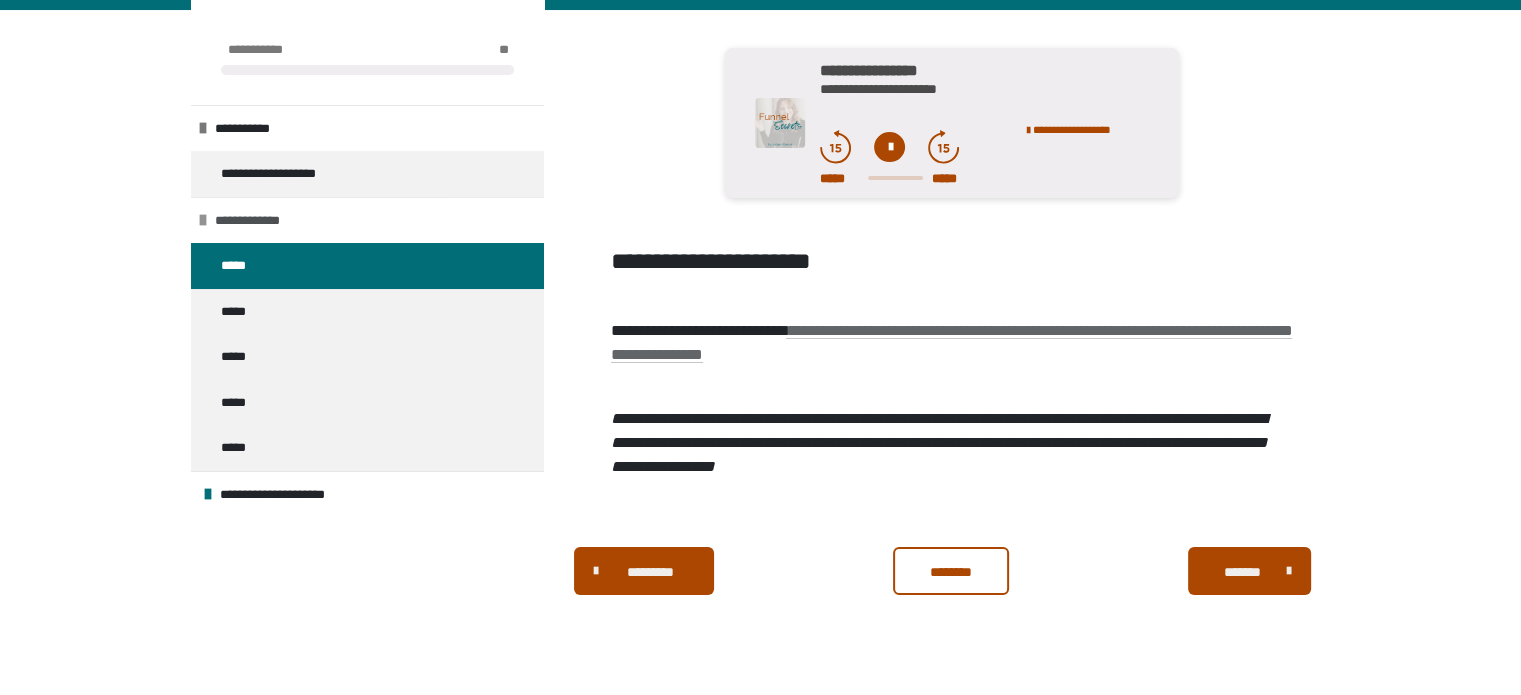 click at bounding box center (203, 220) 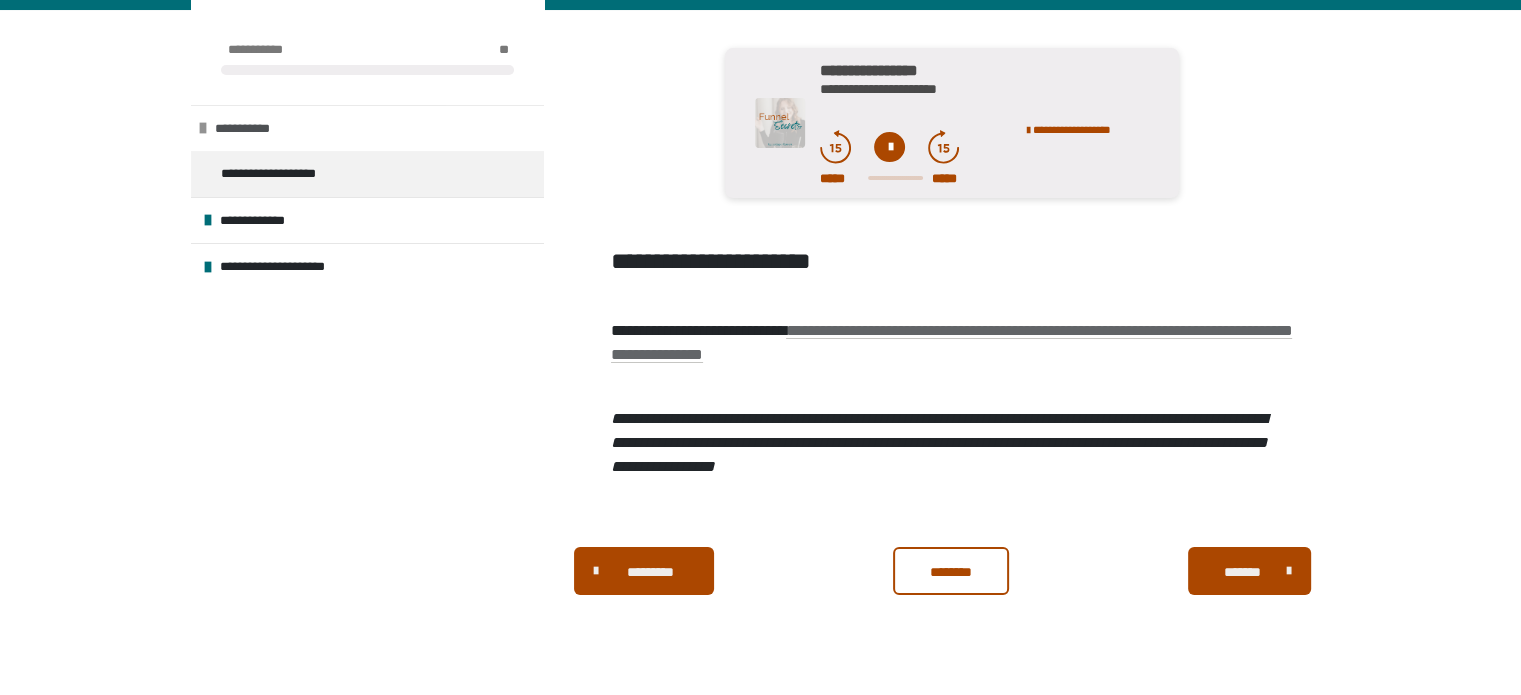 click at bounding box center (203, 128) 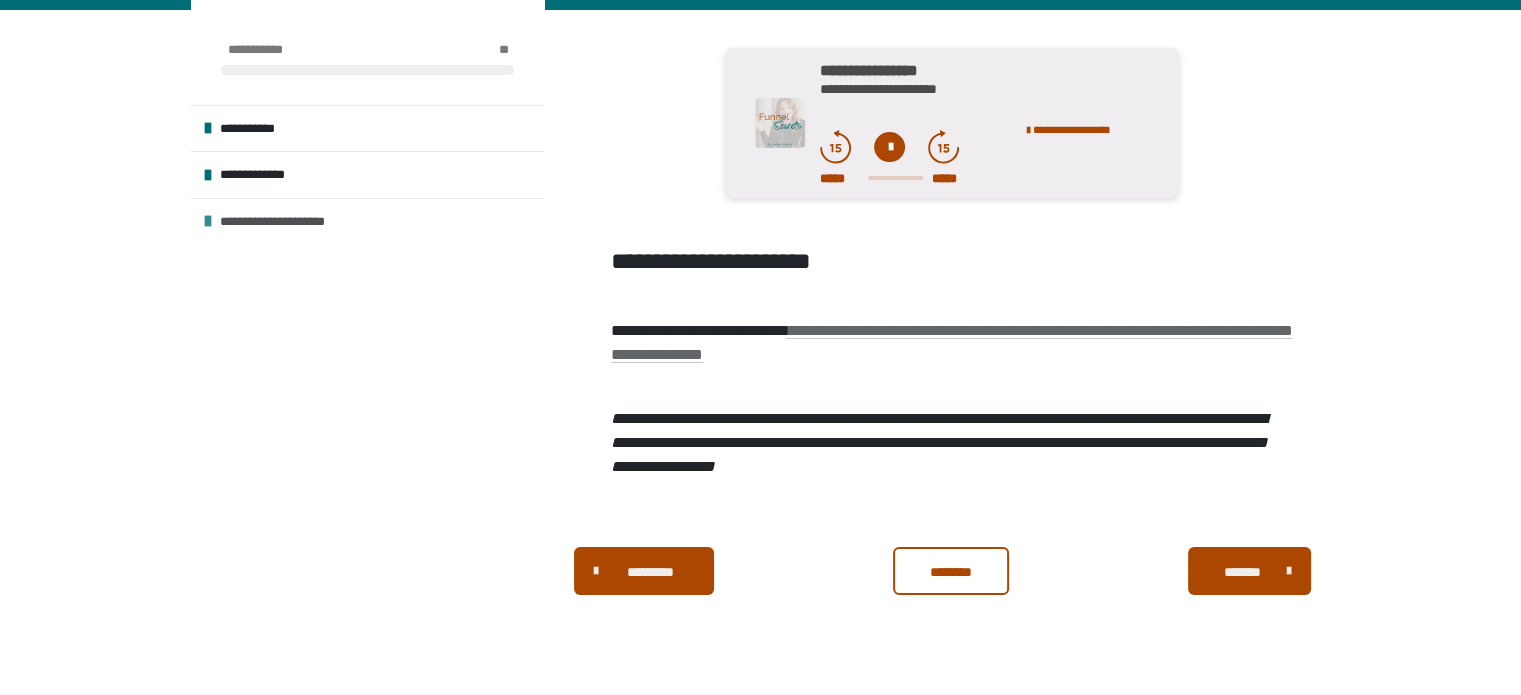 click at bounding box center (208, 221) 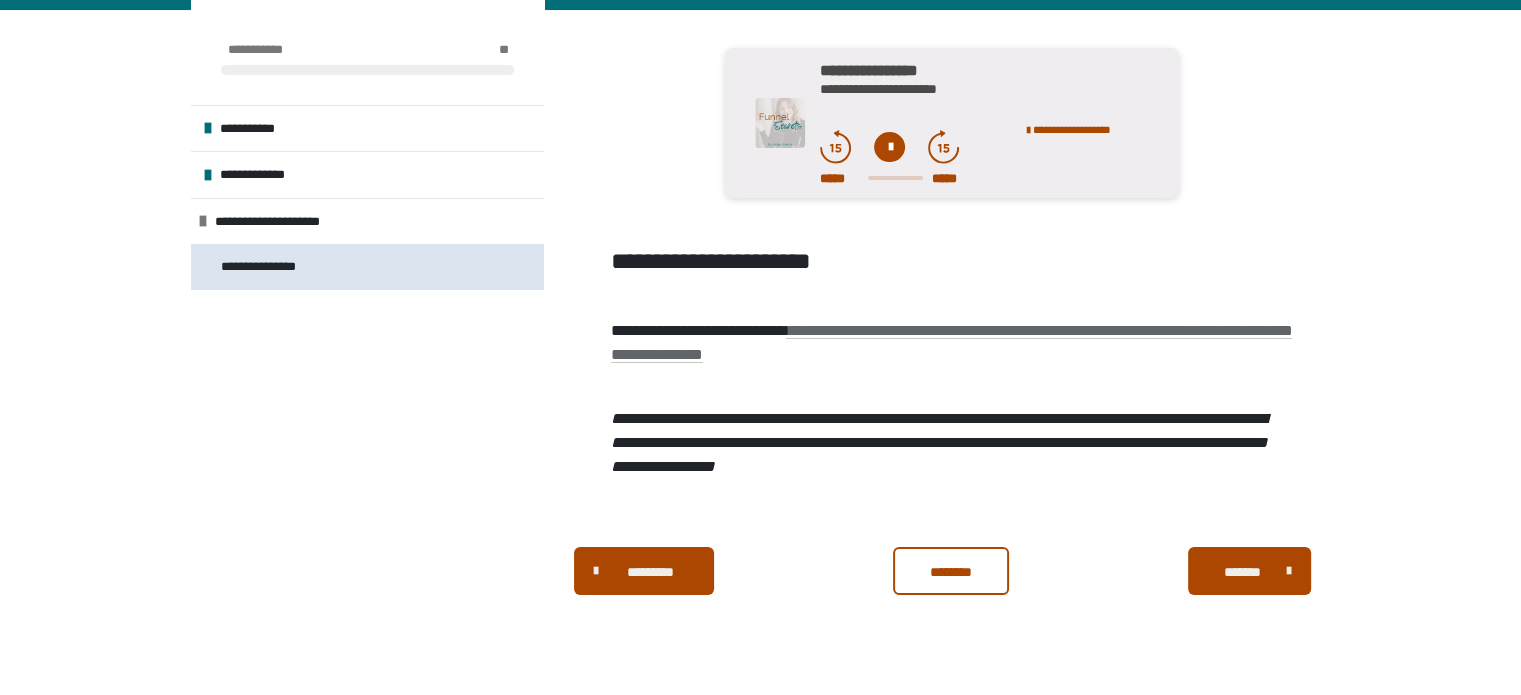 click on "**********" at bounding box center (278, 267) 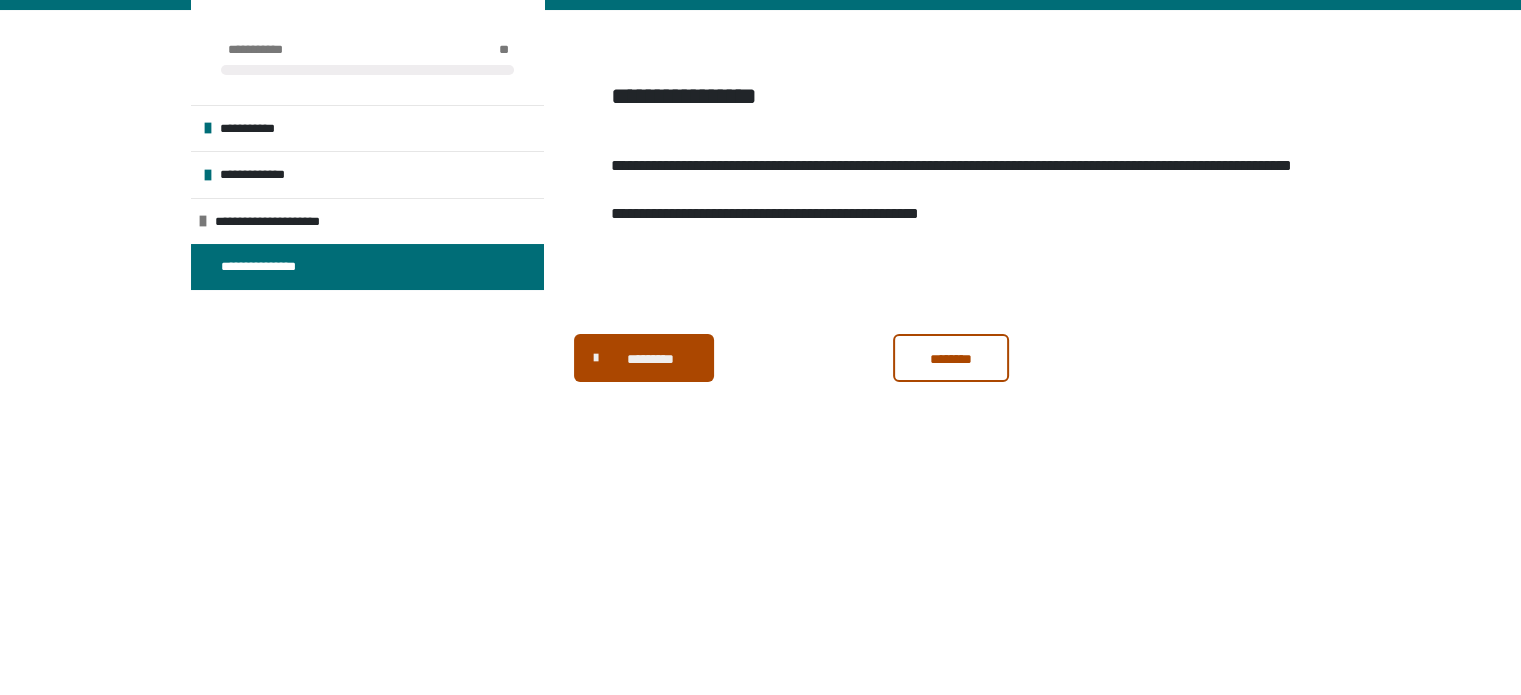 click on "**********" at bounding box center [1020, 165] 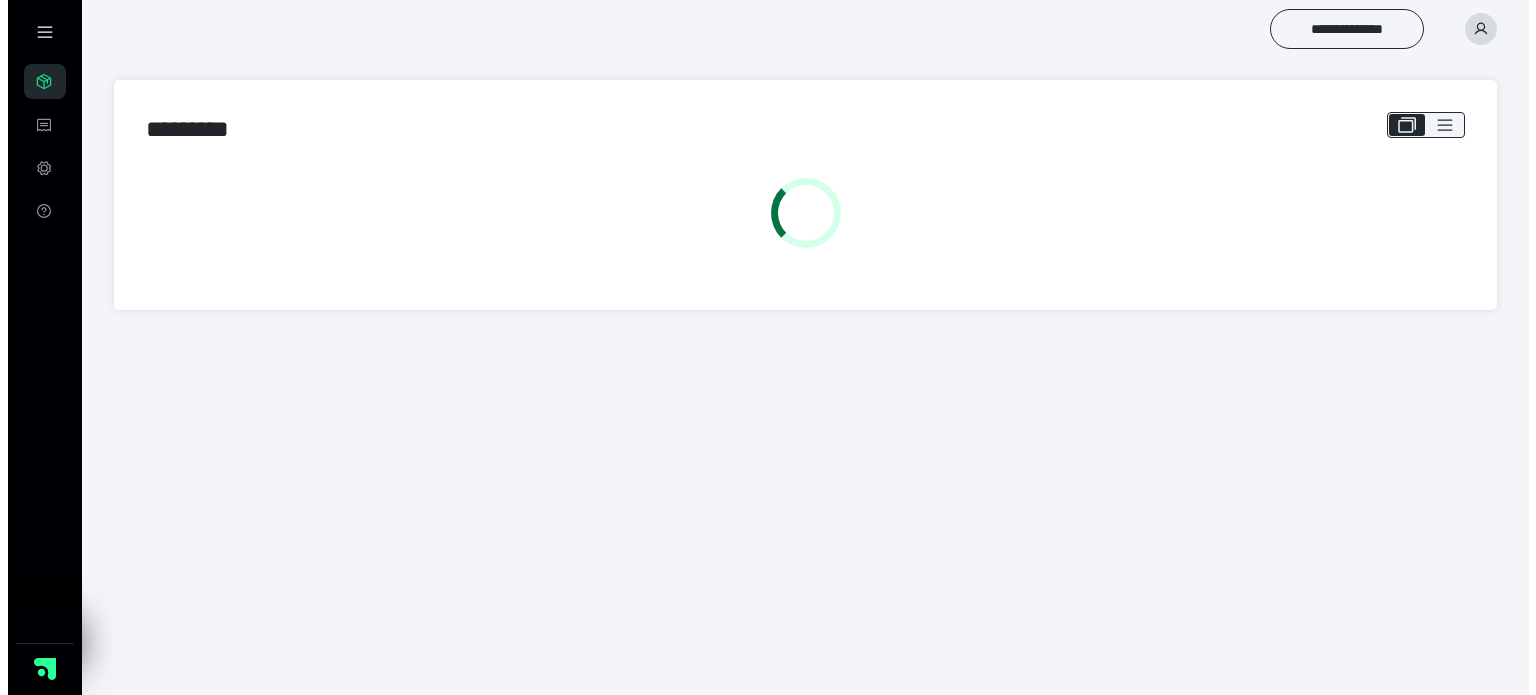 scroll, scrollTop: 0, scrollLeft: 0, axis: both 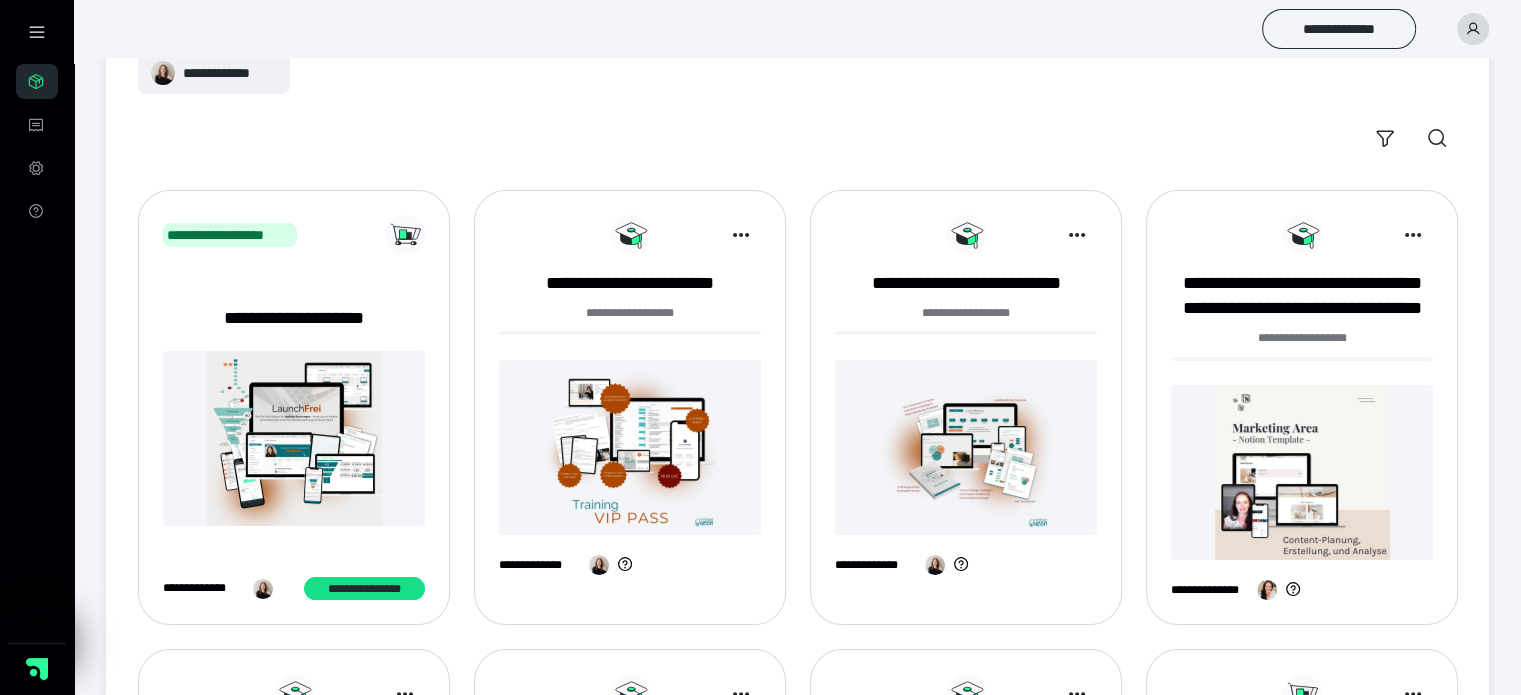 click at bounding box center [630, 447] 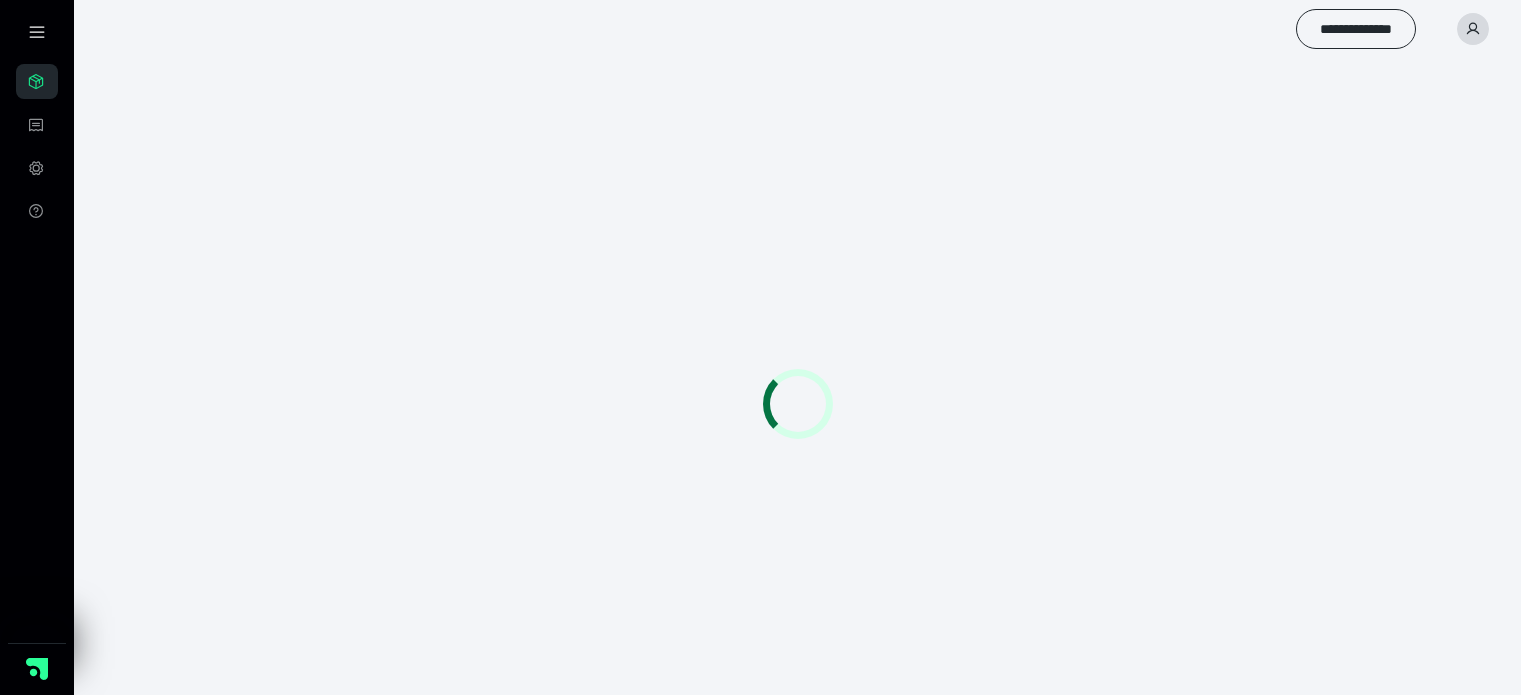 scroll, scrollTop: 0, scrollLeft: 0, axis: both 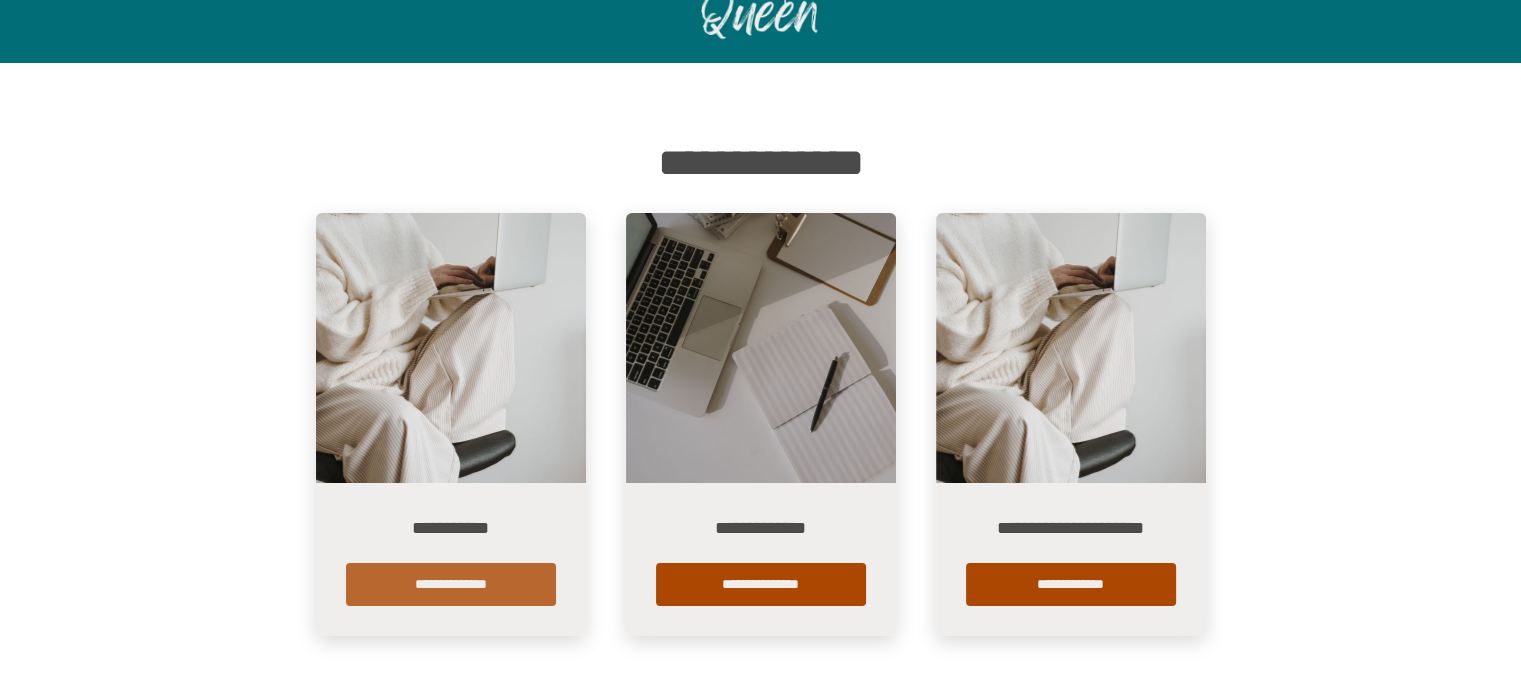 click on "**********" at bounding box center [451, 584] 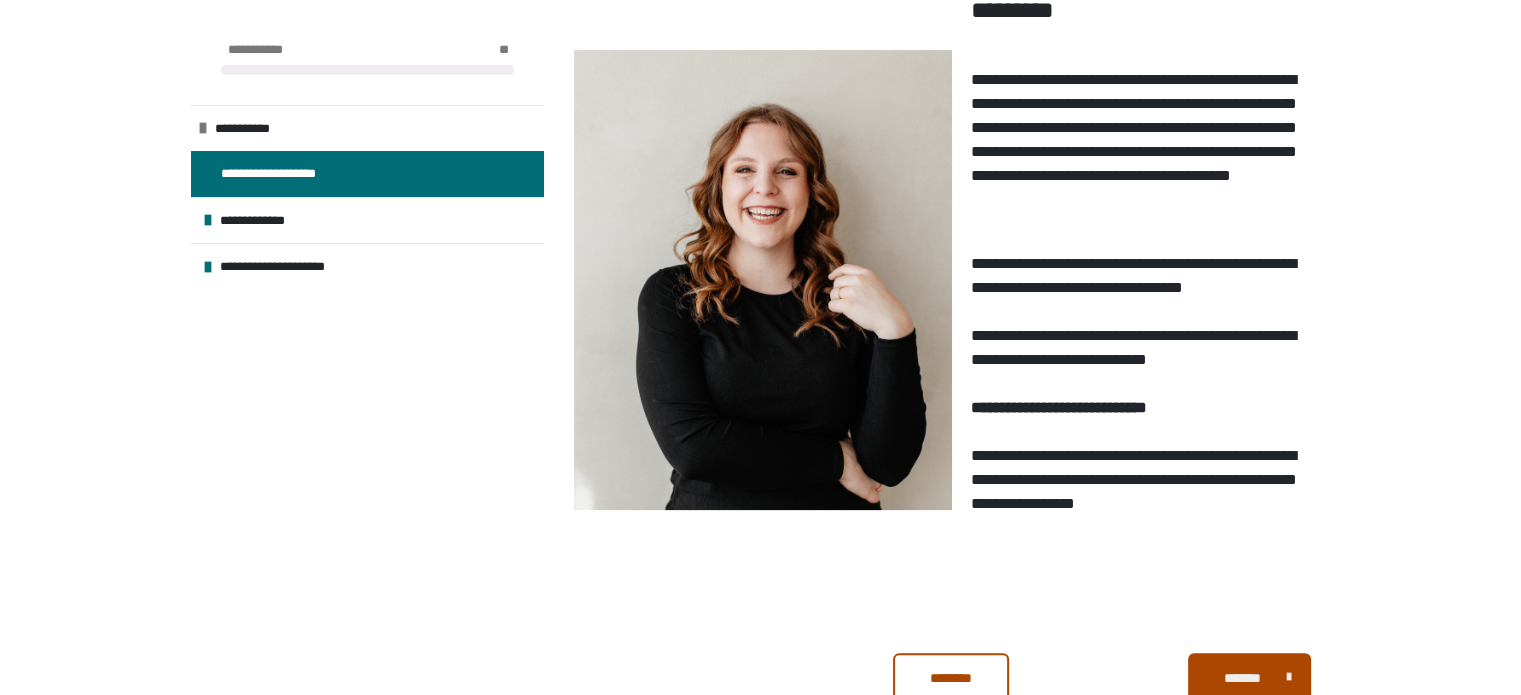 scroll, scrollTop: 338, scrollLeft: 0, axis: vertical 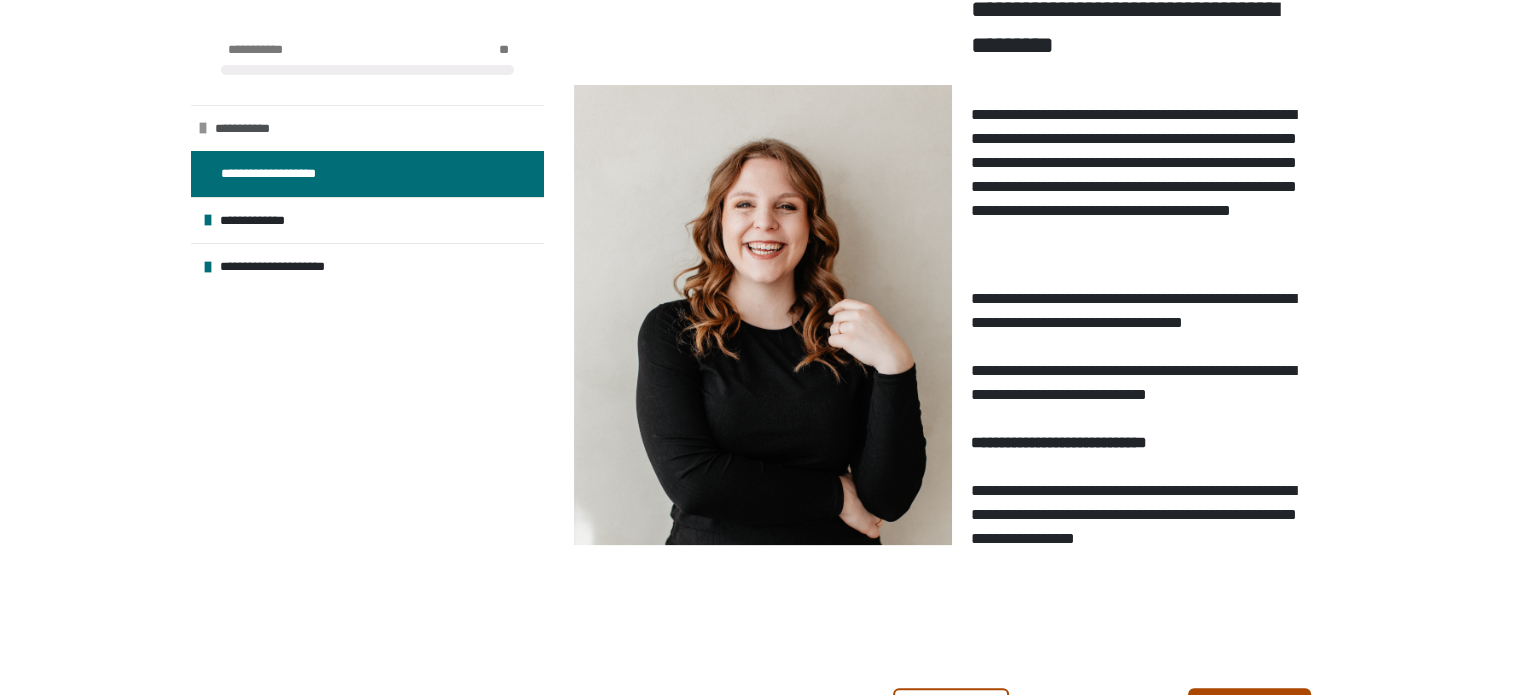 click on "**********" at bounding box center [249, 129] 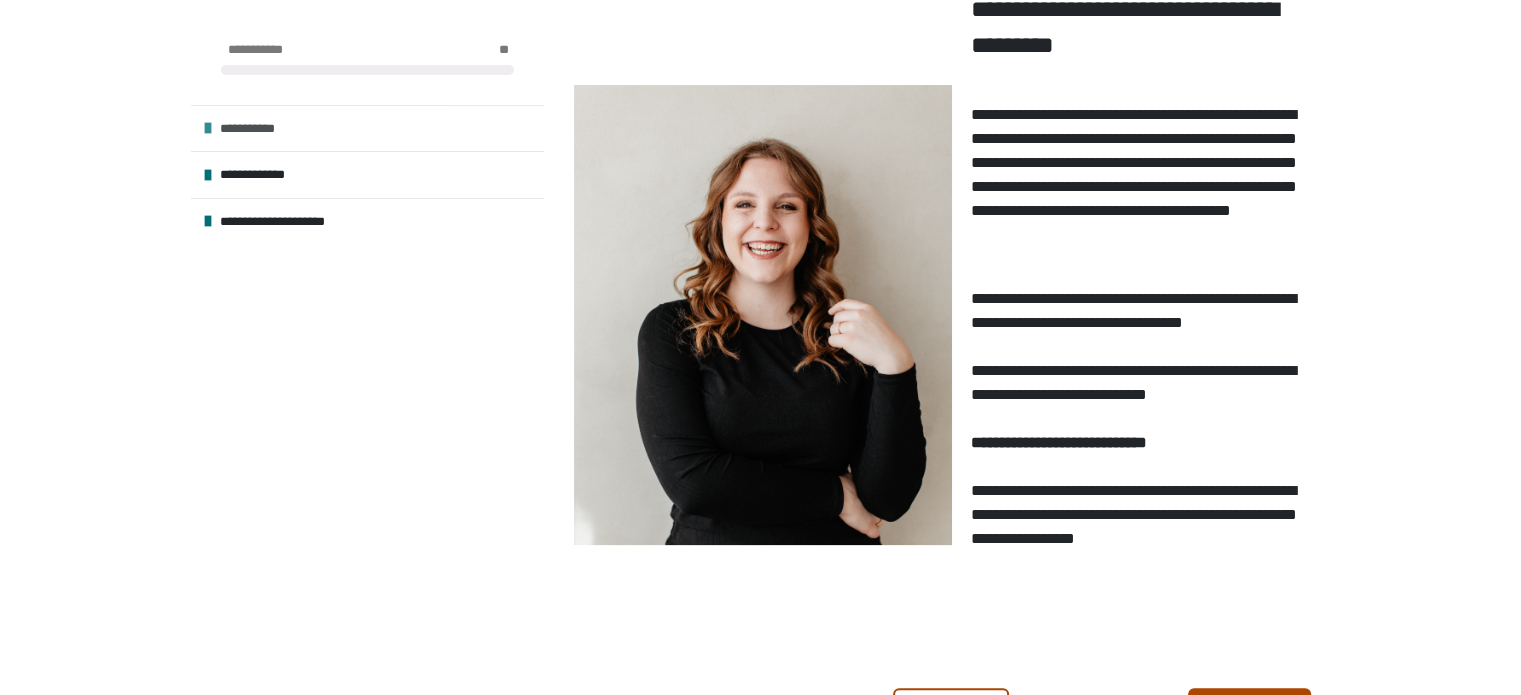 click at bounding box center [208, 128] 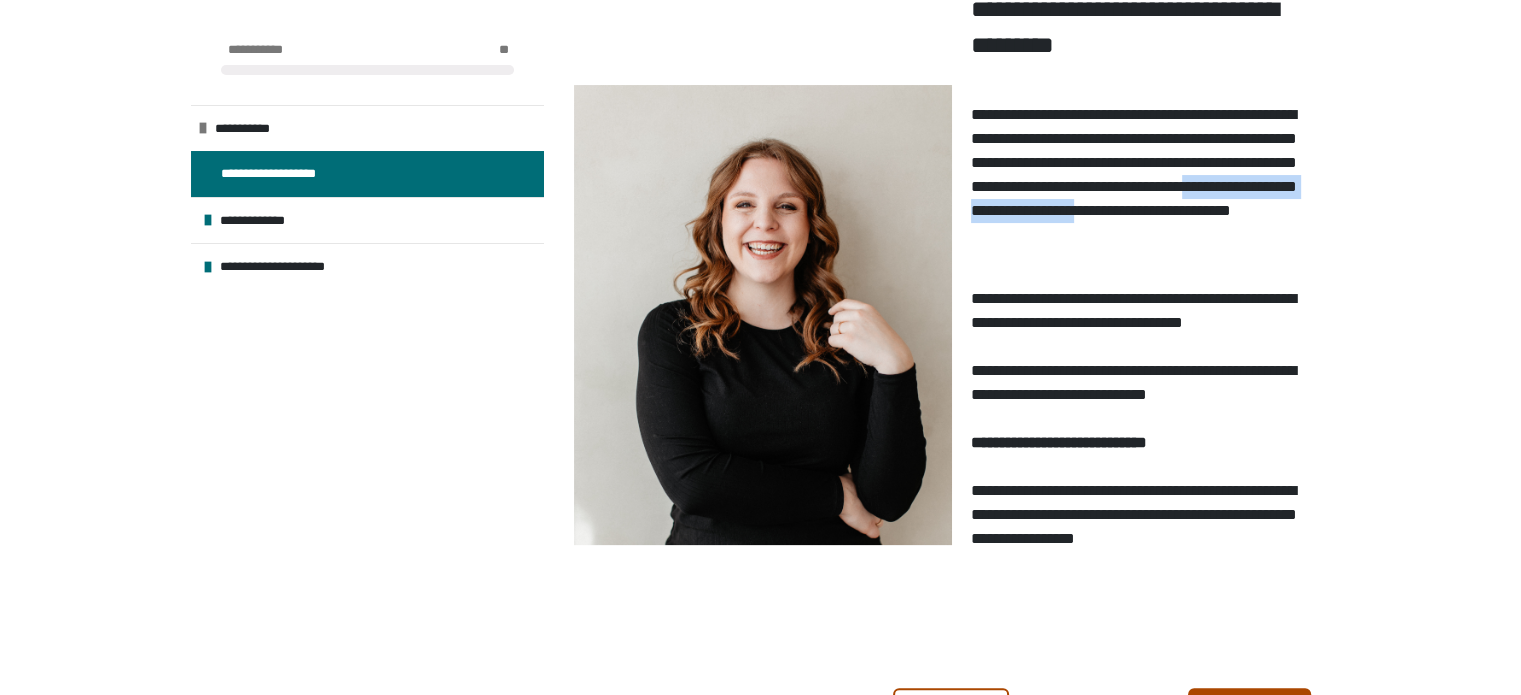 click on "**********" at bounding box center (1141, 187) 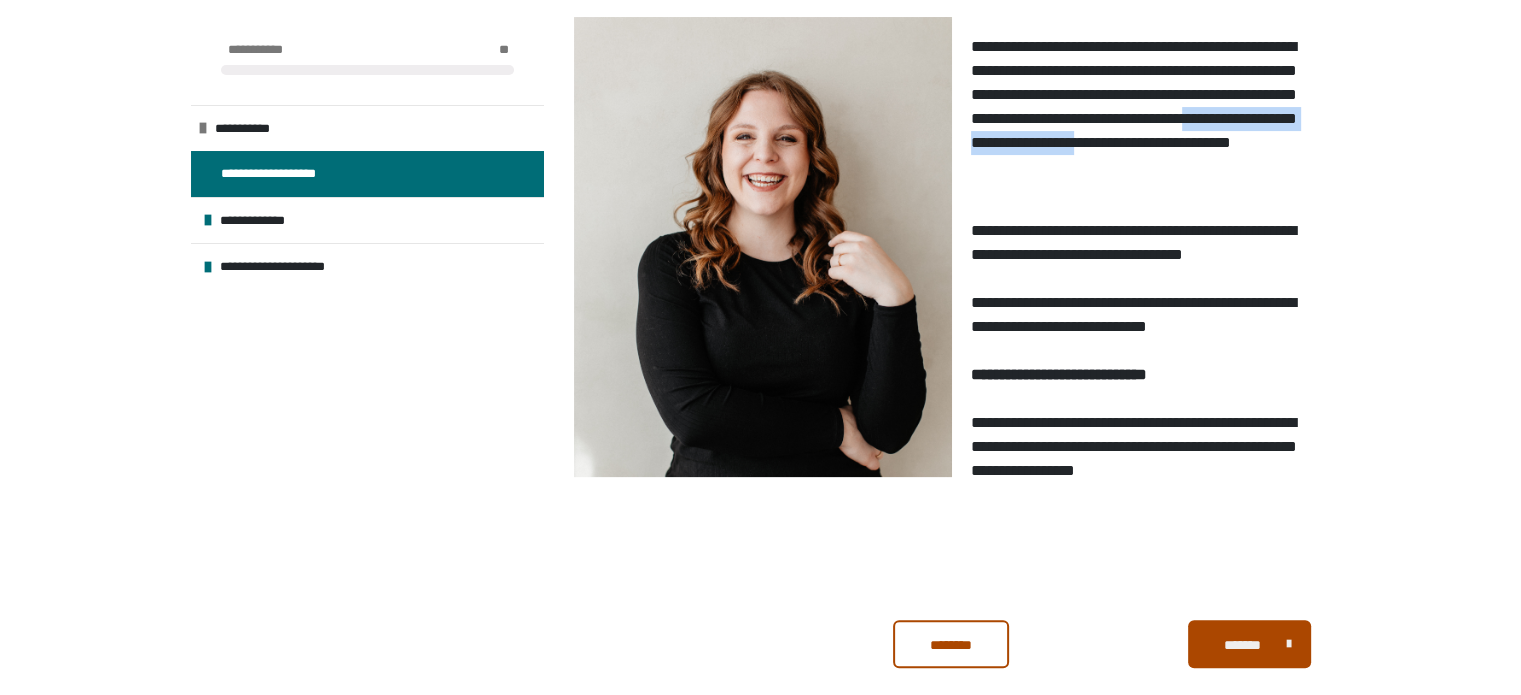 scroll, scrollTop: 438, scrollLeft: 0, axis: vertical 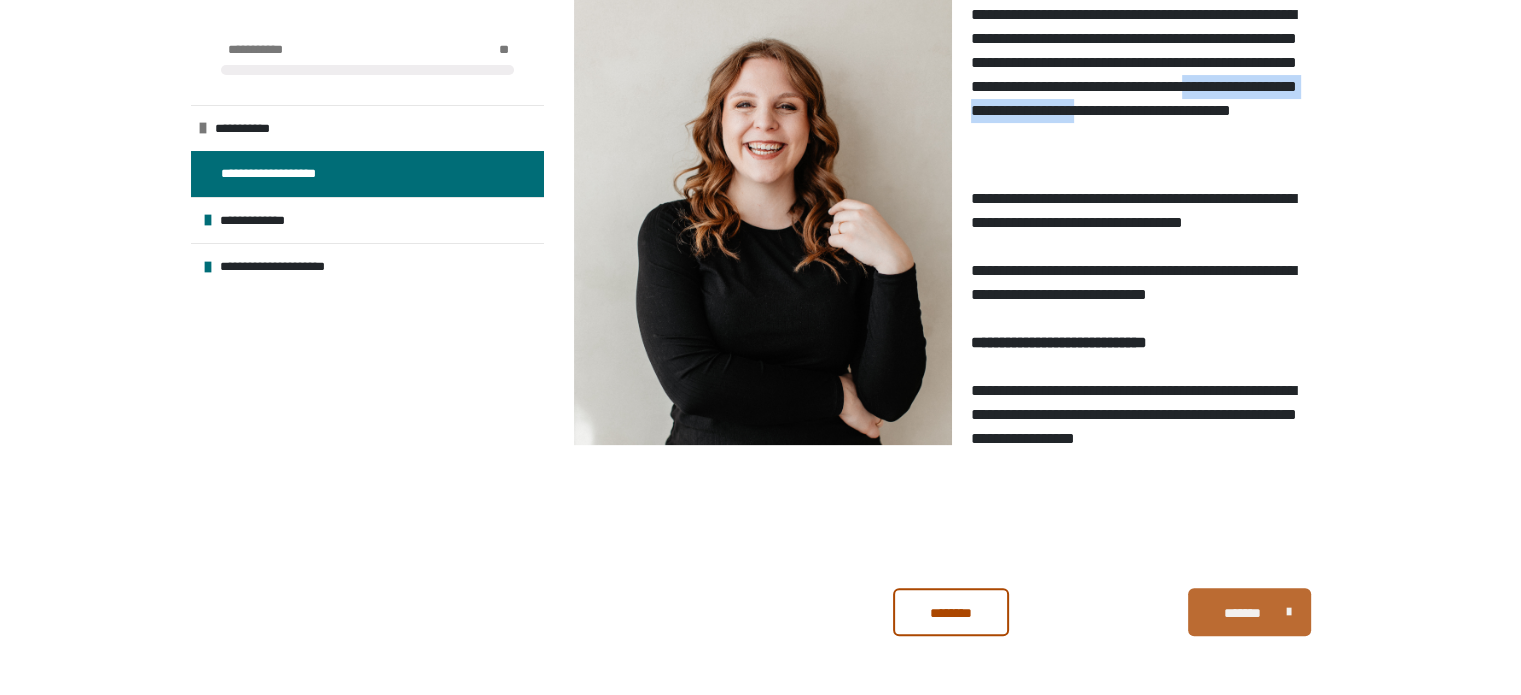 click on "*******" at bounding box center [1242, 613] 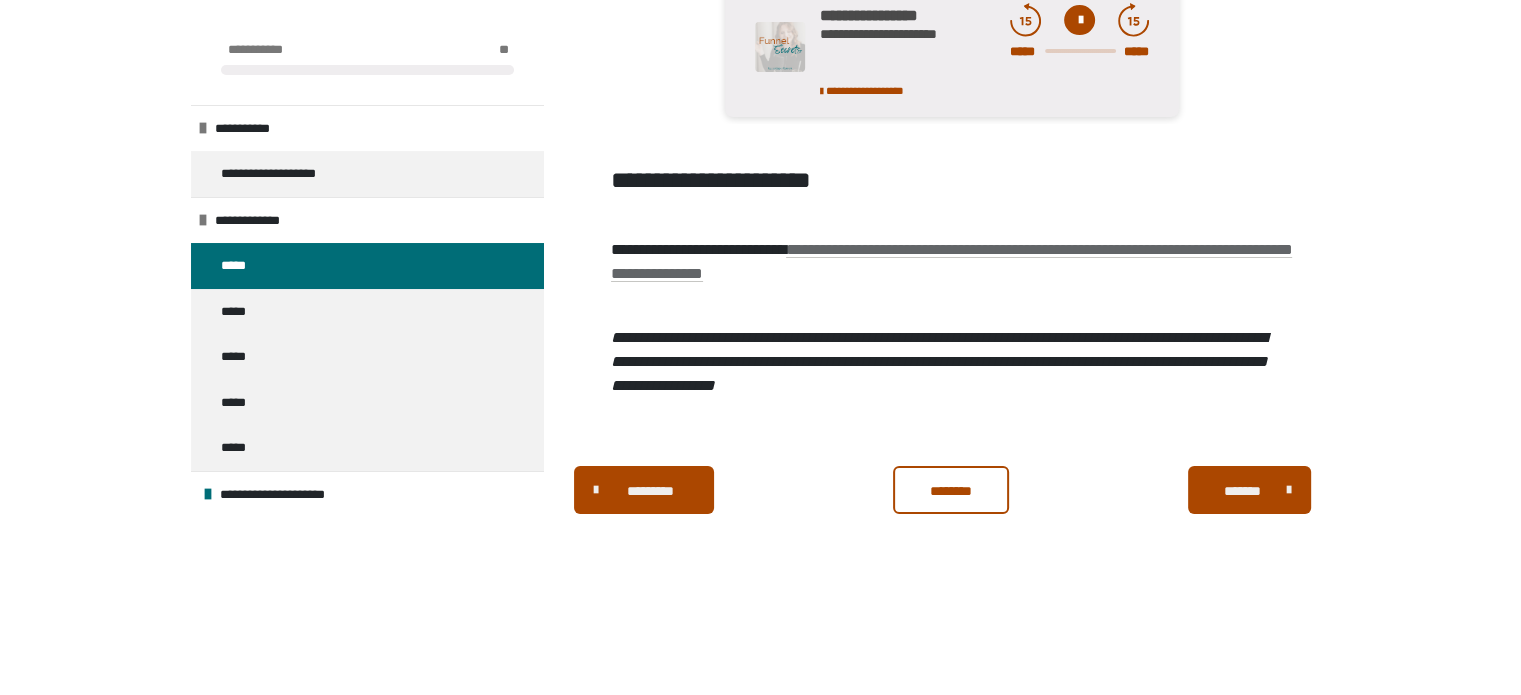 scroll, scrollTop: 340, scrollLeft: 0, axis: vertical 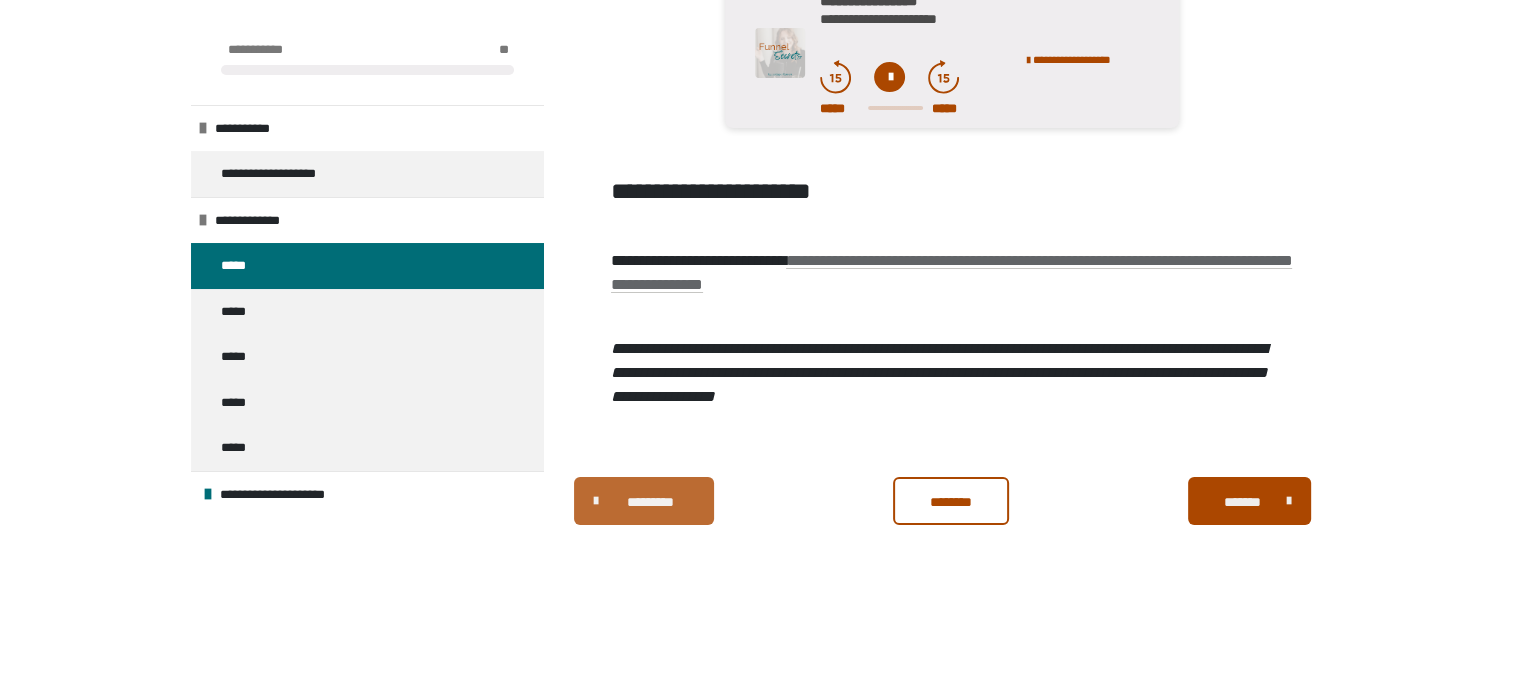 click on "*********" at bounding box center [651, 502] 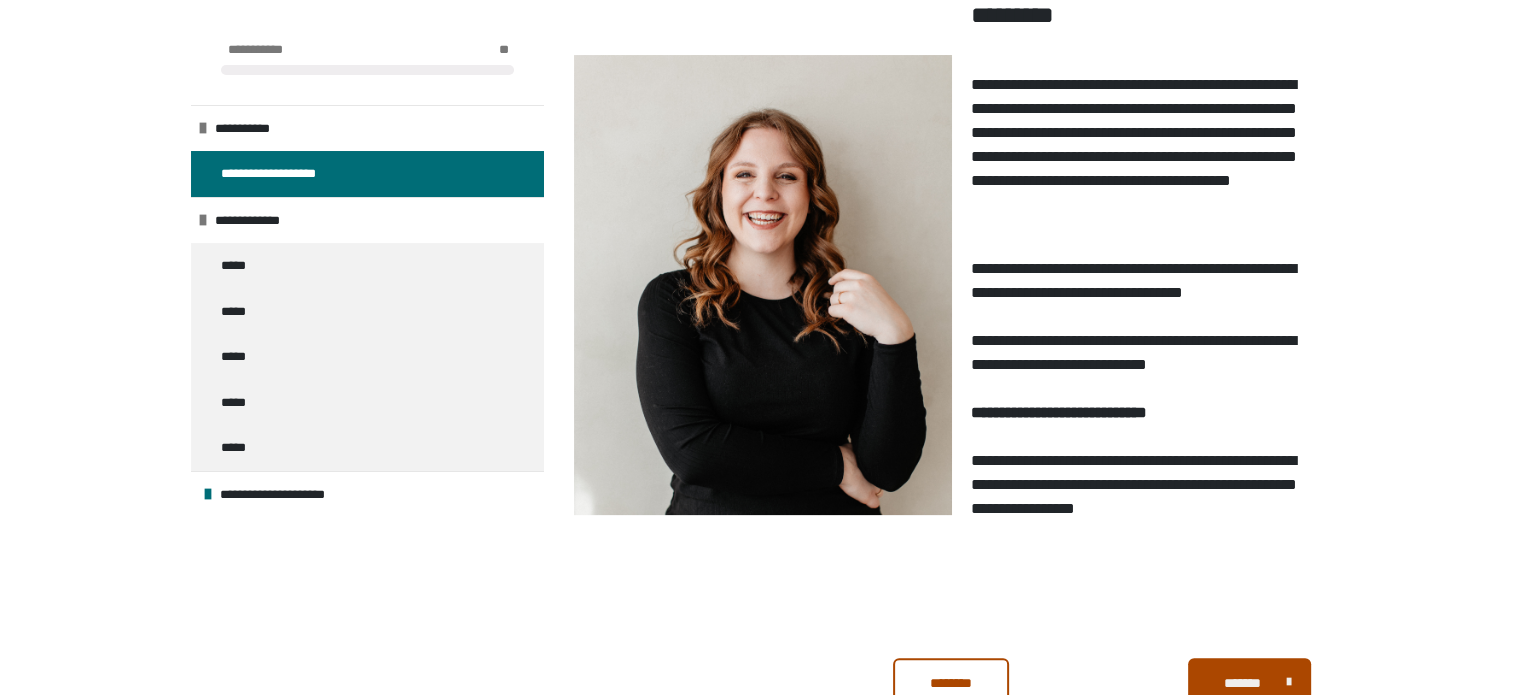 scroll, scrollTop: 400, scrollLeft: 0, axis: vertical 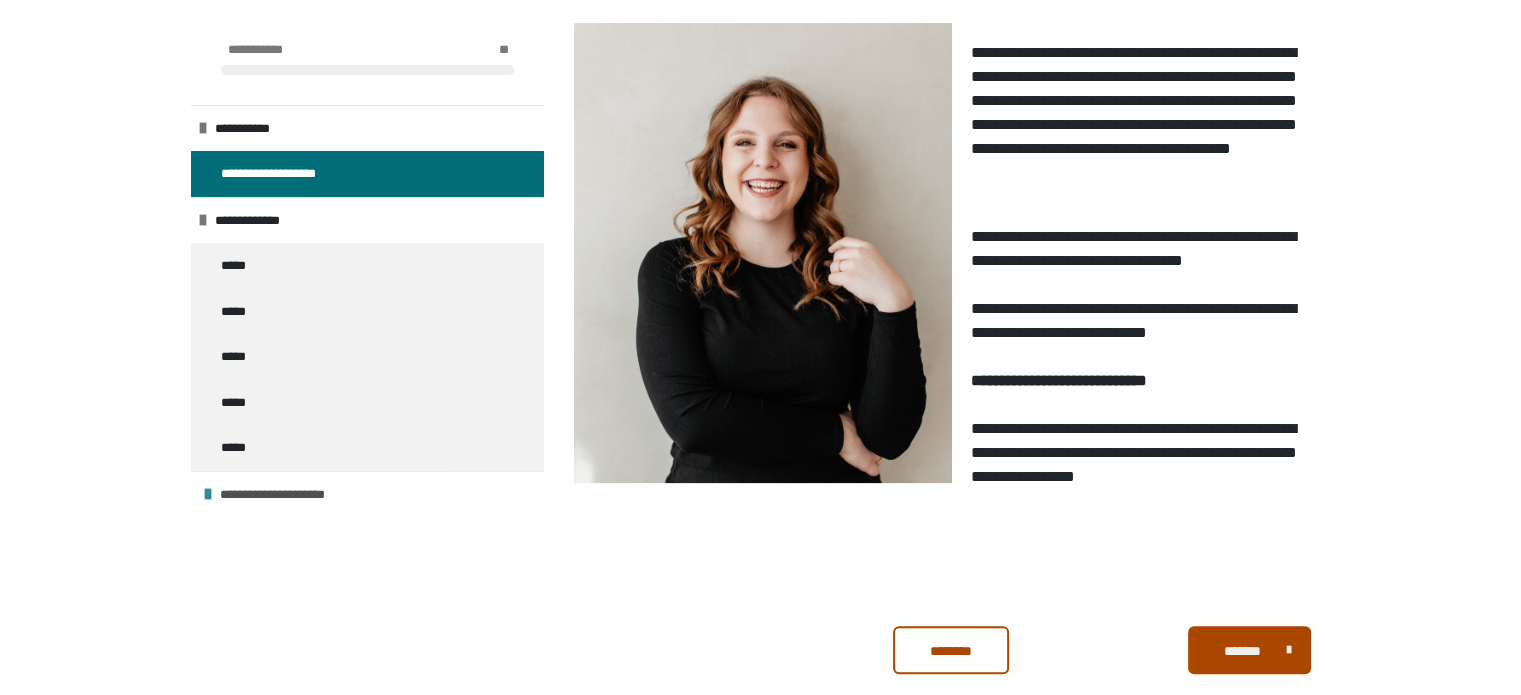 click on "**********" at bounding box center (295, 495) 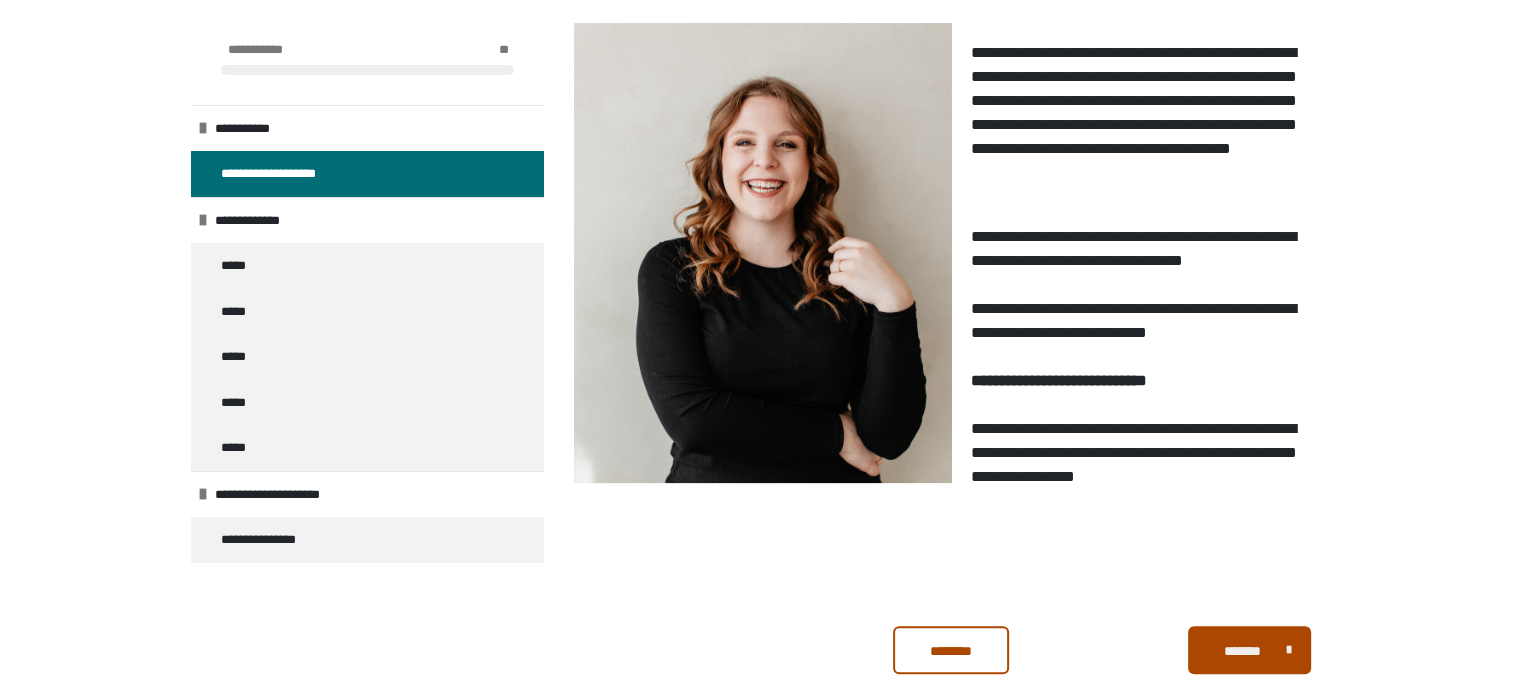 click on "**********" at bounding box center (760, 167) 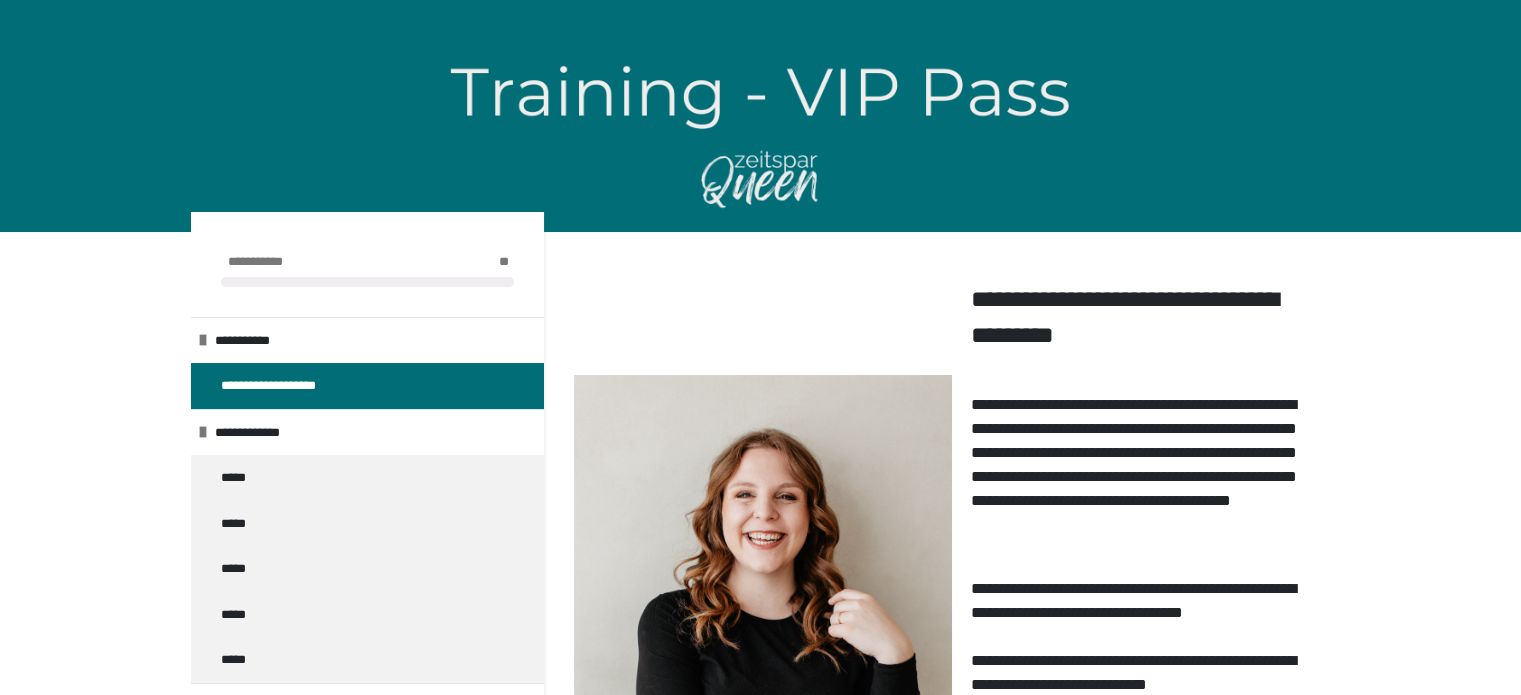 scroll, scrollTop: 0, scrollLeft: 0, axis: both 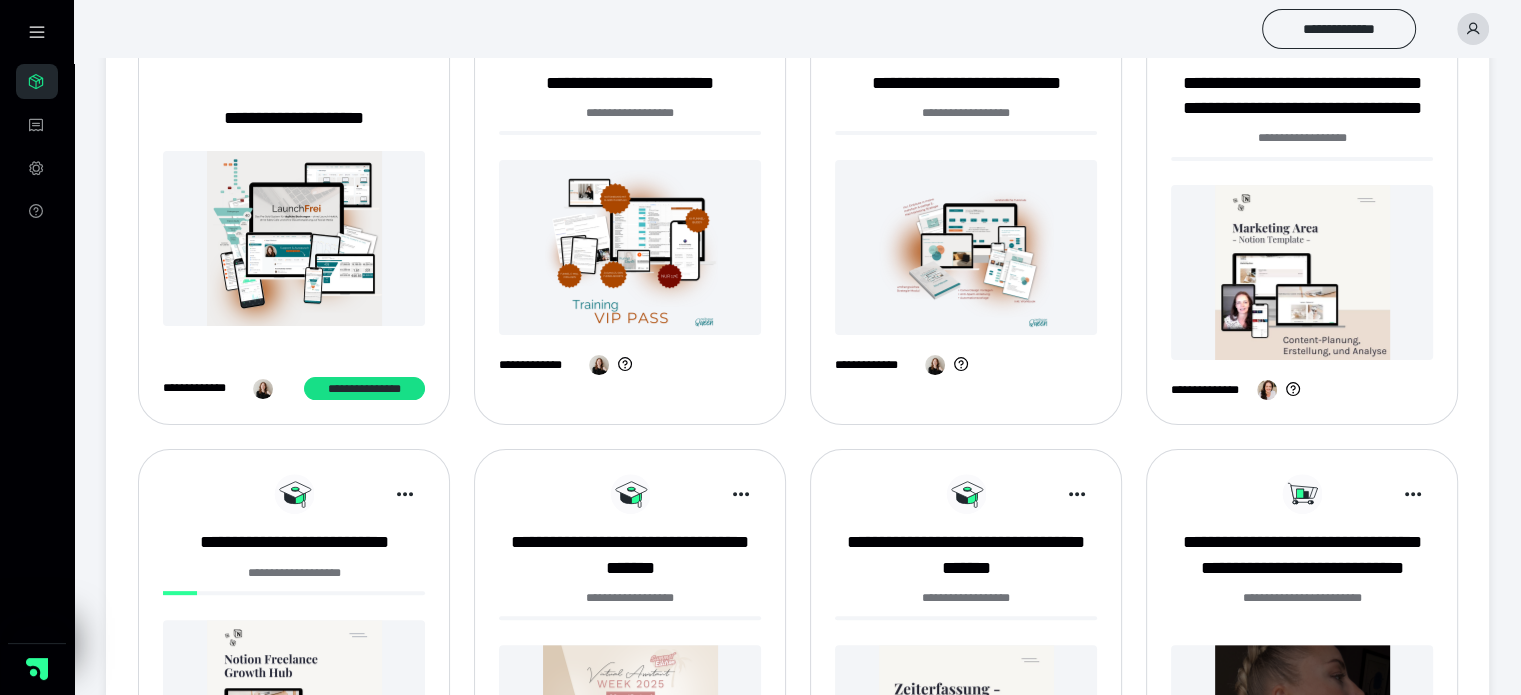 click at bounding box center [966, 247] 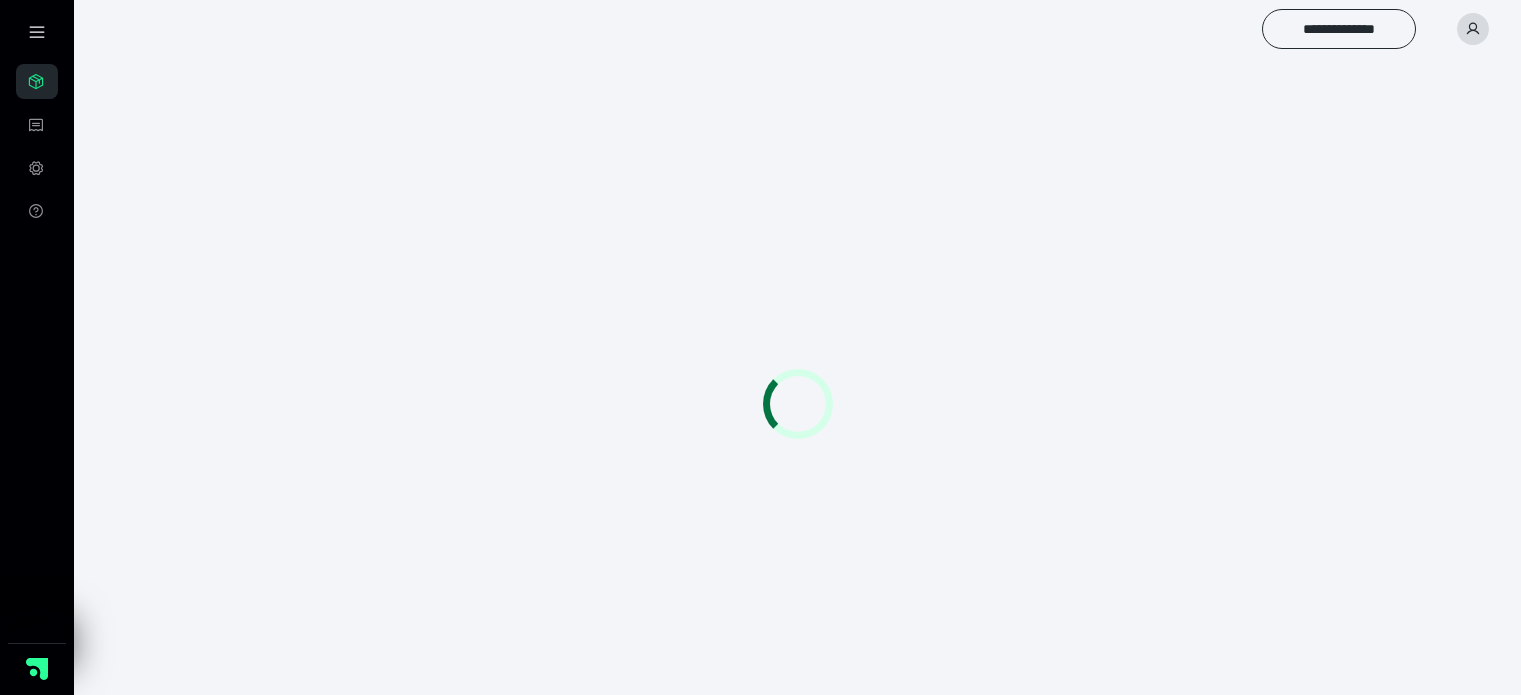 scroll, scrollTop: 0, scrollLeft: 0, axis: both 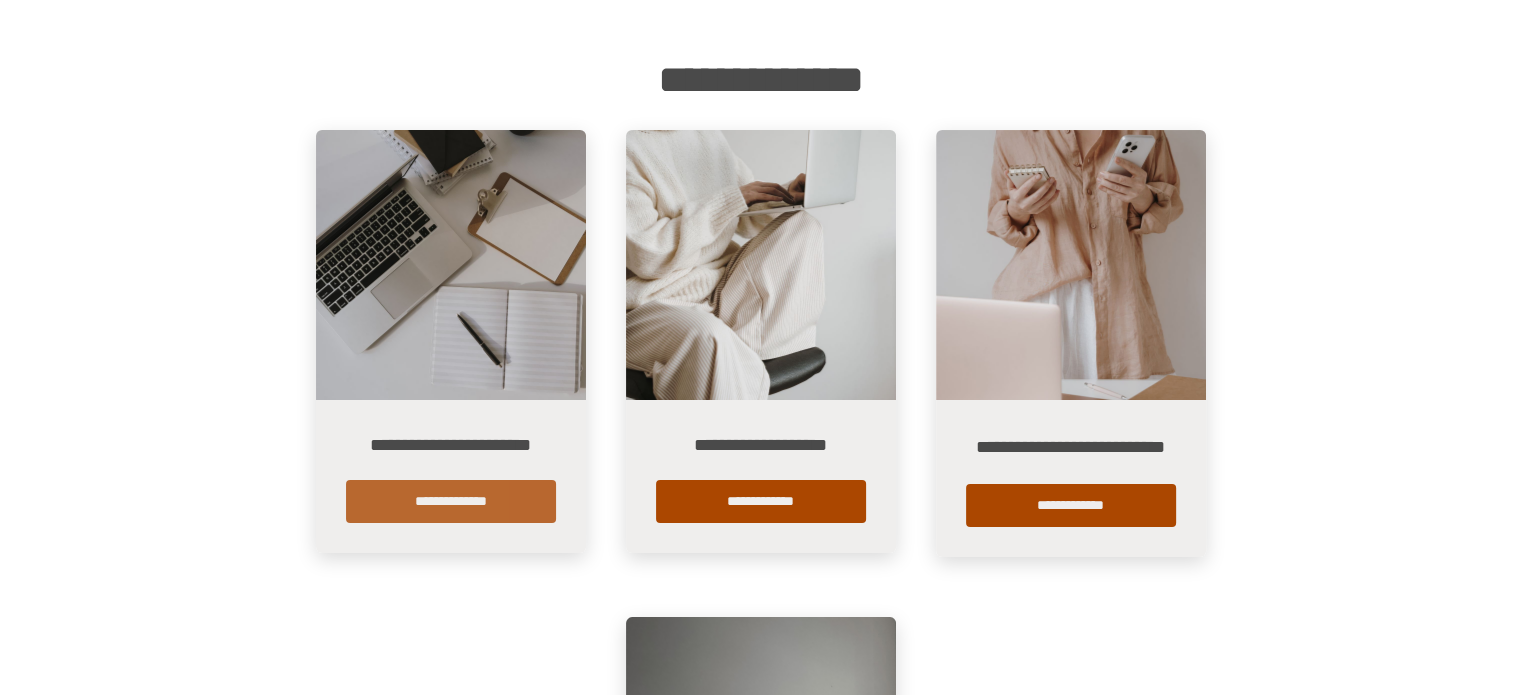 click on "**********" at bounding box center [451, 501] 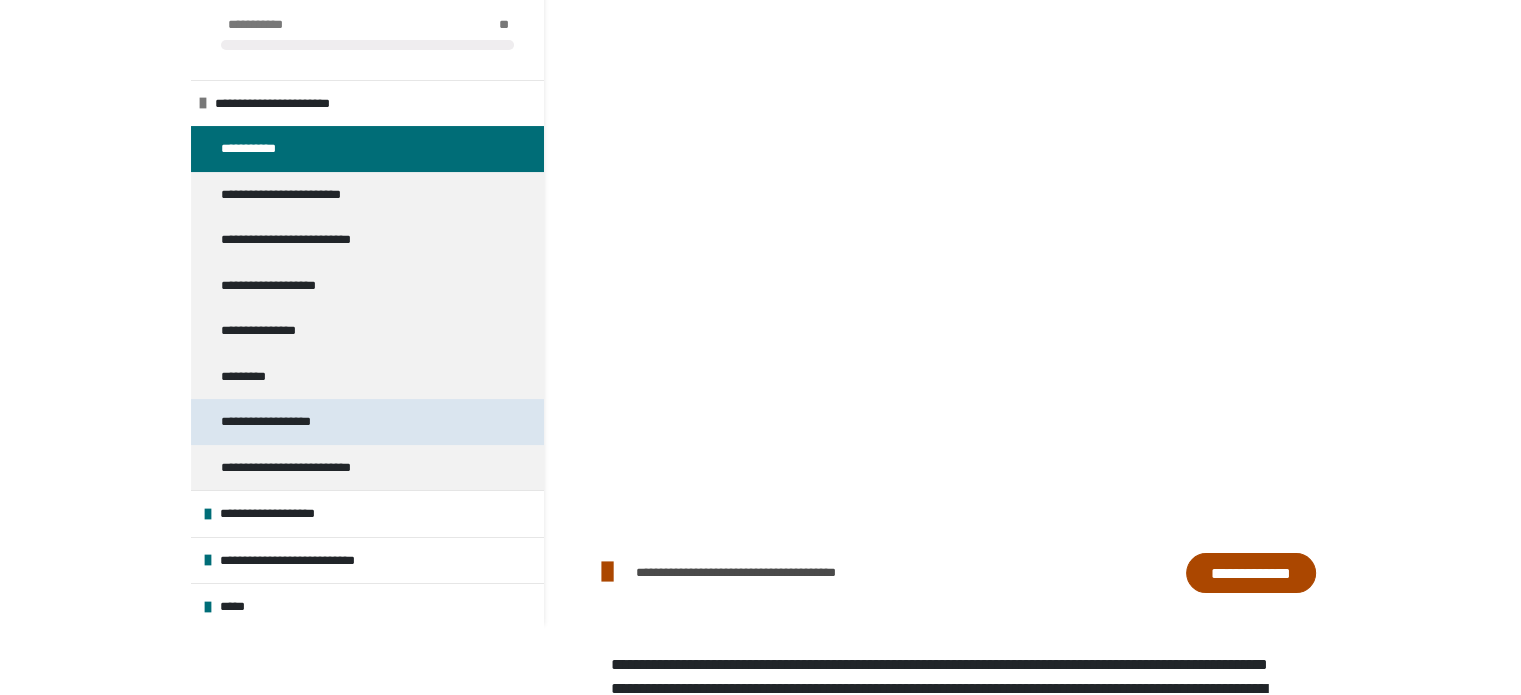 scroll, scrollTop: 300, scrollLeft: 0, axis: vertical 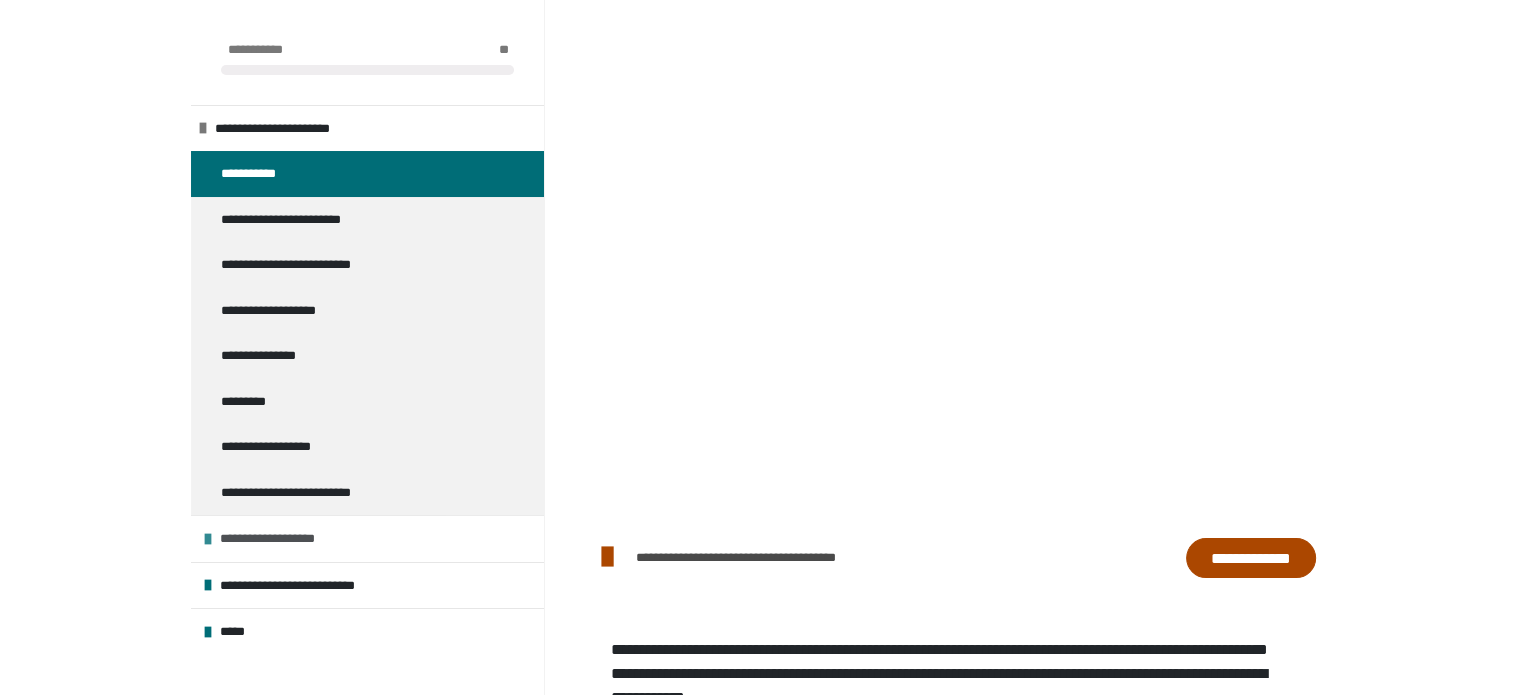 click on "**********" at bounding box center [282, 539] 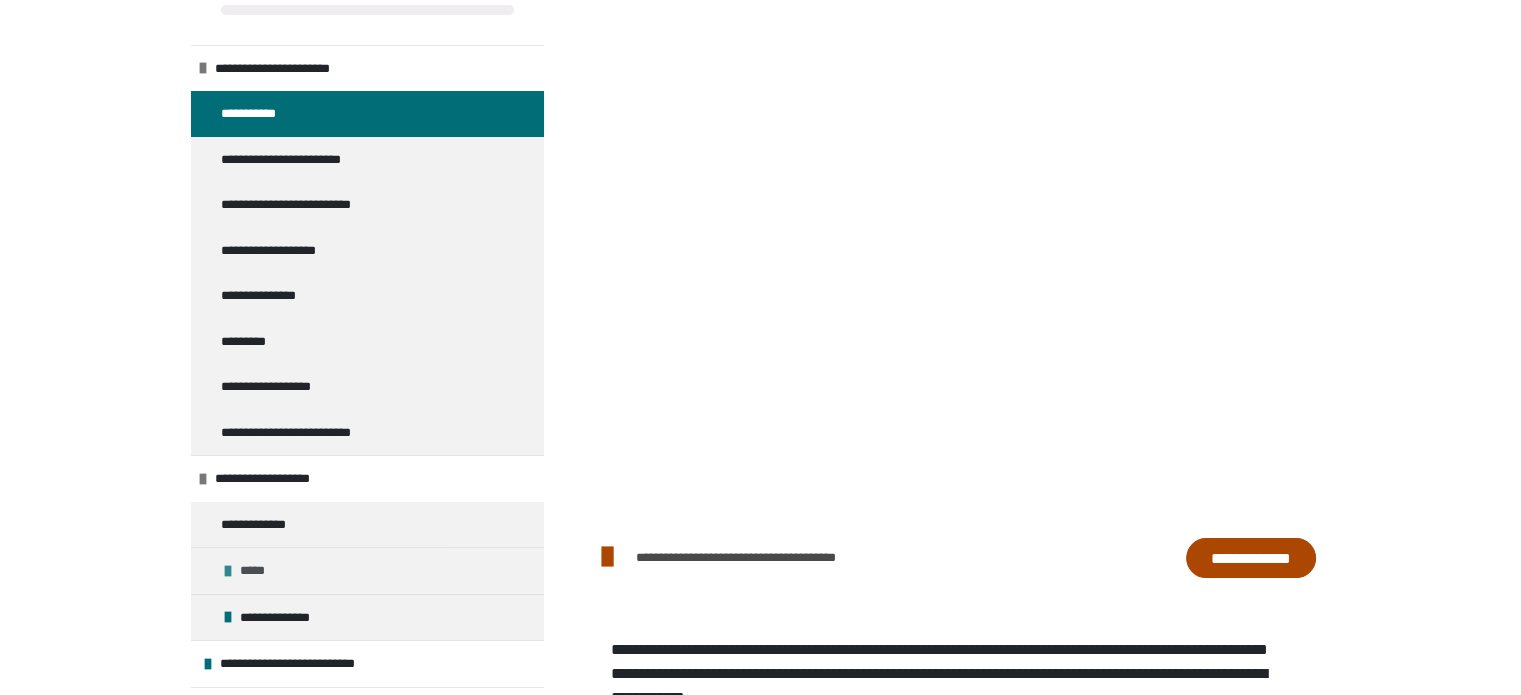 scroll, scrollTop: 92, scrollLeft: 0, axis: vertical 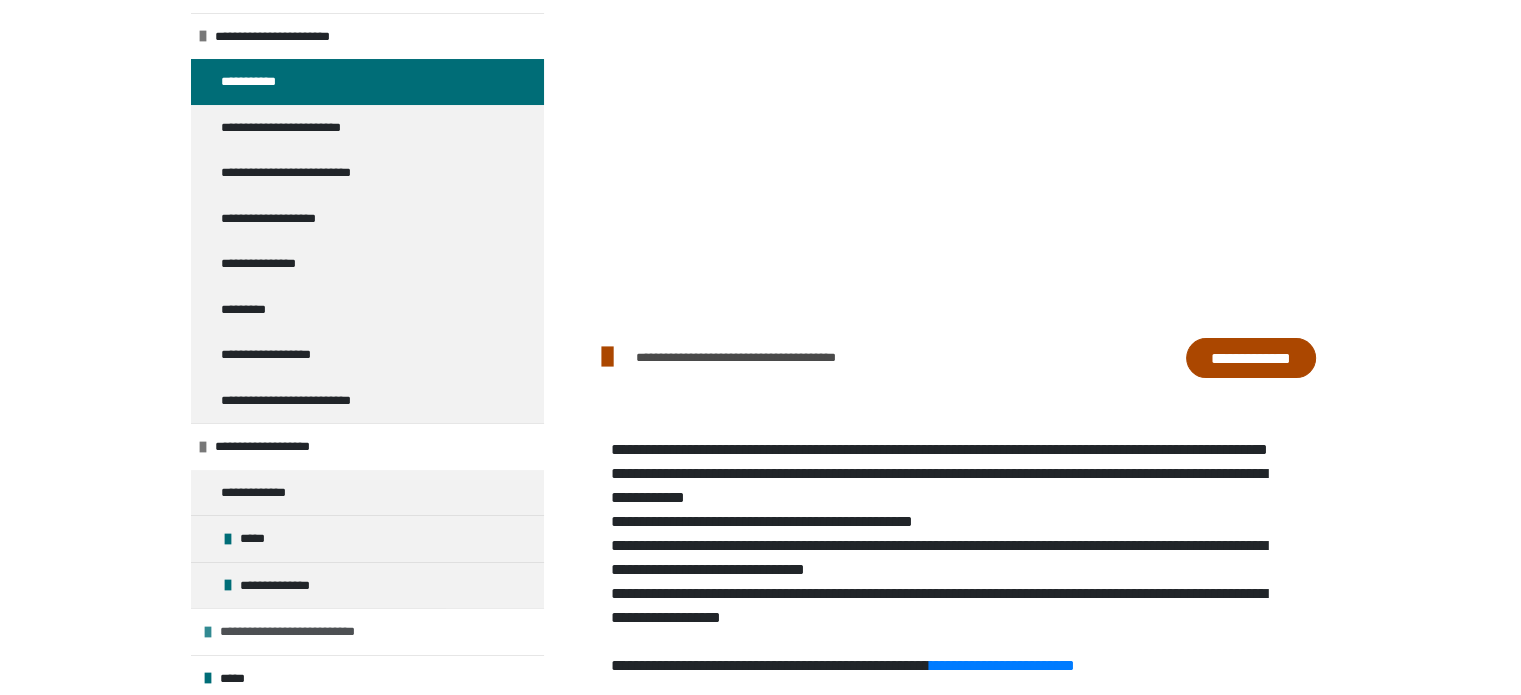 click on "**********" at bounding box center [367, 631] 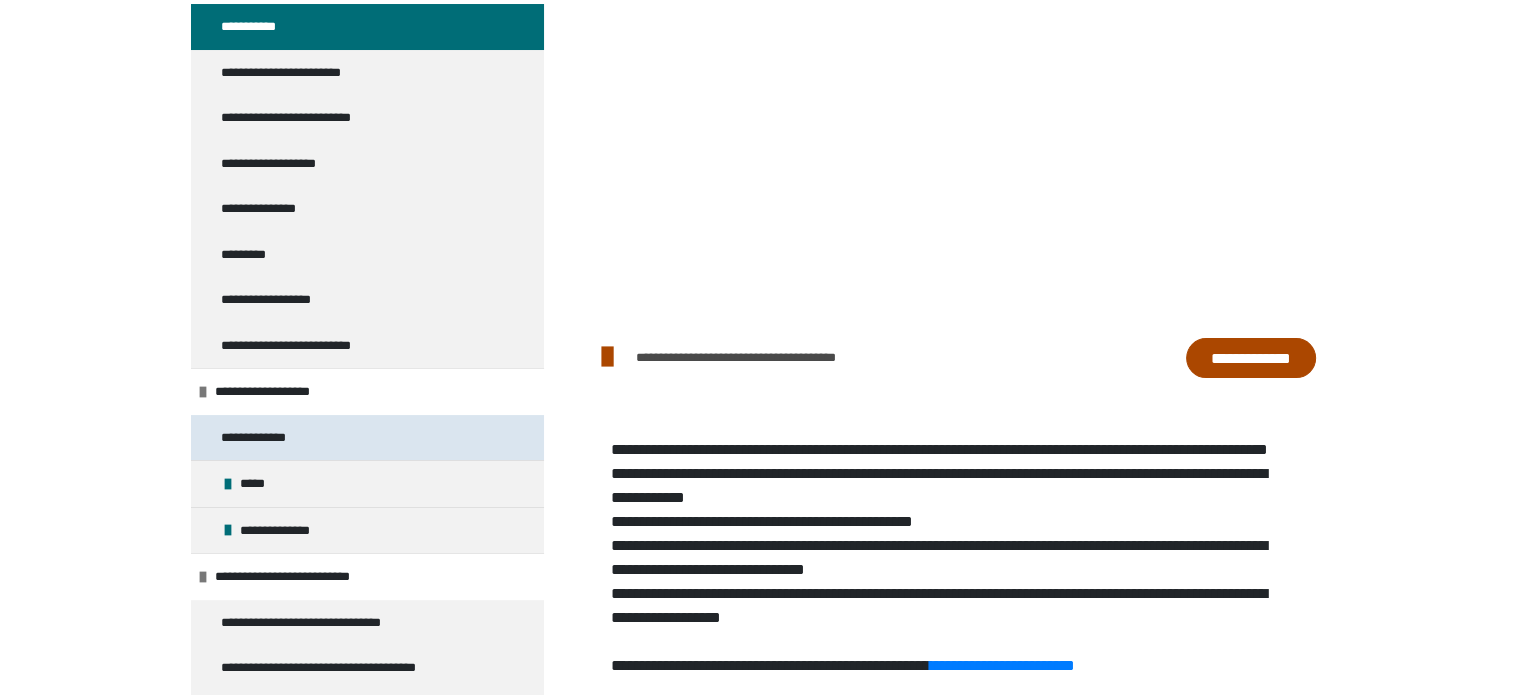 scroll, scrollTop: 248, scrollLeft: 0, axis: vertical 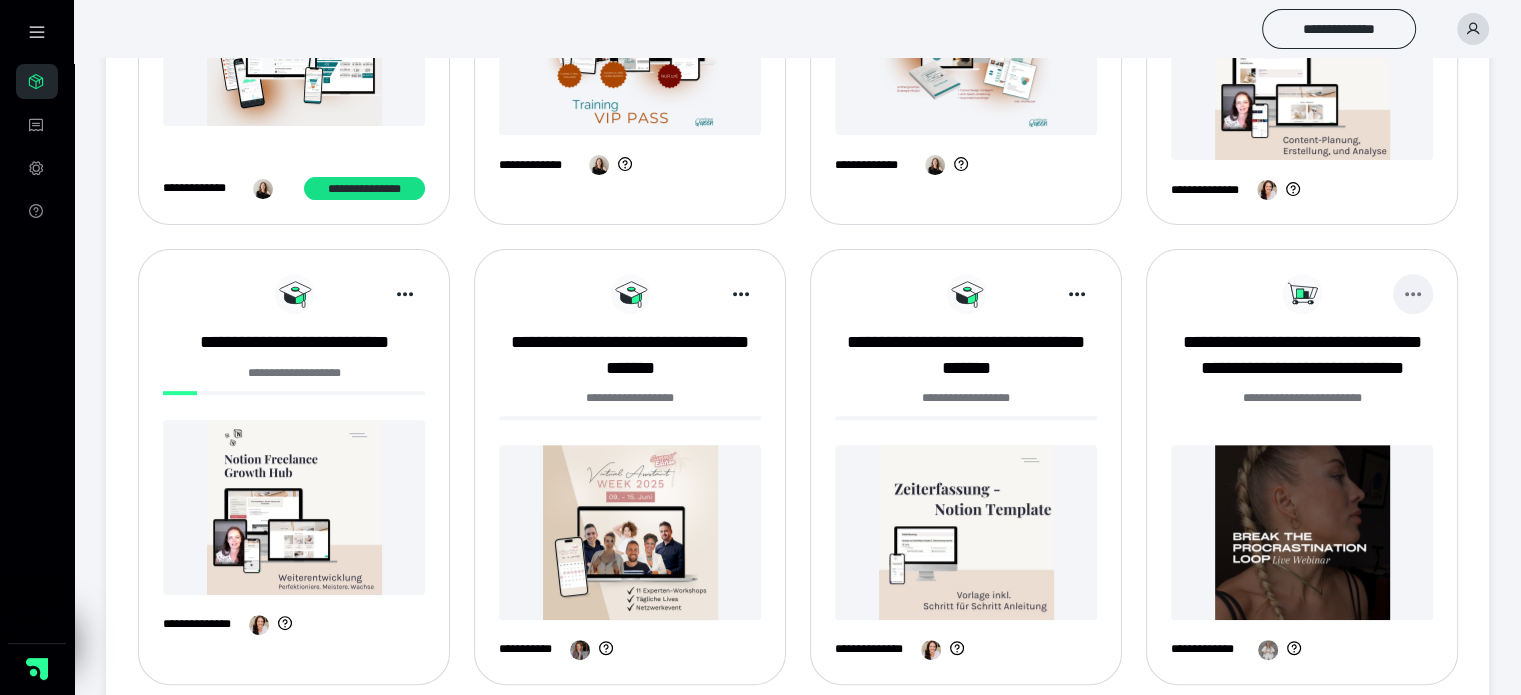 click 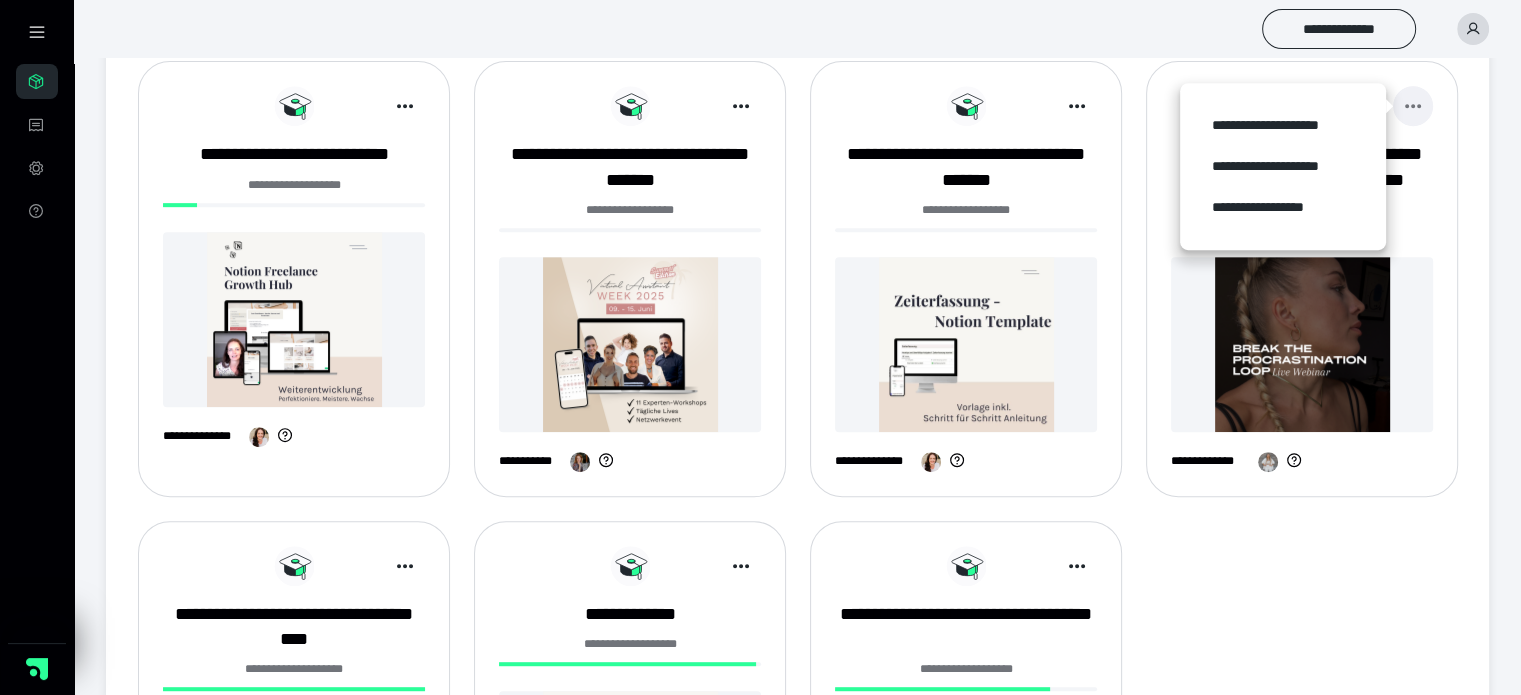 scroll, scrollTop: 900, scrollLeft: 0, axis: vertical 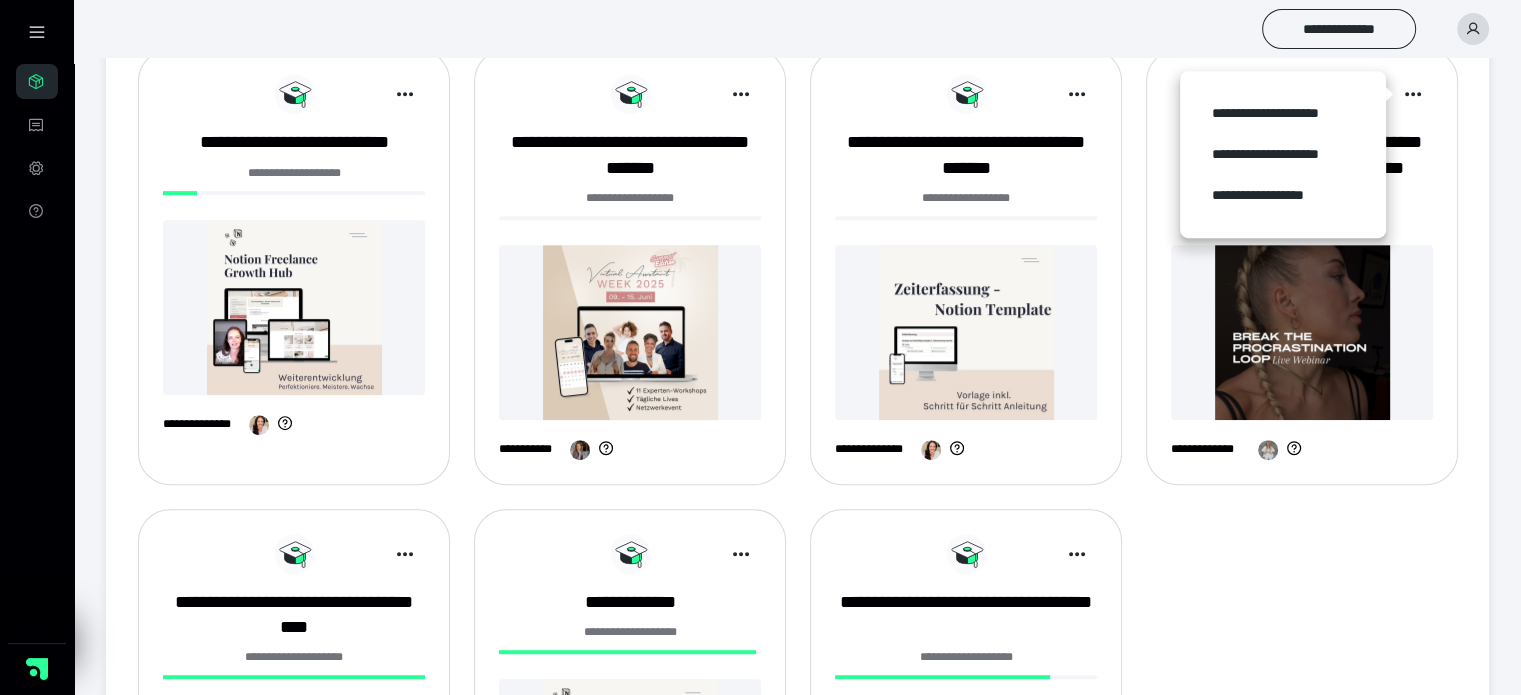 click on "**********" at bounding box center (797, 267) 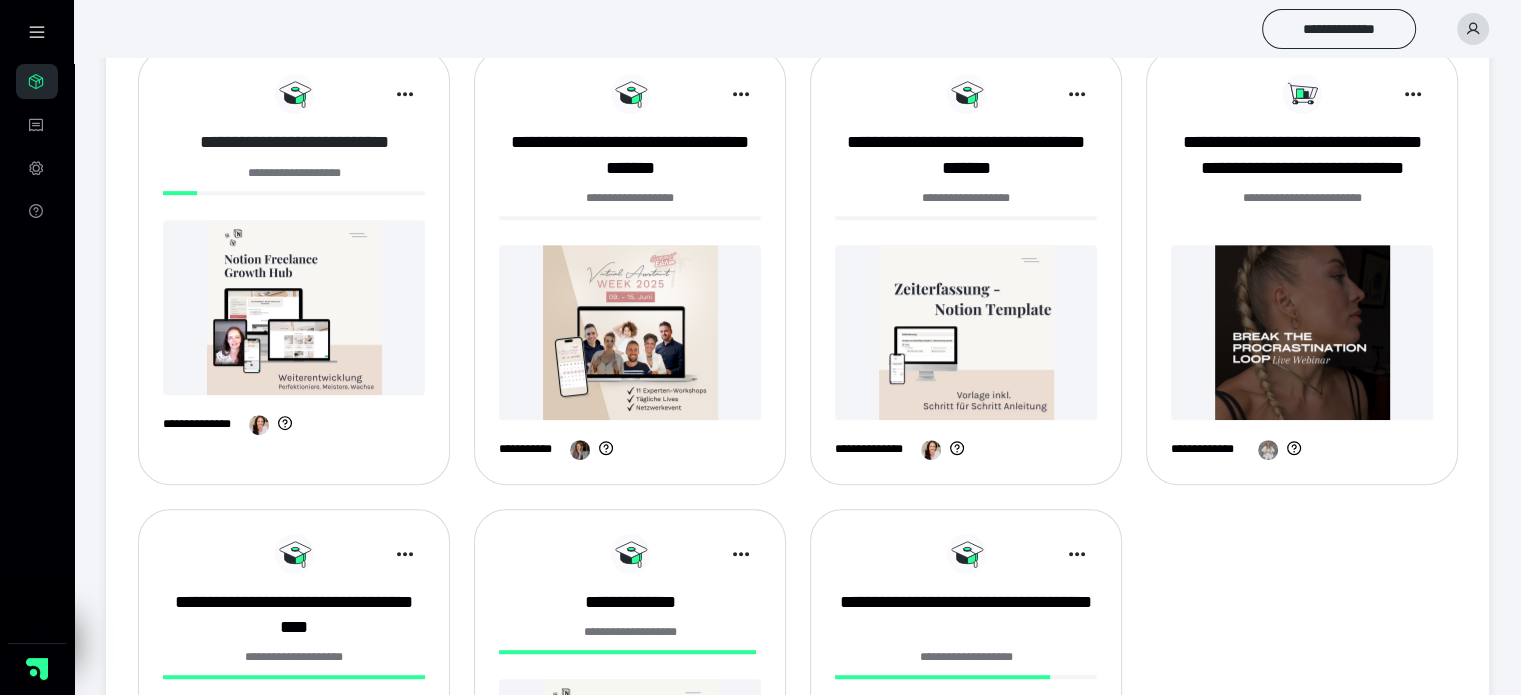 click on "**********" at bounding box center (294, 142) 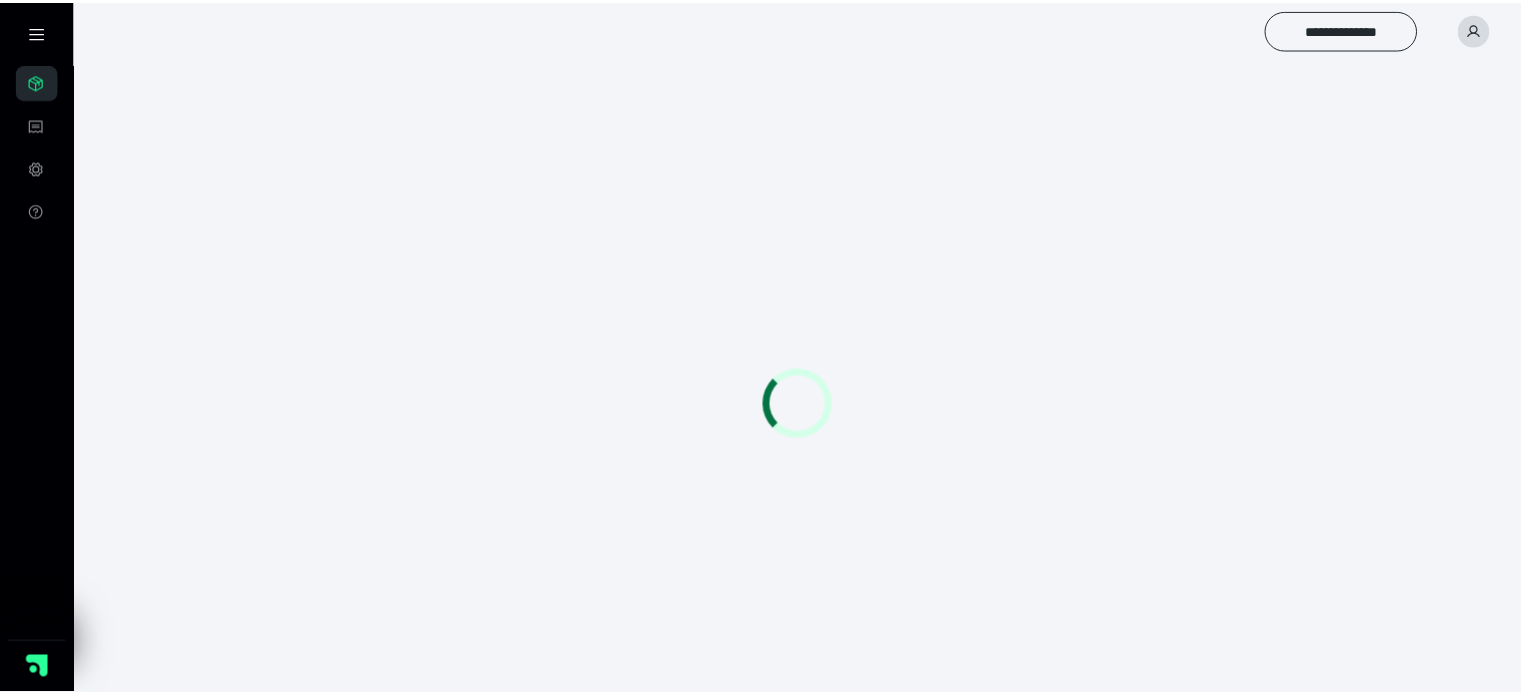 scroll, scrollTop: 0, scrollLeft: 0, axis: both 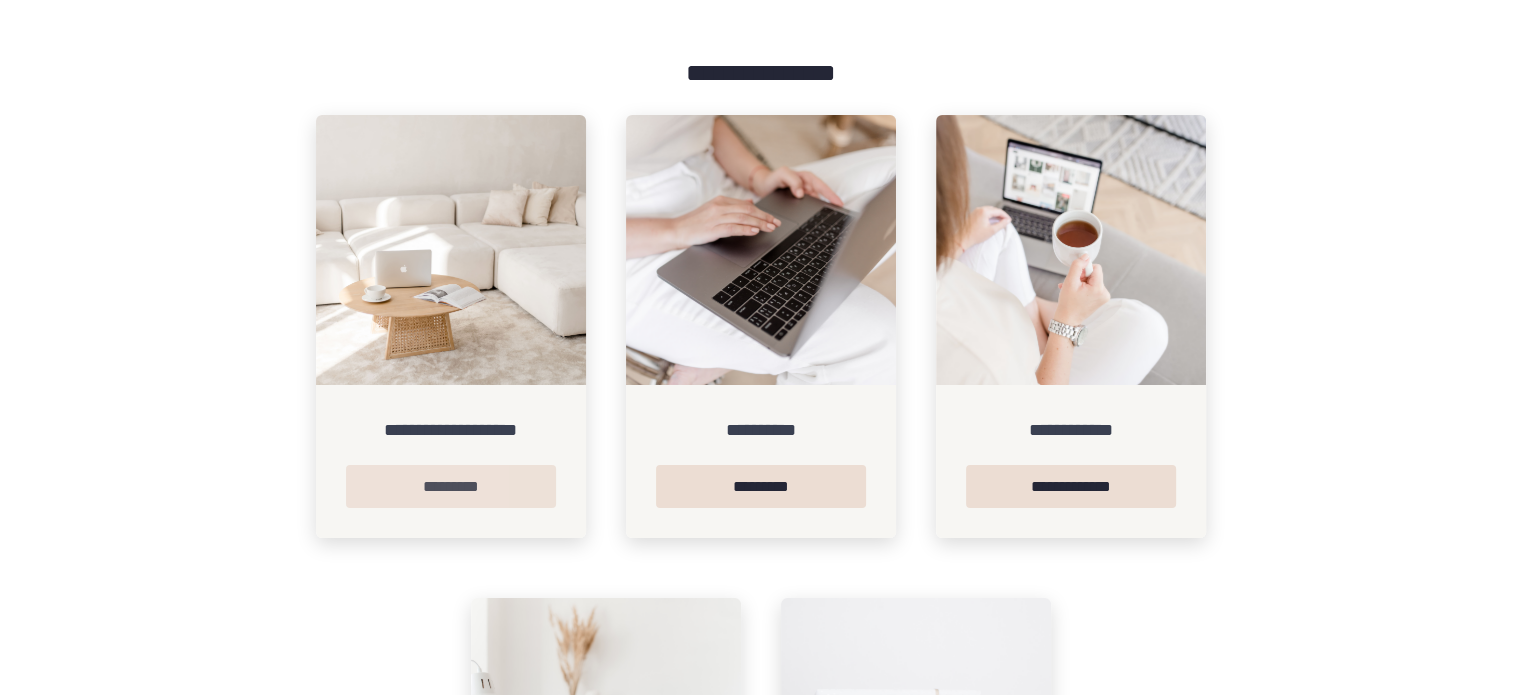 click on "*********" at bounding box center [451, 486] 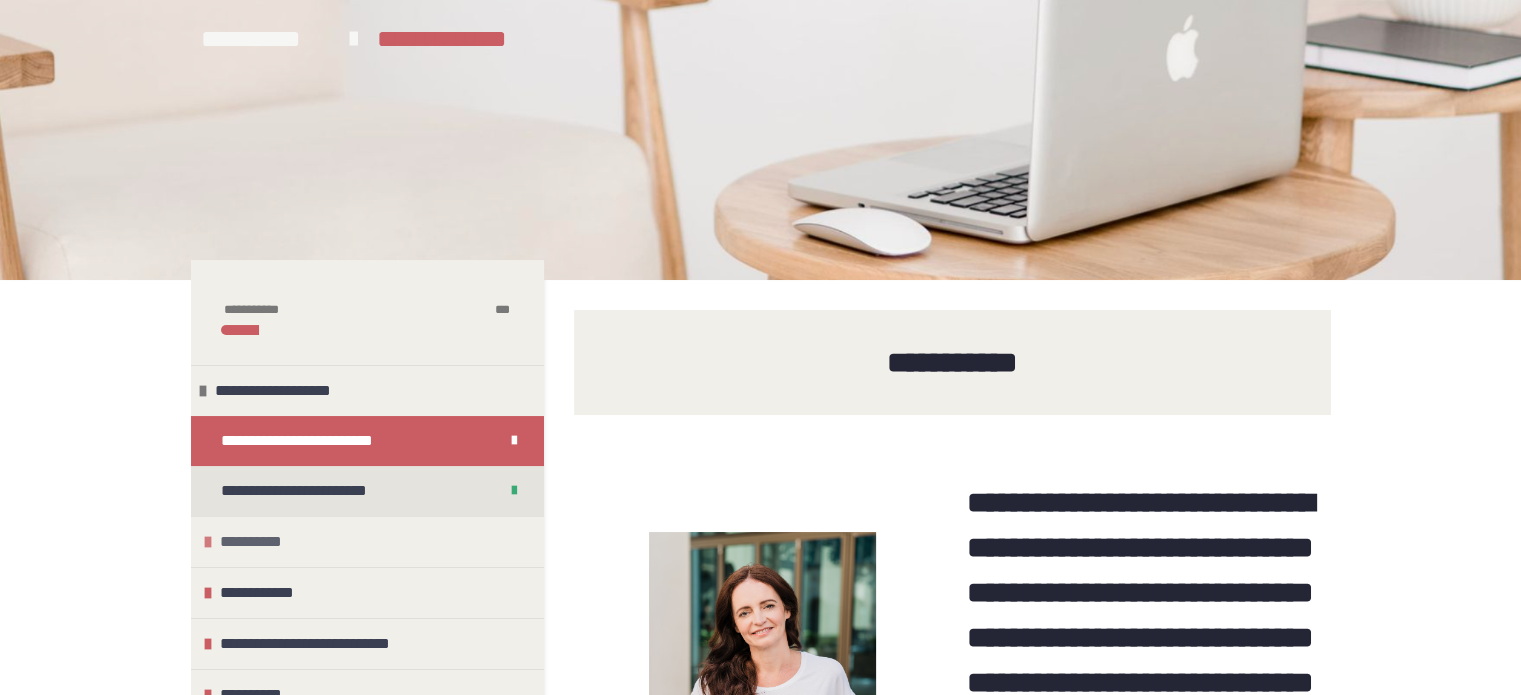 click on "**********" at bounding box center [256, 542] 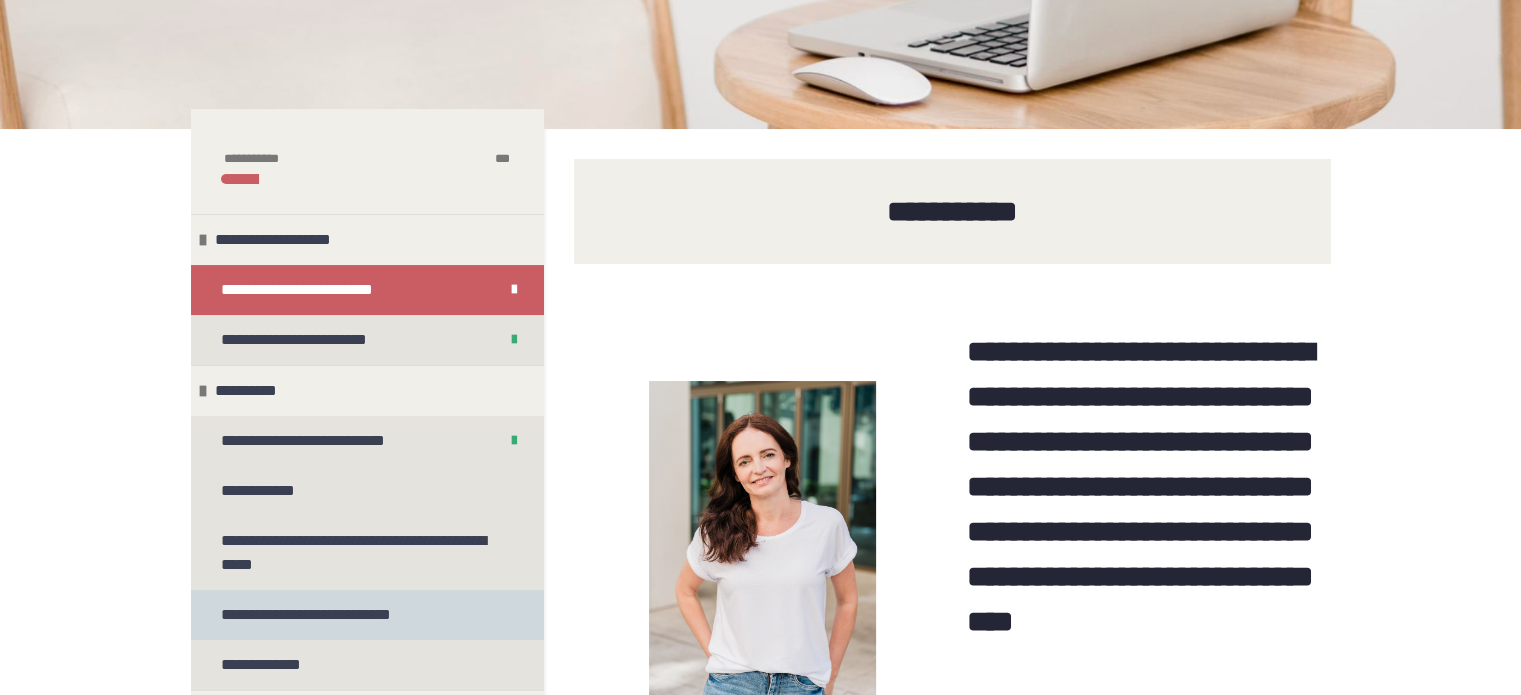 scroll, scrollTop: 200, scrollLeft: 0, axis: vertical 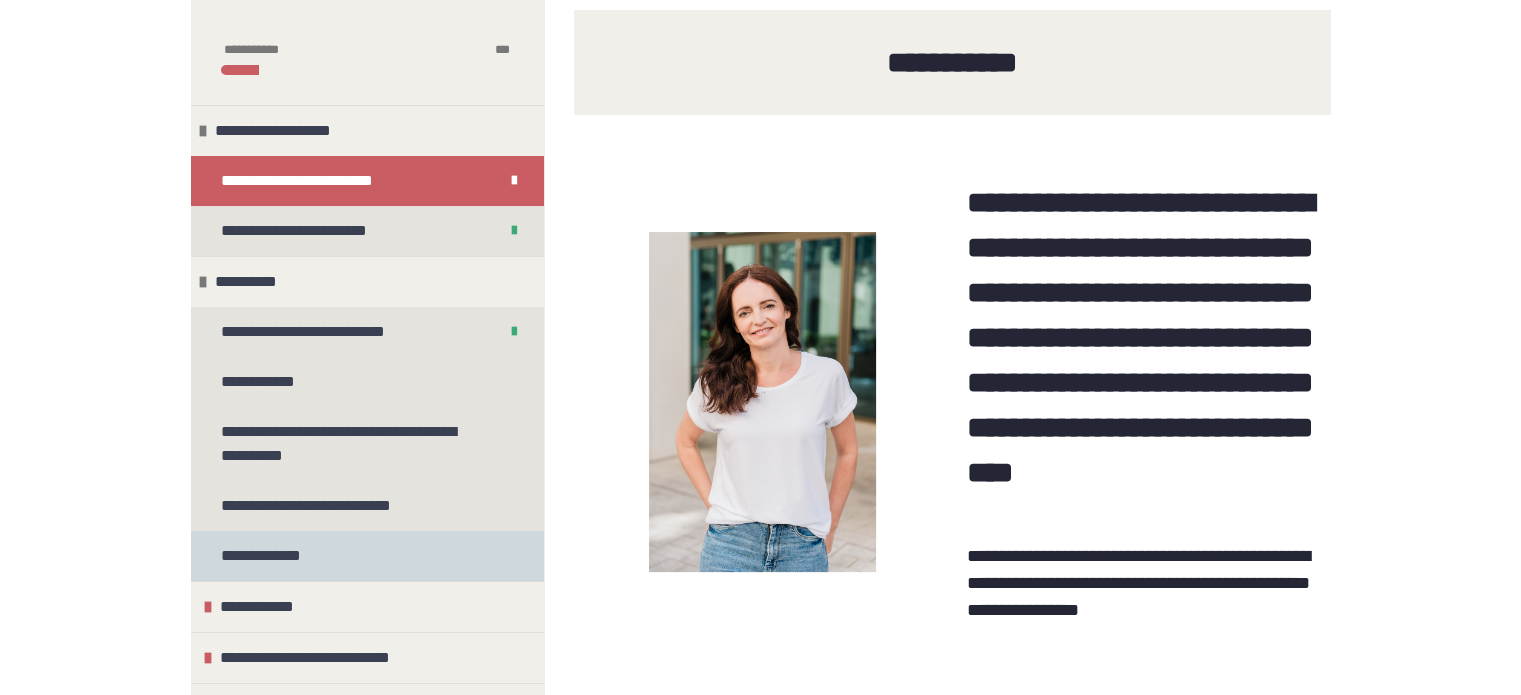 click on "**********" at bounding box center [268, 556] 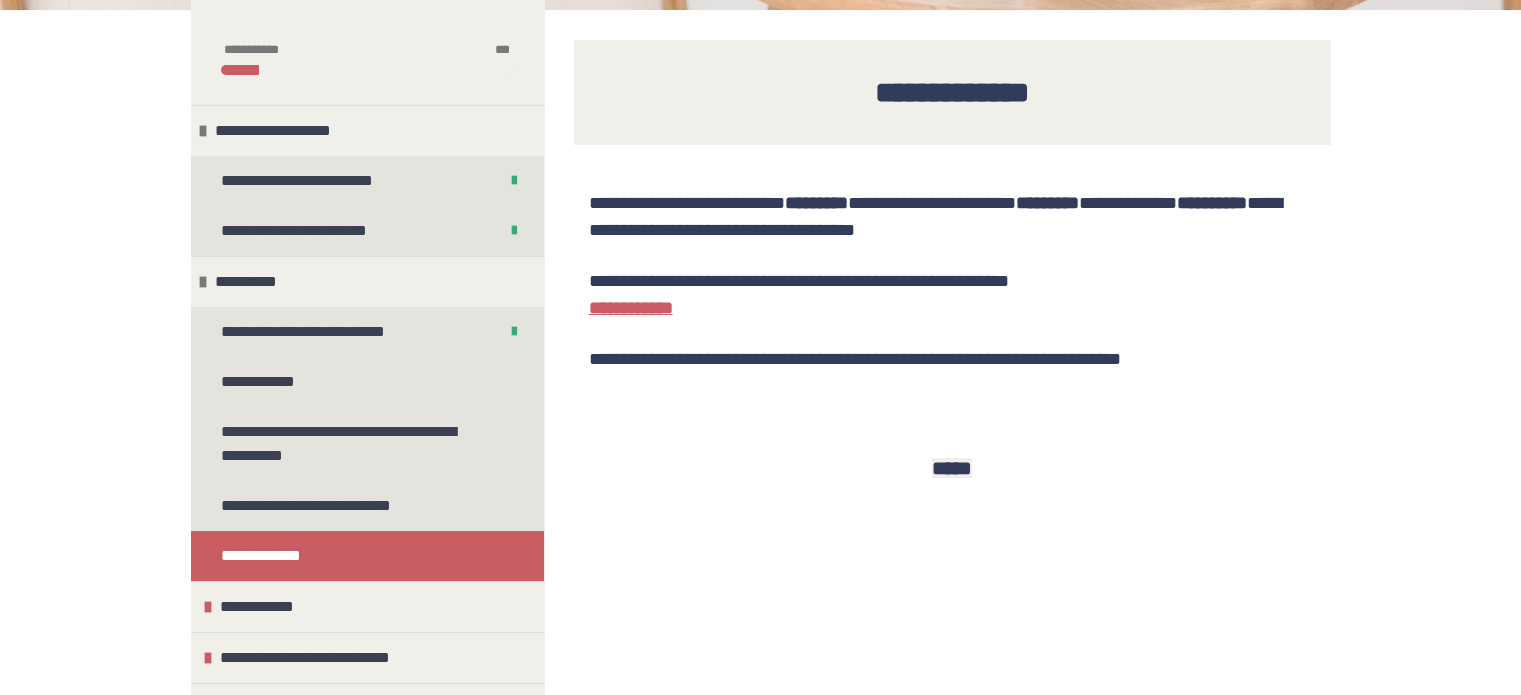 click on "**********" at bounding box center [631, 308] 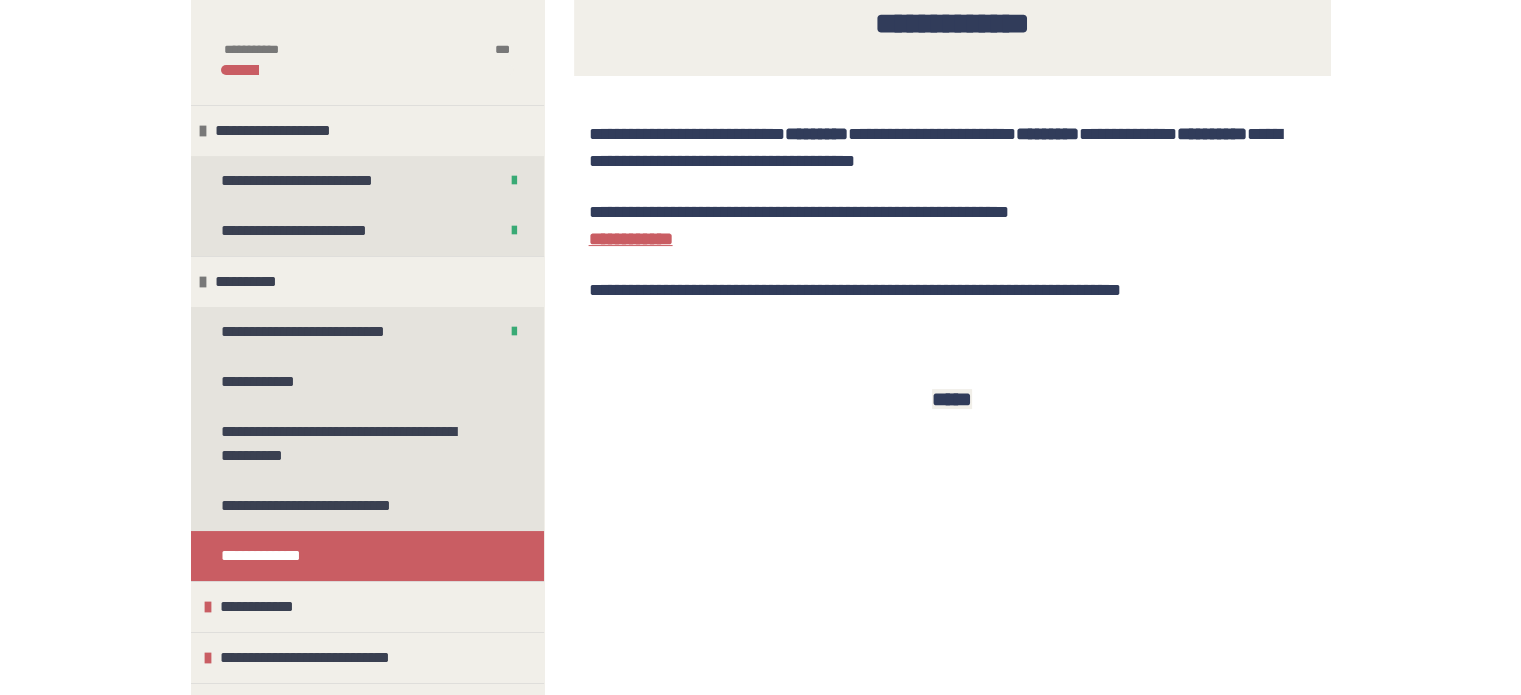 scroll, scrollTop: 370, scrollLeft: 0, axis: vertical 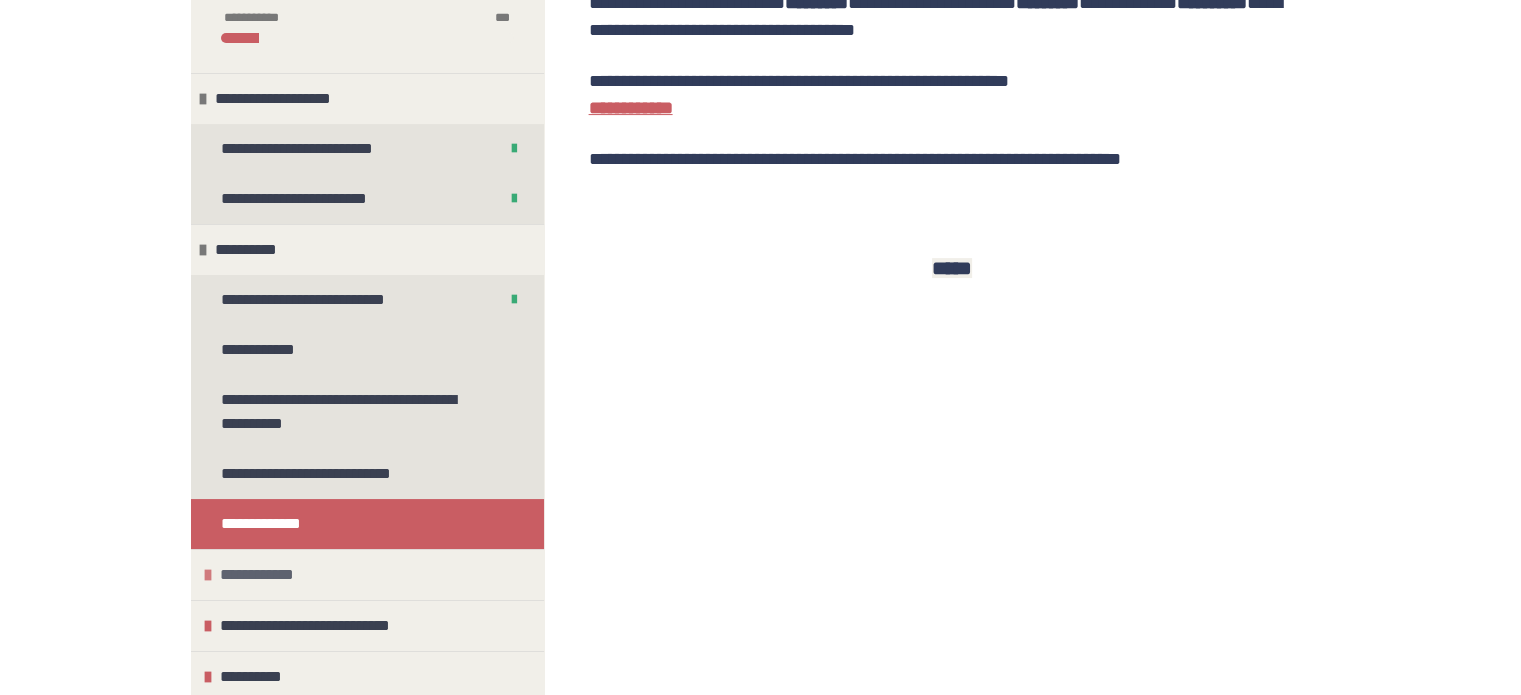 click at bounding box center [208, 575] 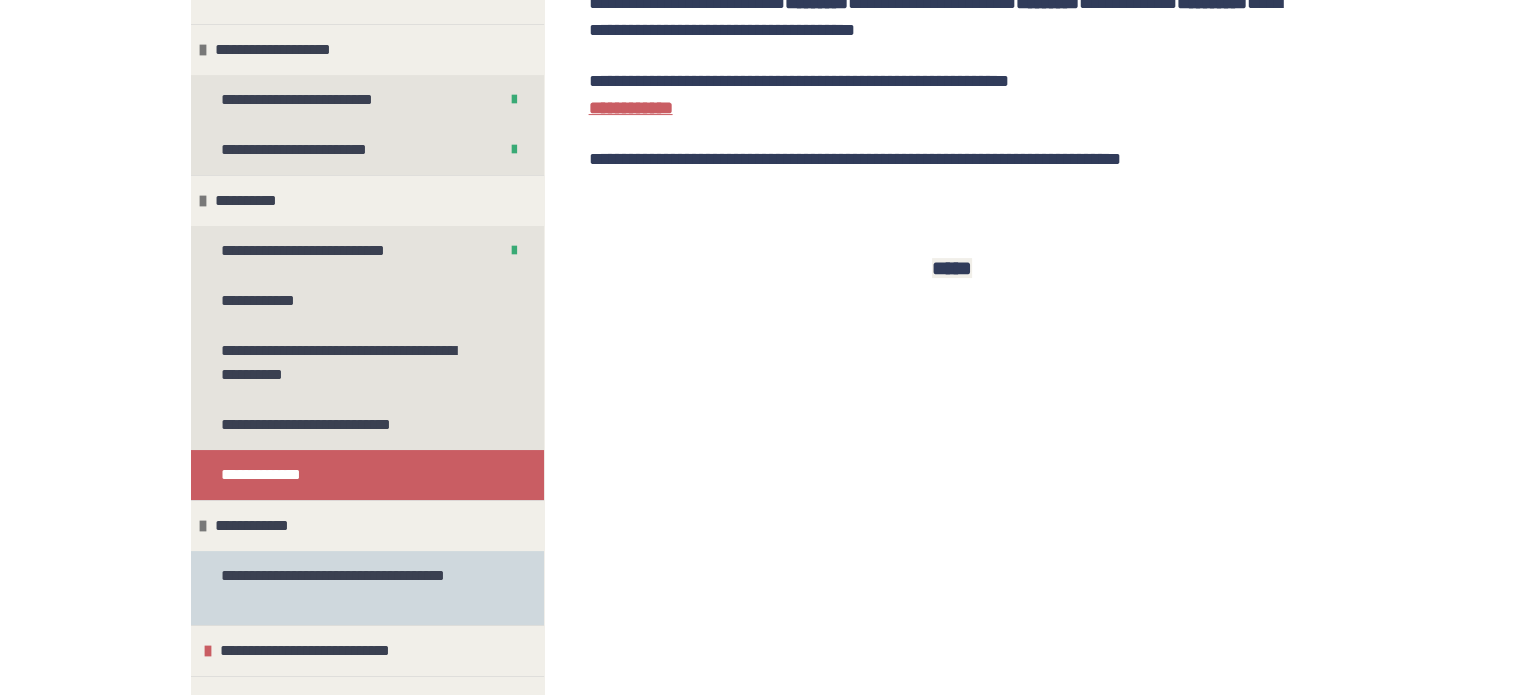 scroll, scrollTop: 106, scrollLeft: 0, axis: vertical 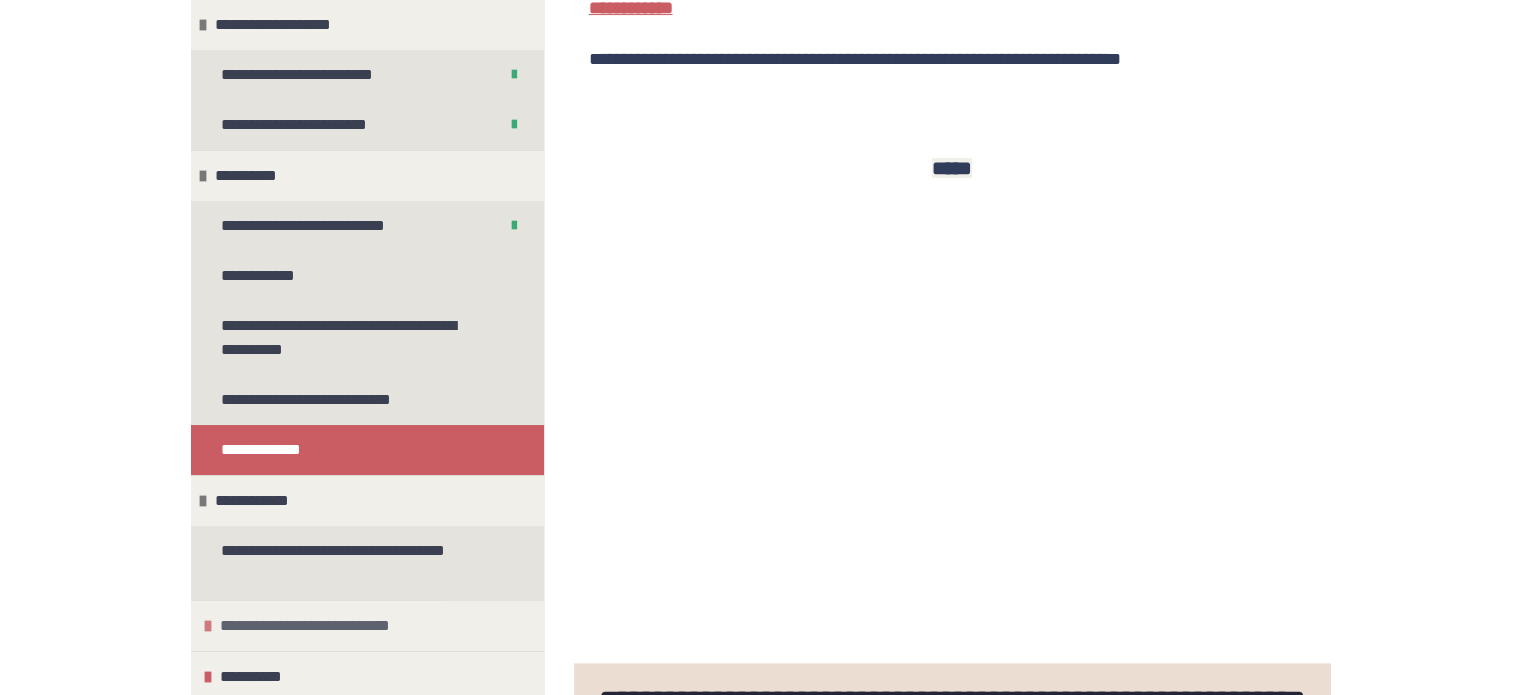 click at bounding box center [208, 626] 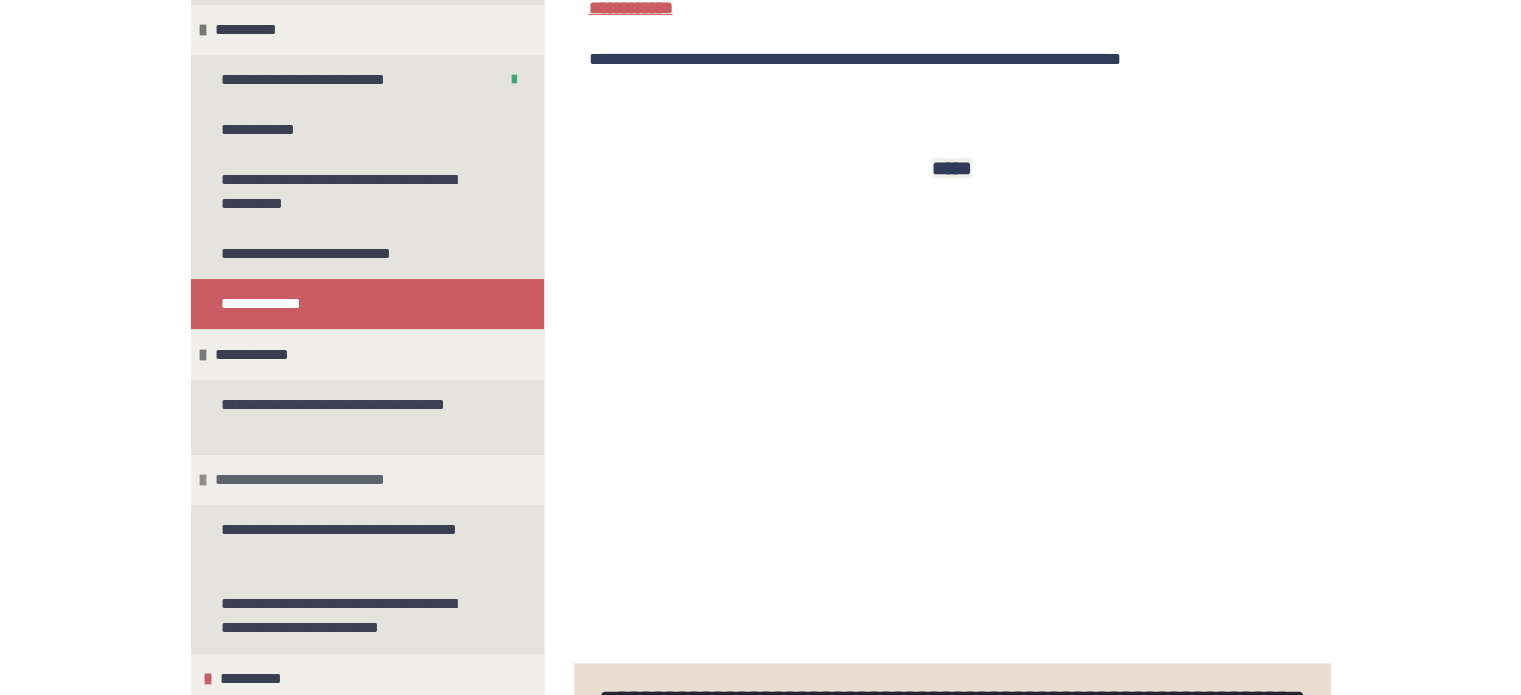 scroll, scrollTop: 254, scrollLeft: 0, axis: vertical 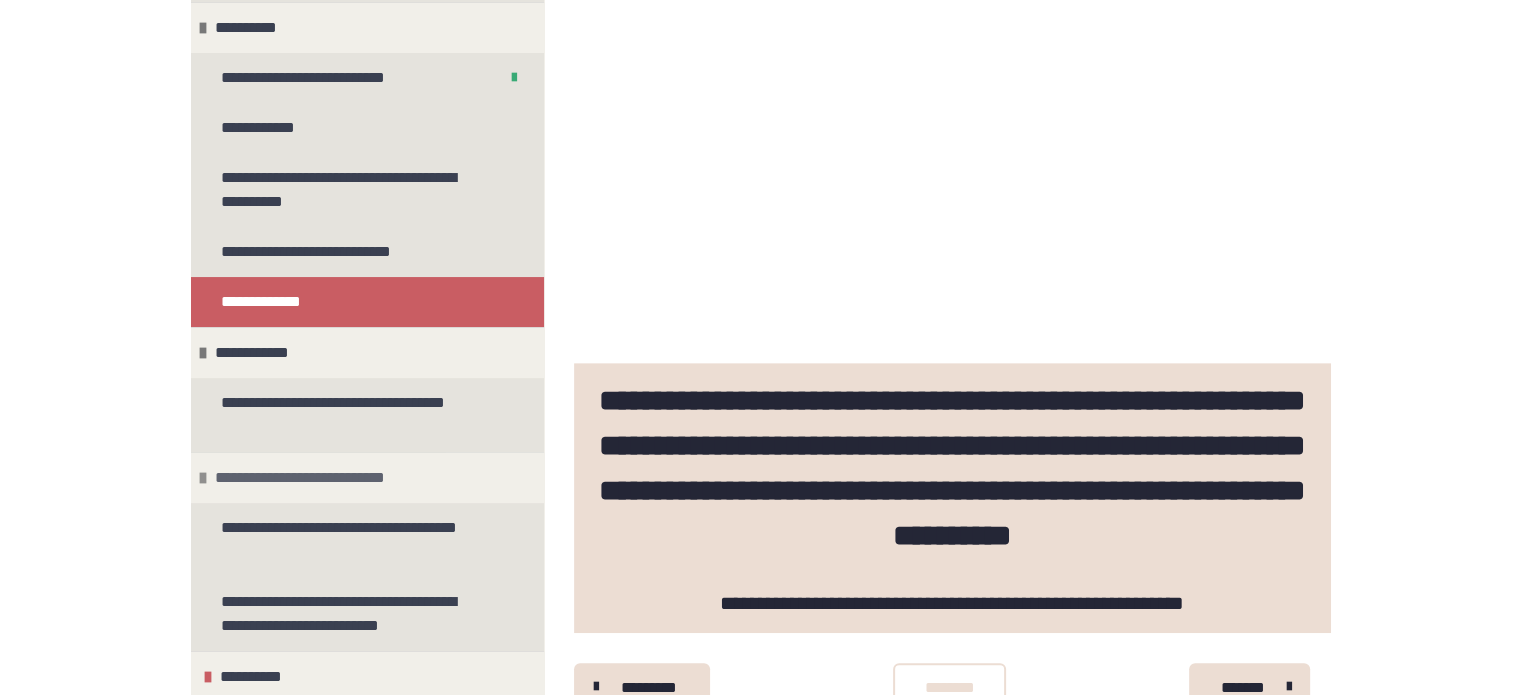 click at bounding box center (203, 478) 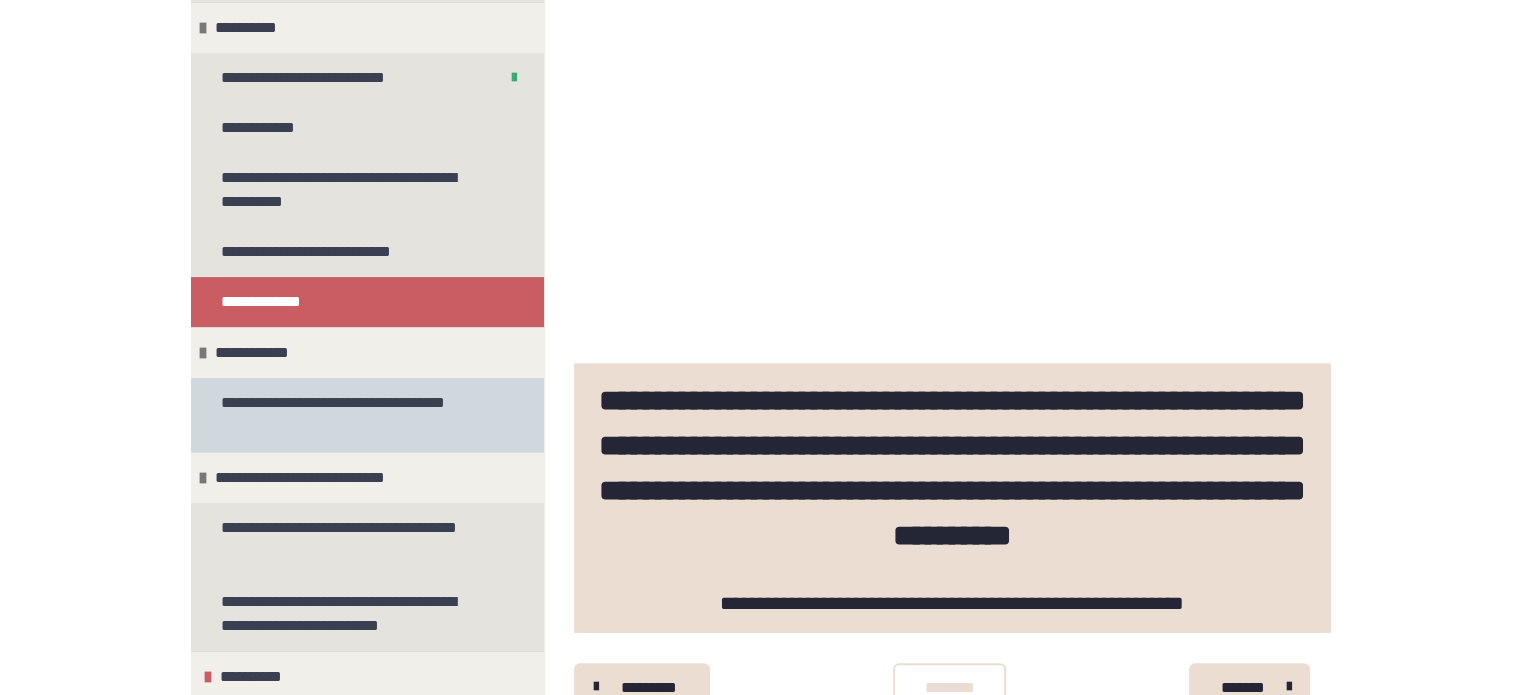 scroll, scrollTop: 106, scrollLeft: 0, axis: vertical 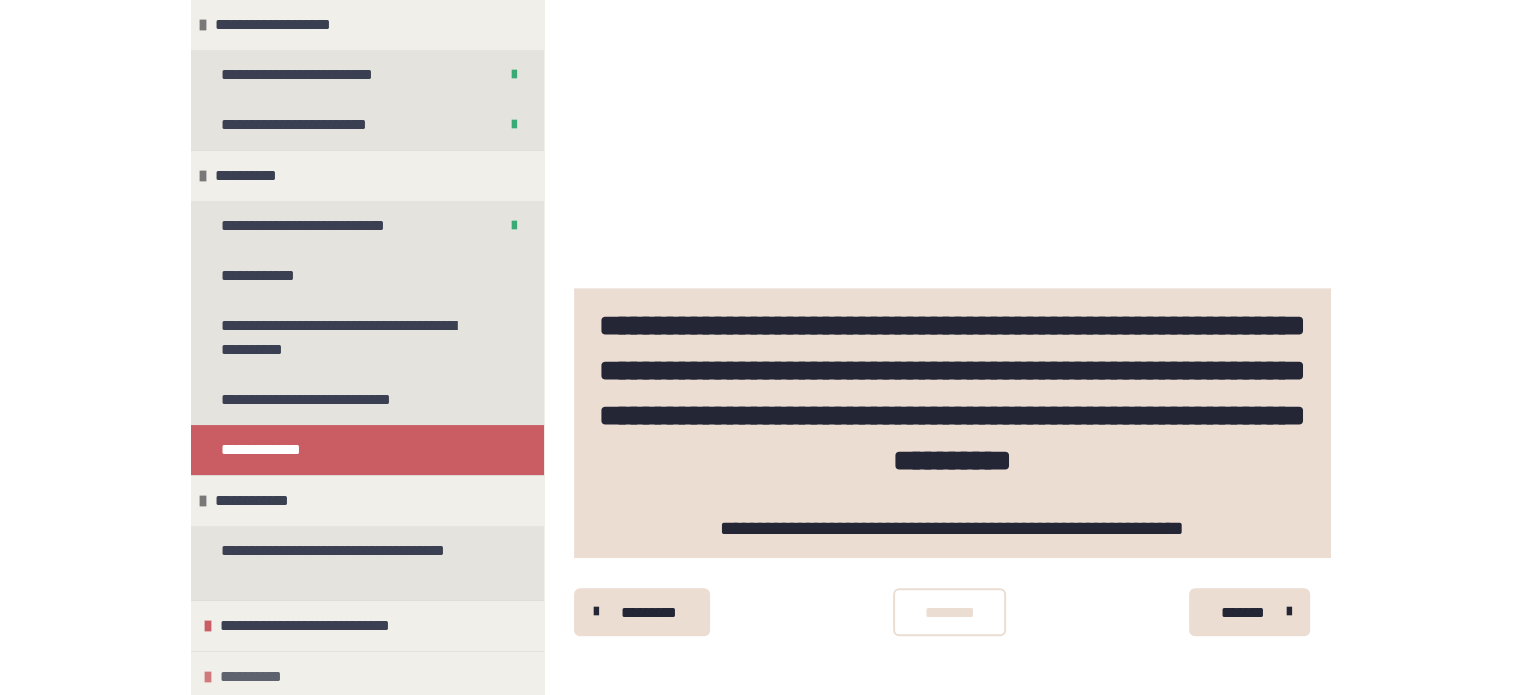 click on "**********" at bounding box center (259, 677) 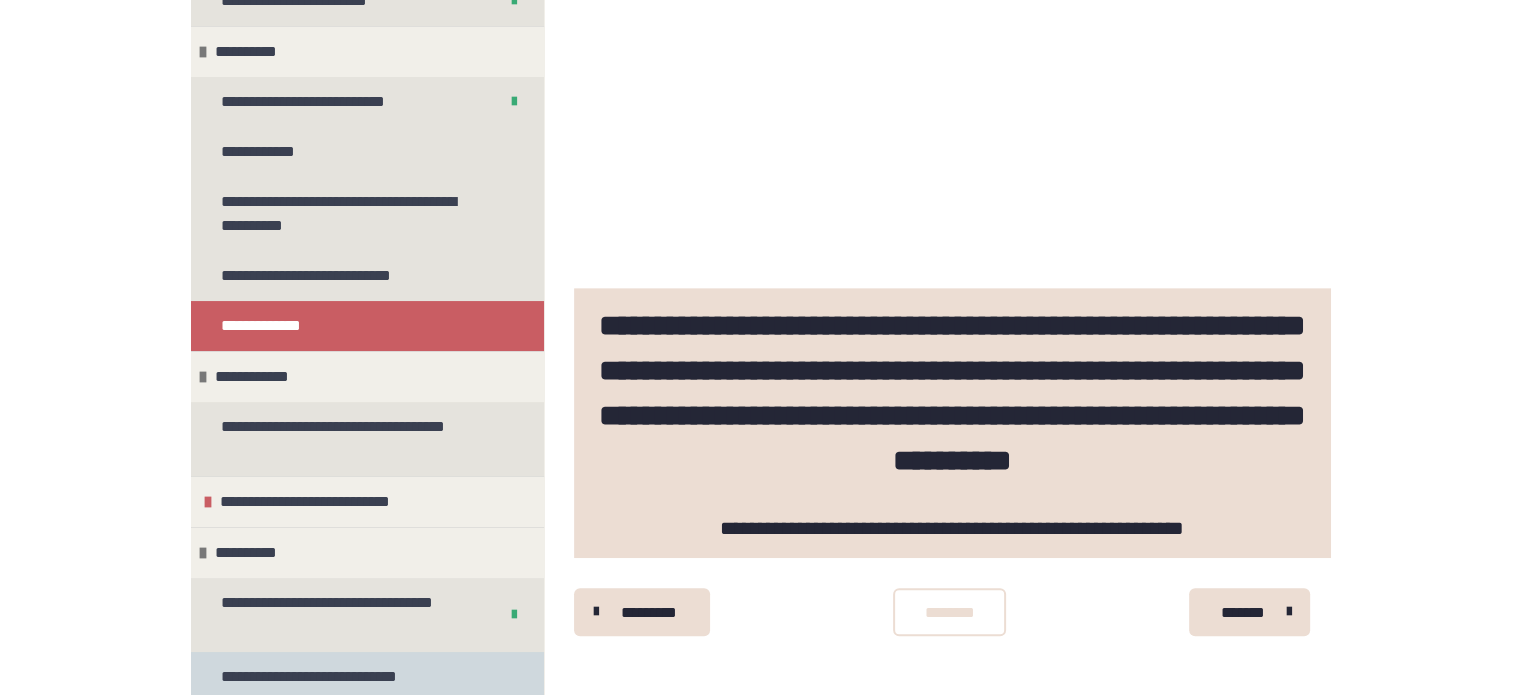 click on "**********" at bounding box center [325, 677] 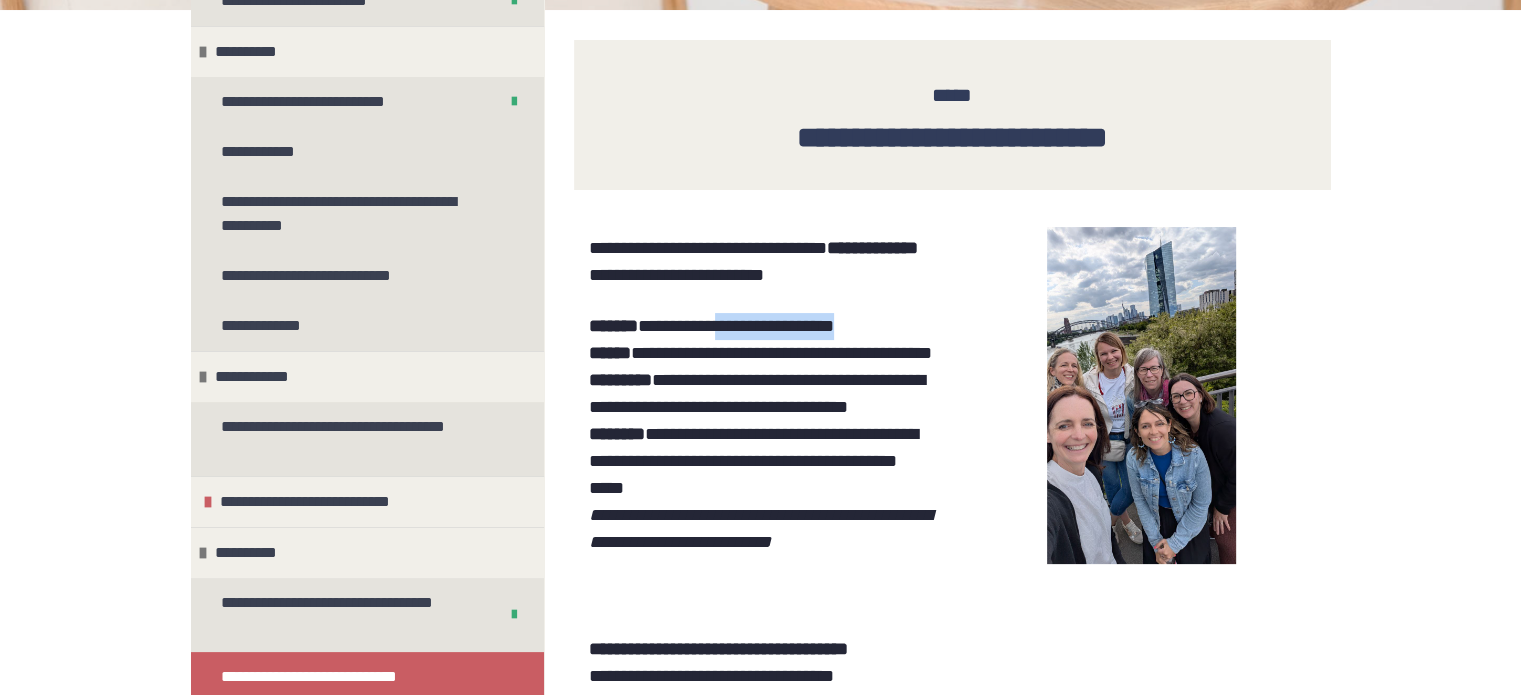 drag, startPoint x: 755, startPoint y: 326, endPoint x: 948, endPoint y: 315, distance: 193.31322 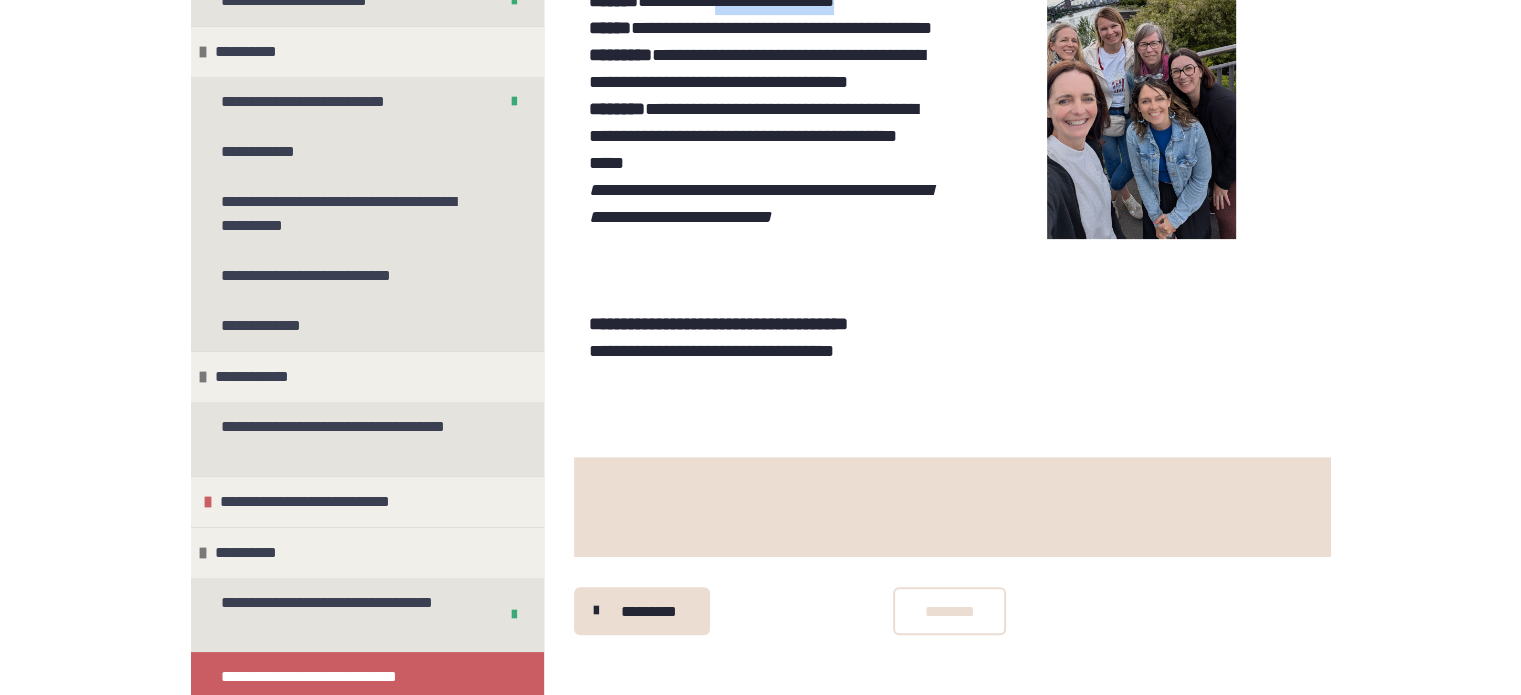 scroll, scrollTop: 651, scrollLeft: 0, axis: vertical 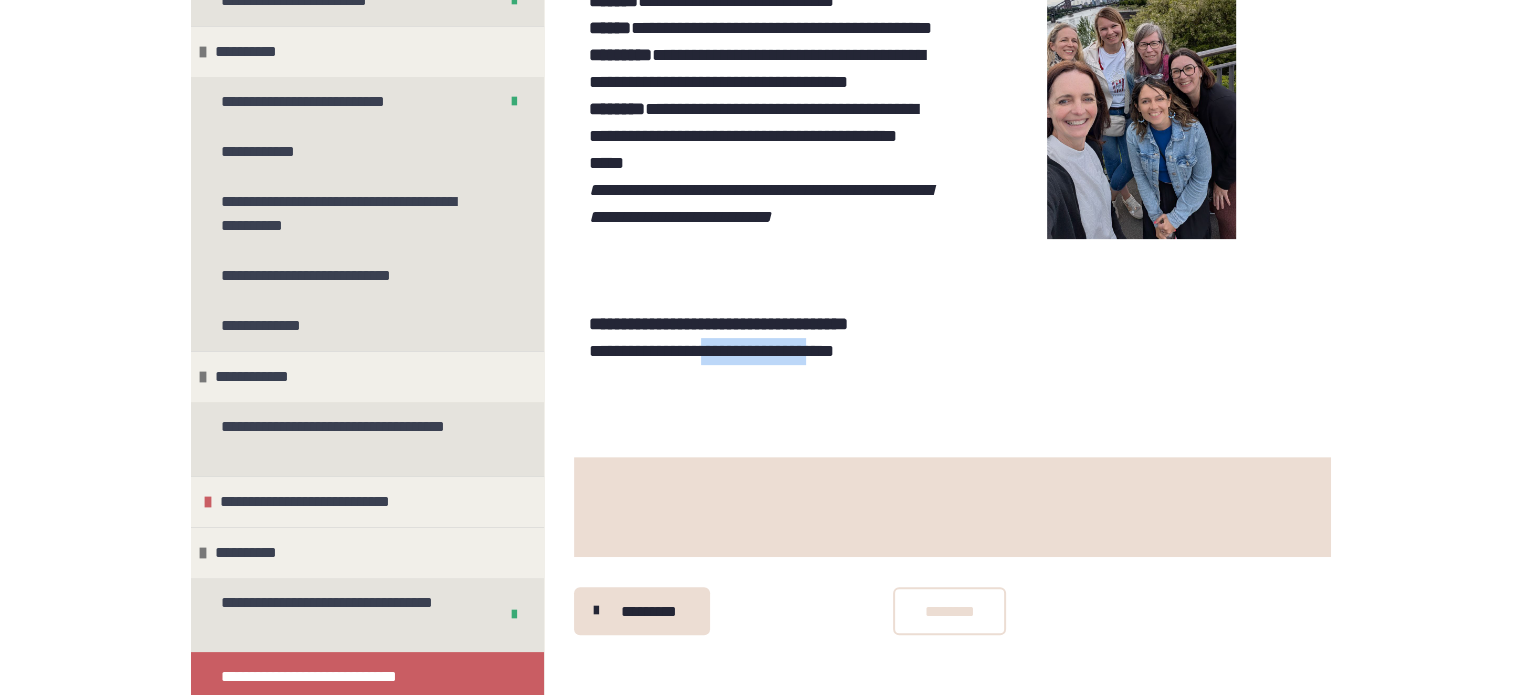 drag, startPoint x: 832, startPoint y: 355, endPoint x: 848, endPoint y: 353, distance: 16.124516 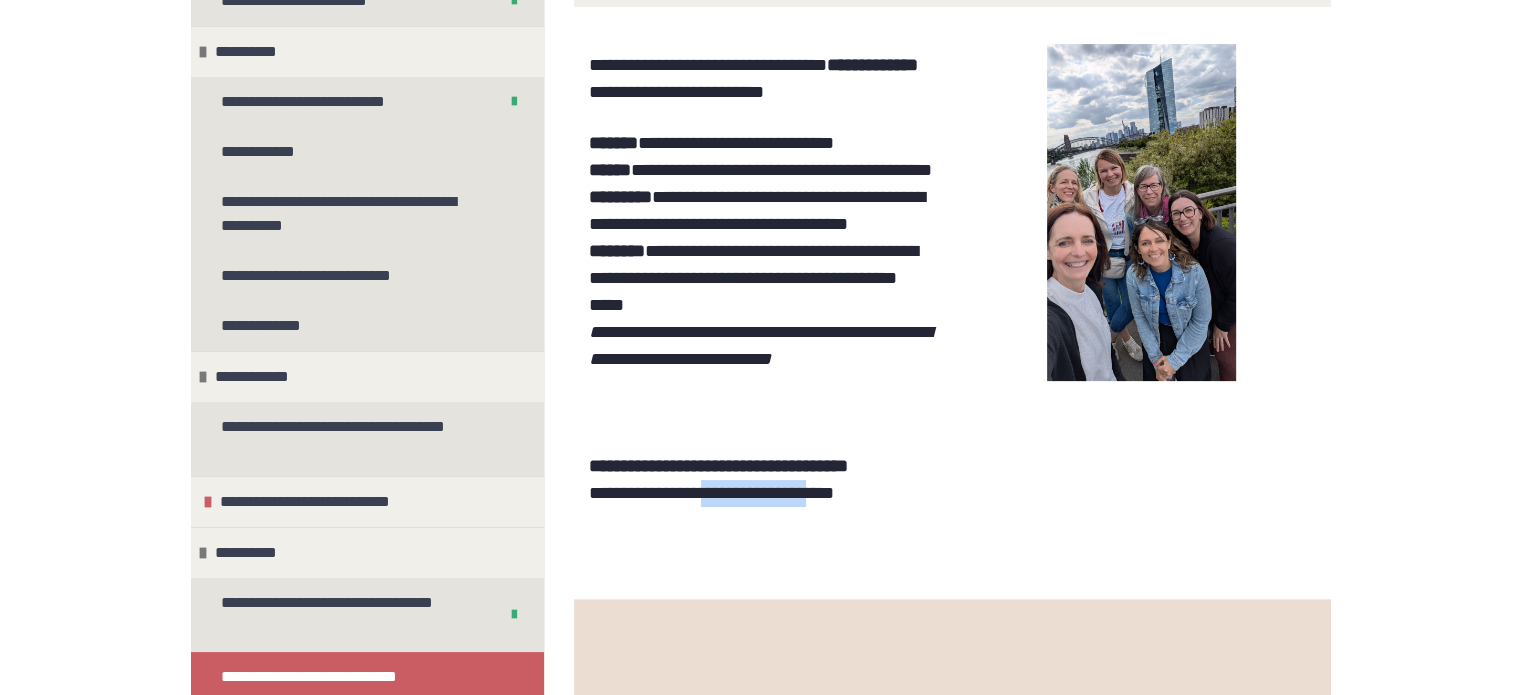 scroll, scrollTop: 451, scrollLeft: 0, axis: vertical 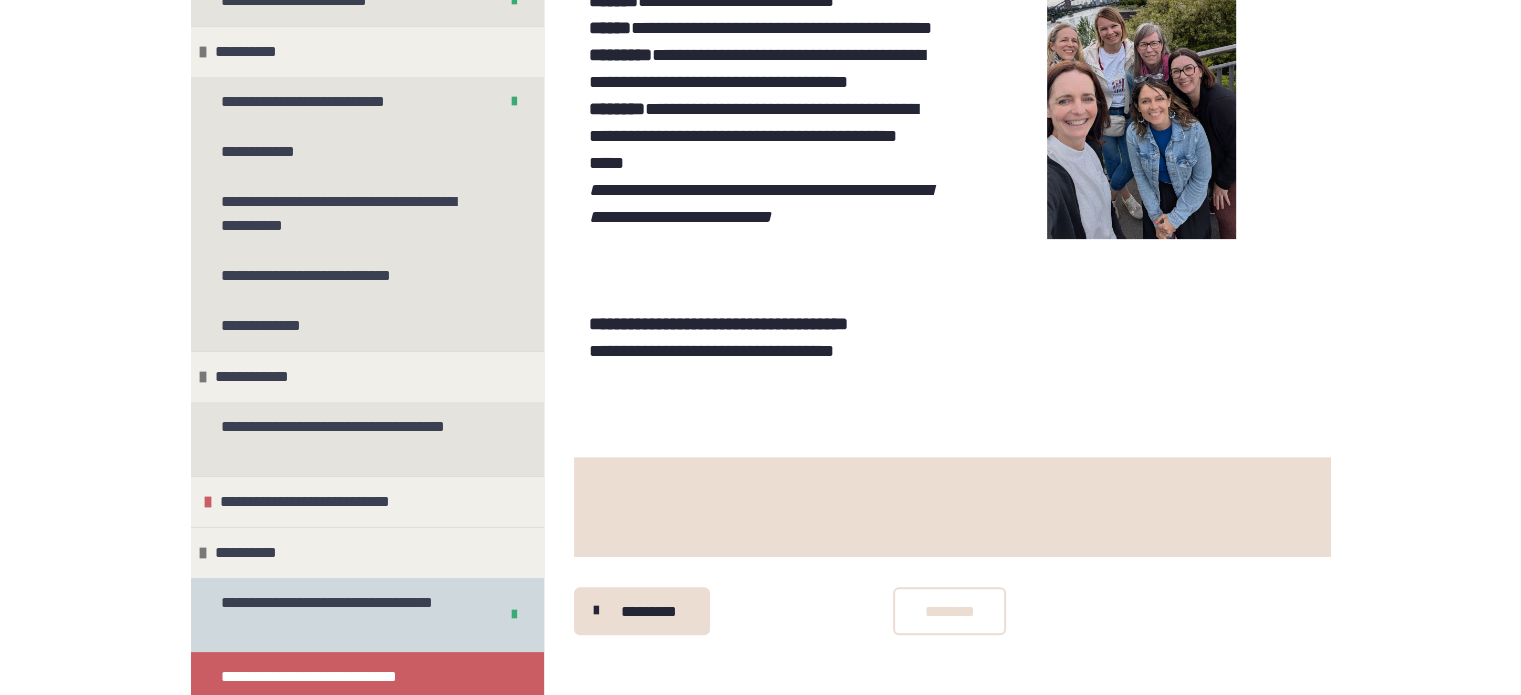 click on "**********" at bounding box center (344, 615) 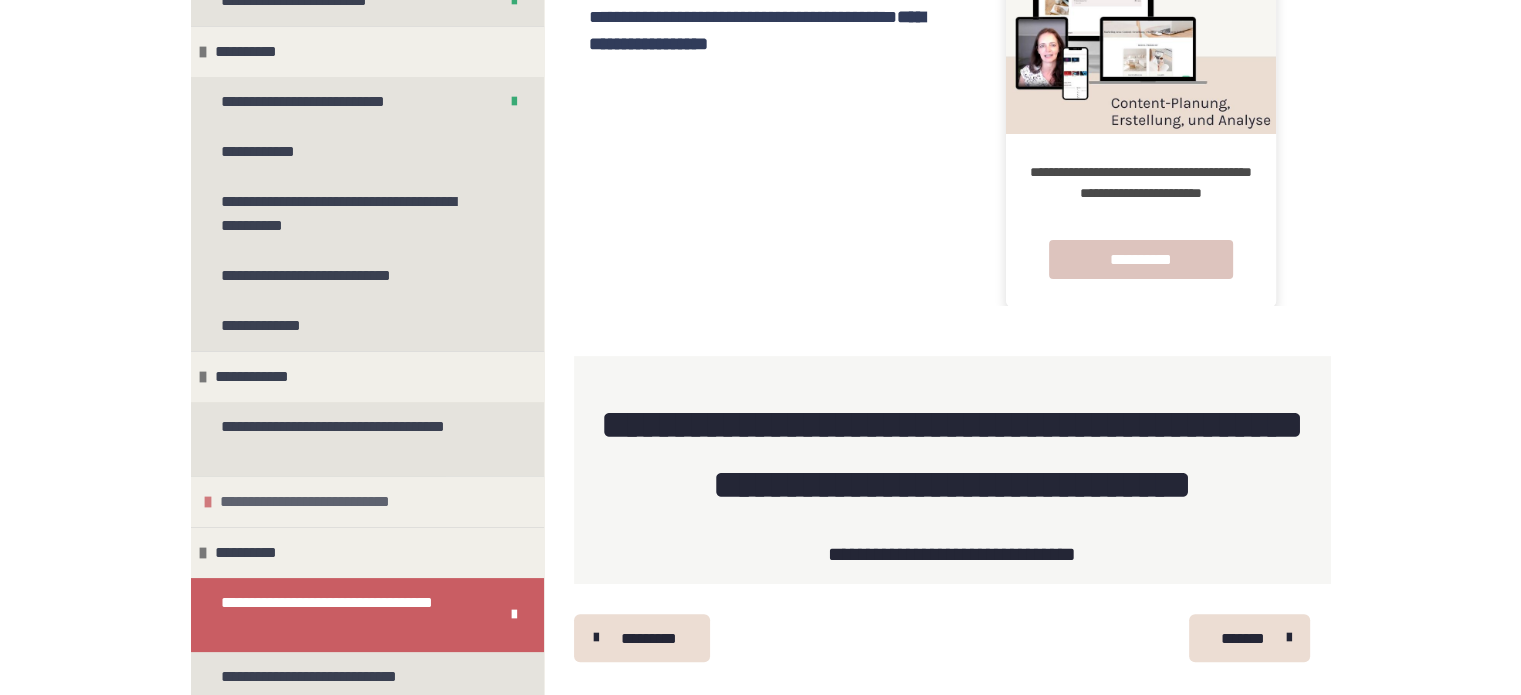 scroll, scrollTop: 628, scrollLeft: 0, axis: vertical 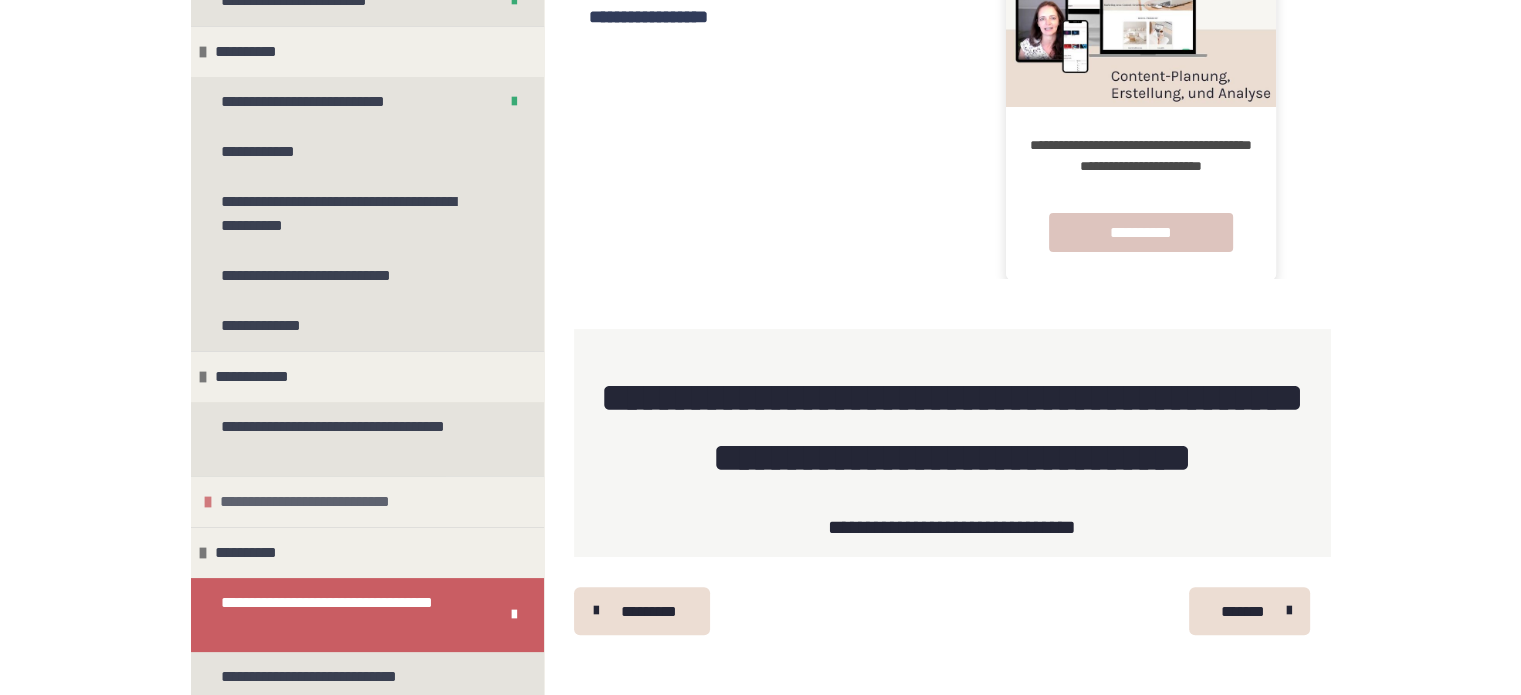 click on "**********" at bounding box center [325, 502] 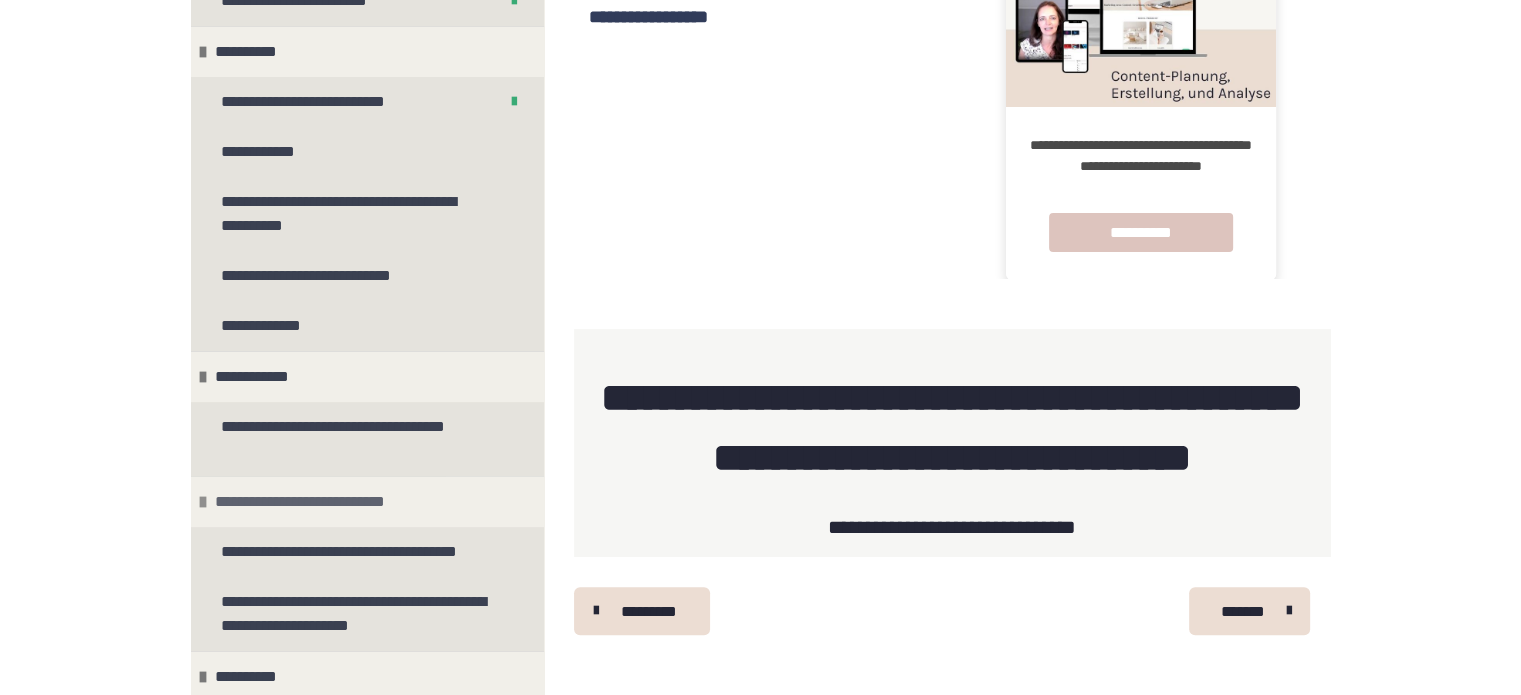 scroll, scrollTop: 254, scrollLeft: 0, axis: vertical 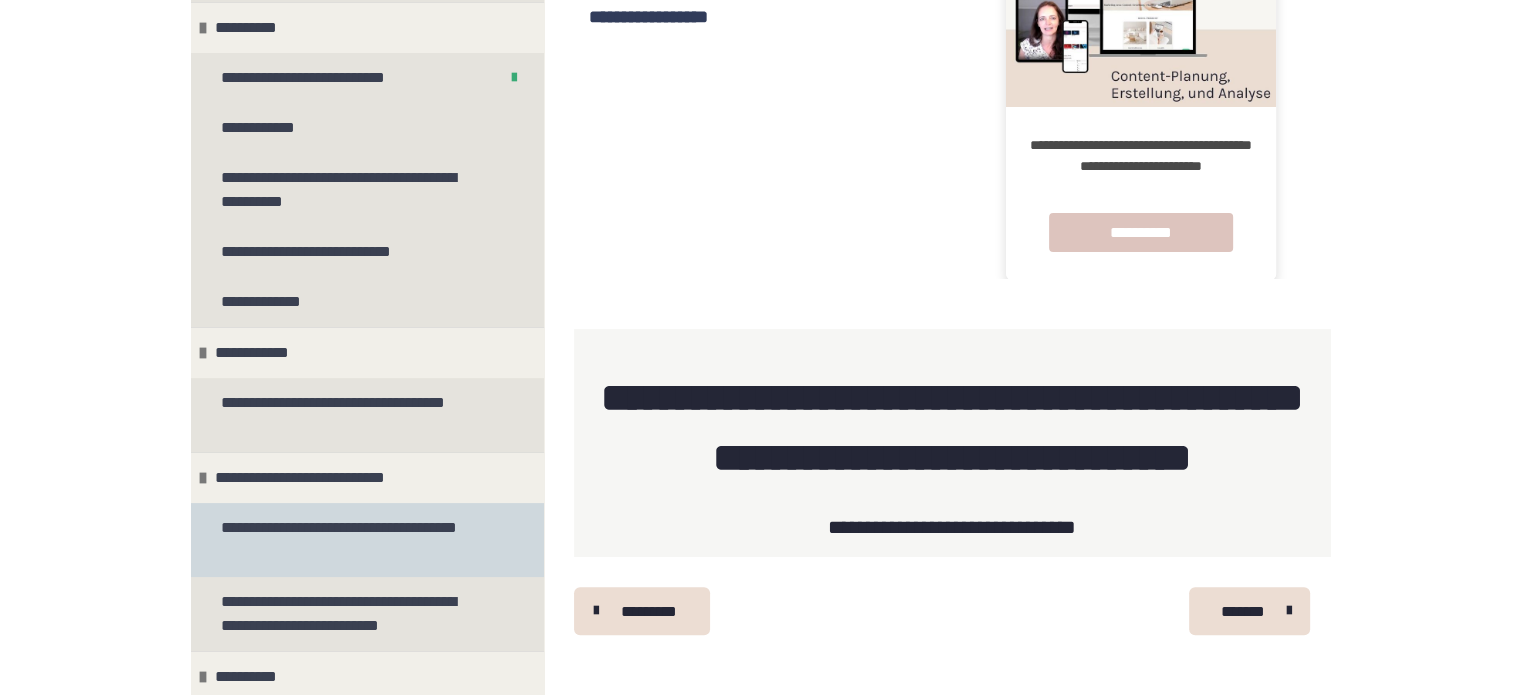click on "**********" at bounding box center [352, 540] 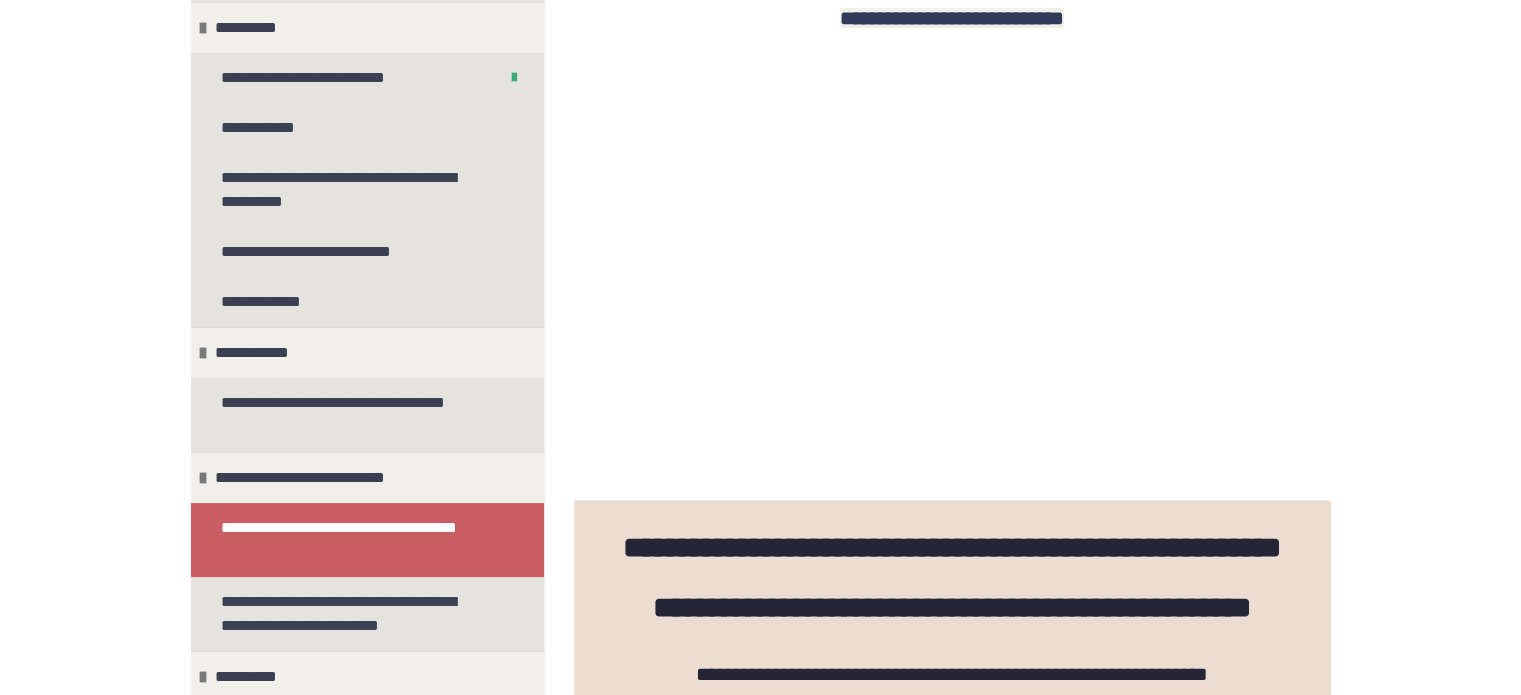 scroll, scrollTop: 670, scrollLeft: 0, axis: vertical 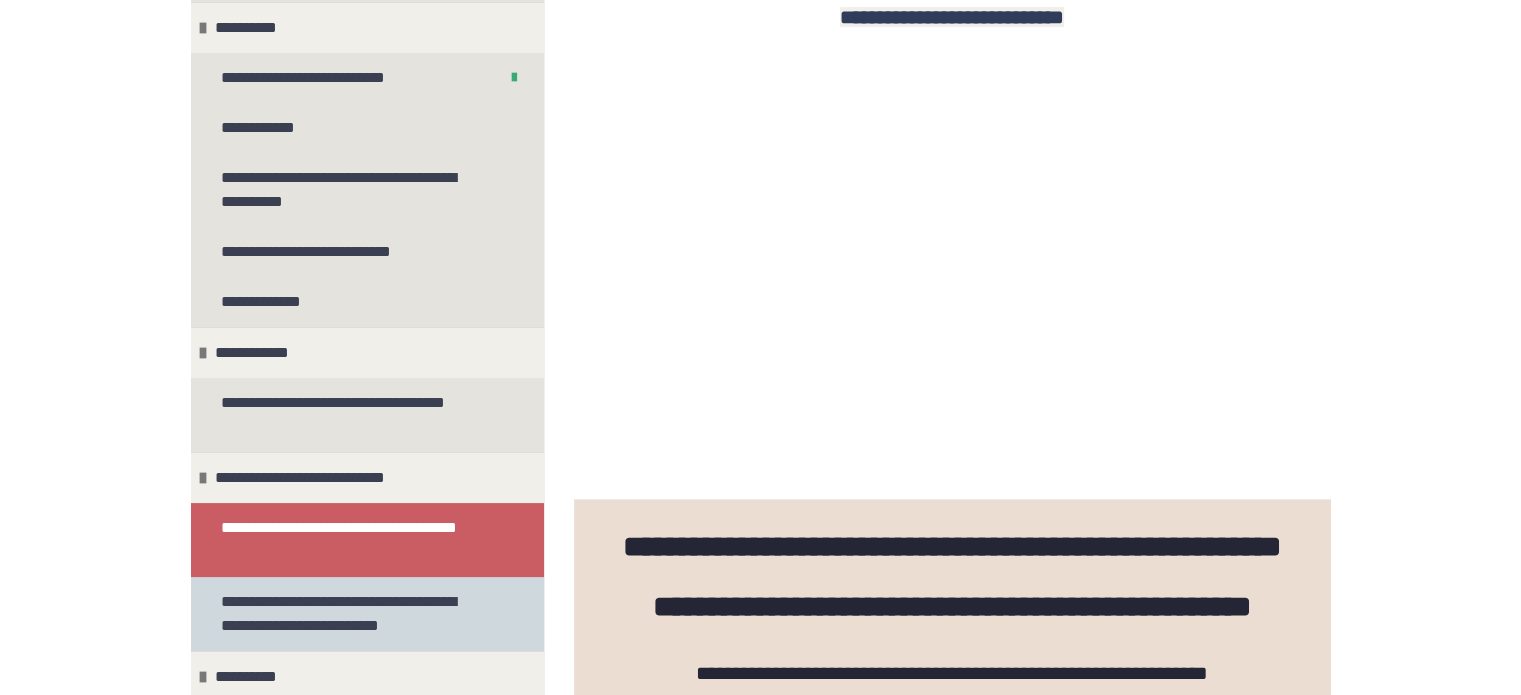 click on "**********" at bounding box center [352, 614] 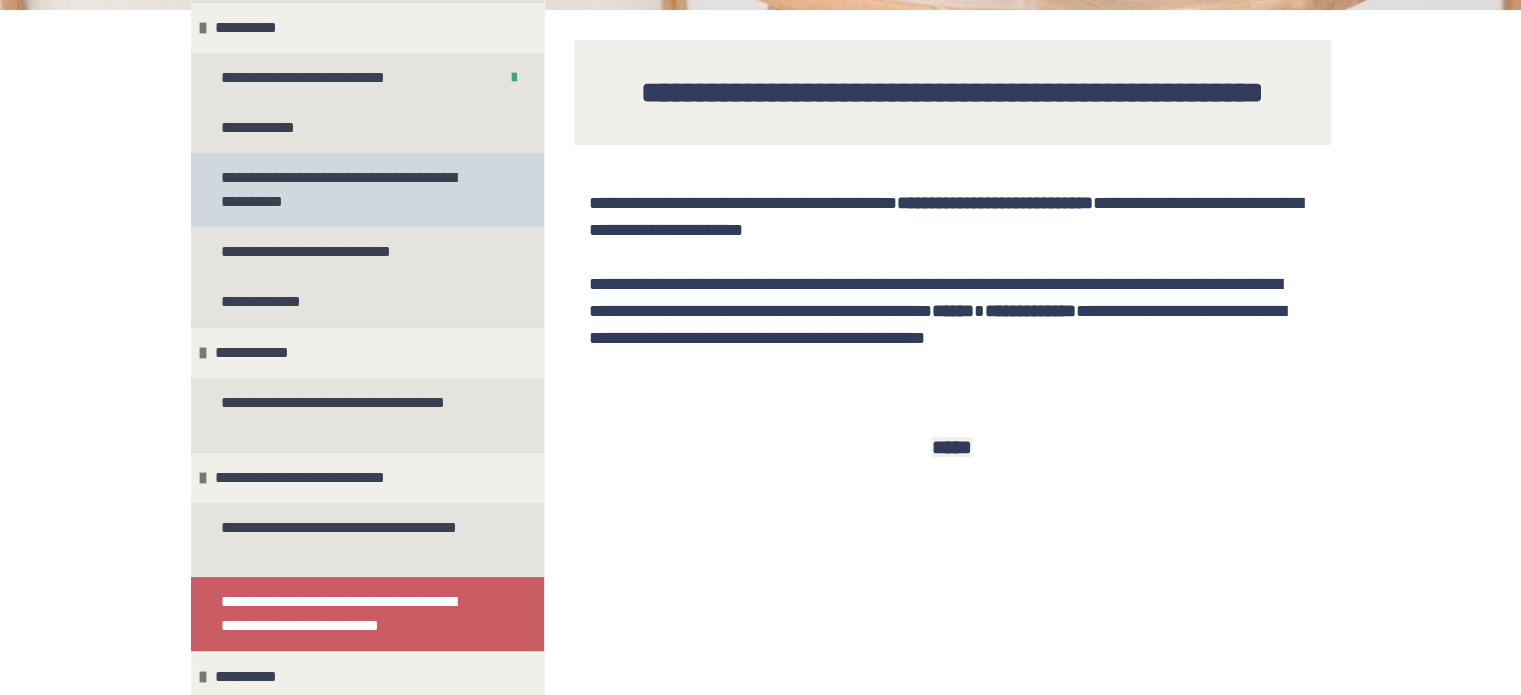 click on "**********" at bounding box center (352, 190) 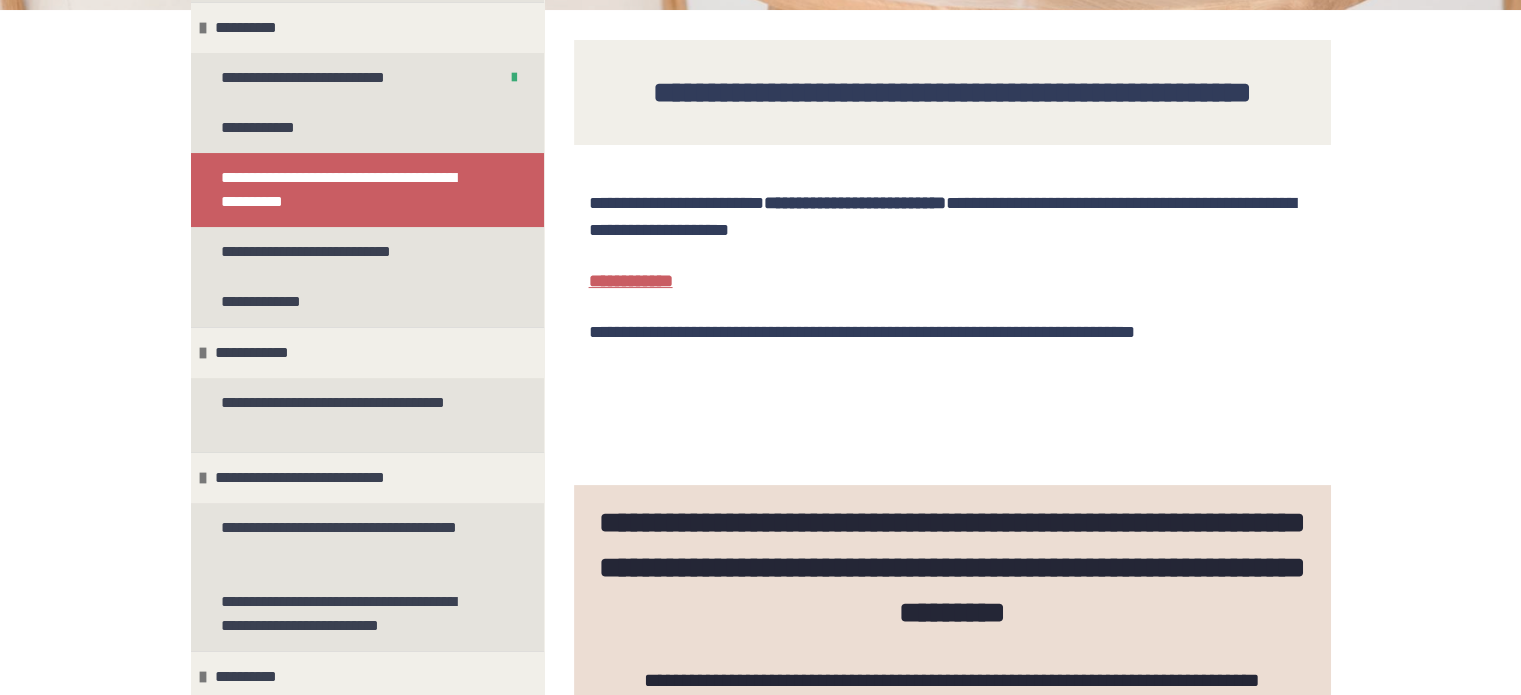 click on "**********" at bounding box center (631, 281) 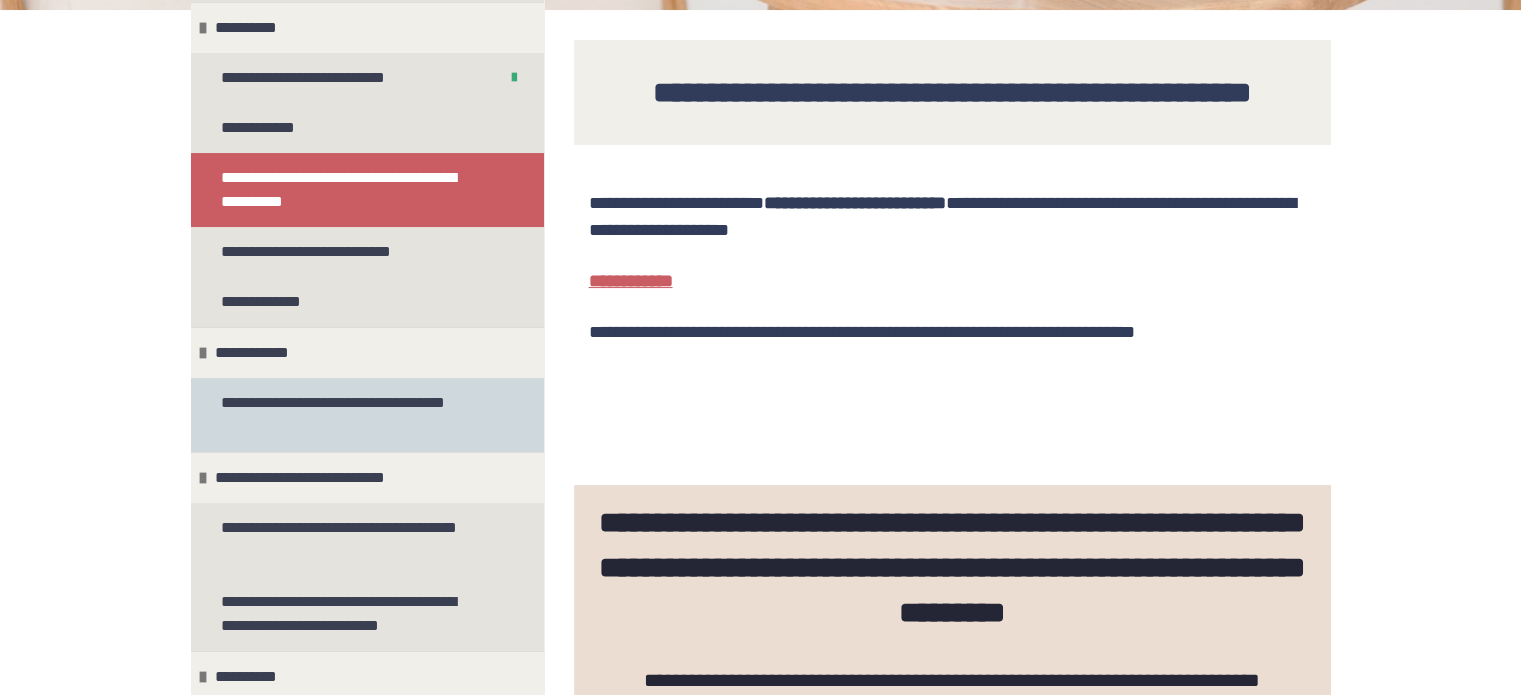 click on "**********" at bounding box center (352, 415) 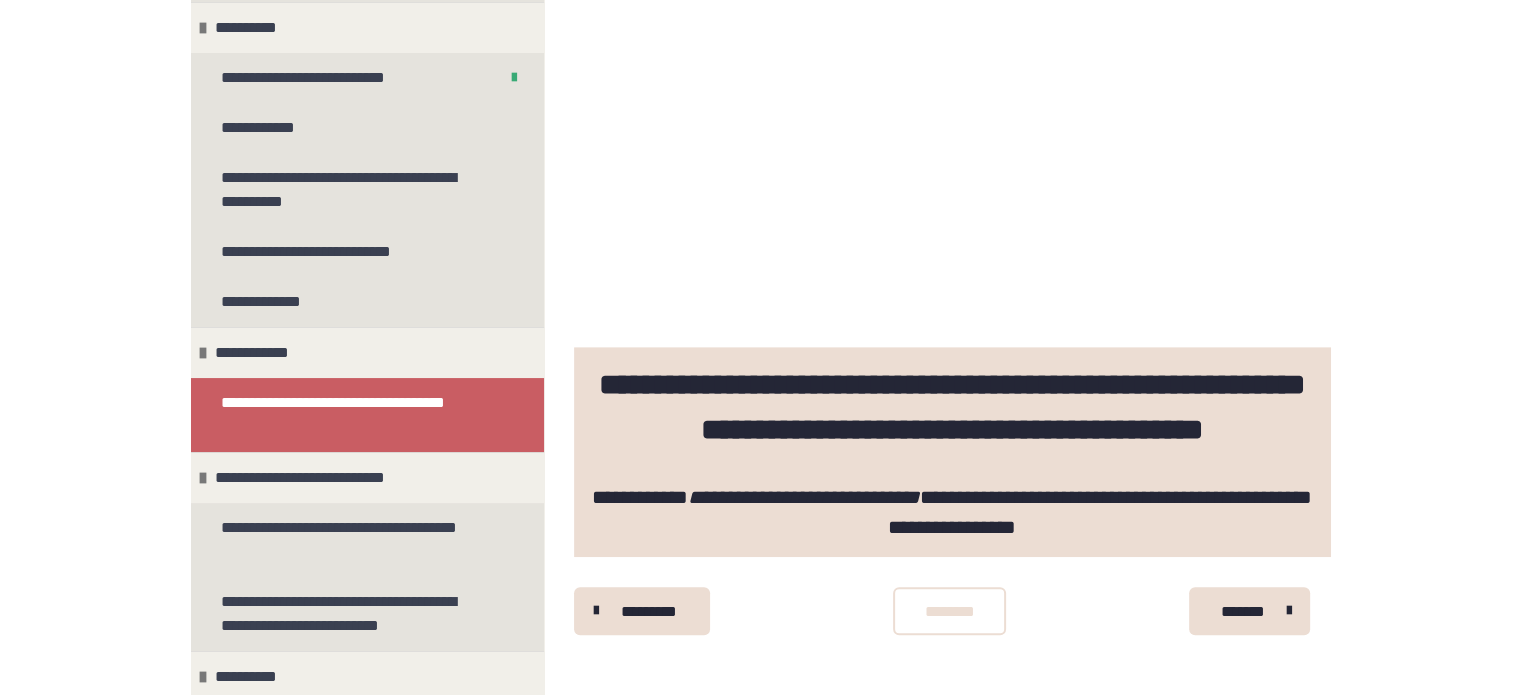 scroll, scrollTop: 1088, scrollLeft: 0, axis: vertical 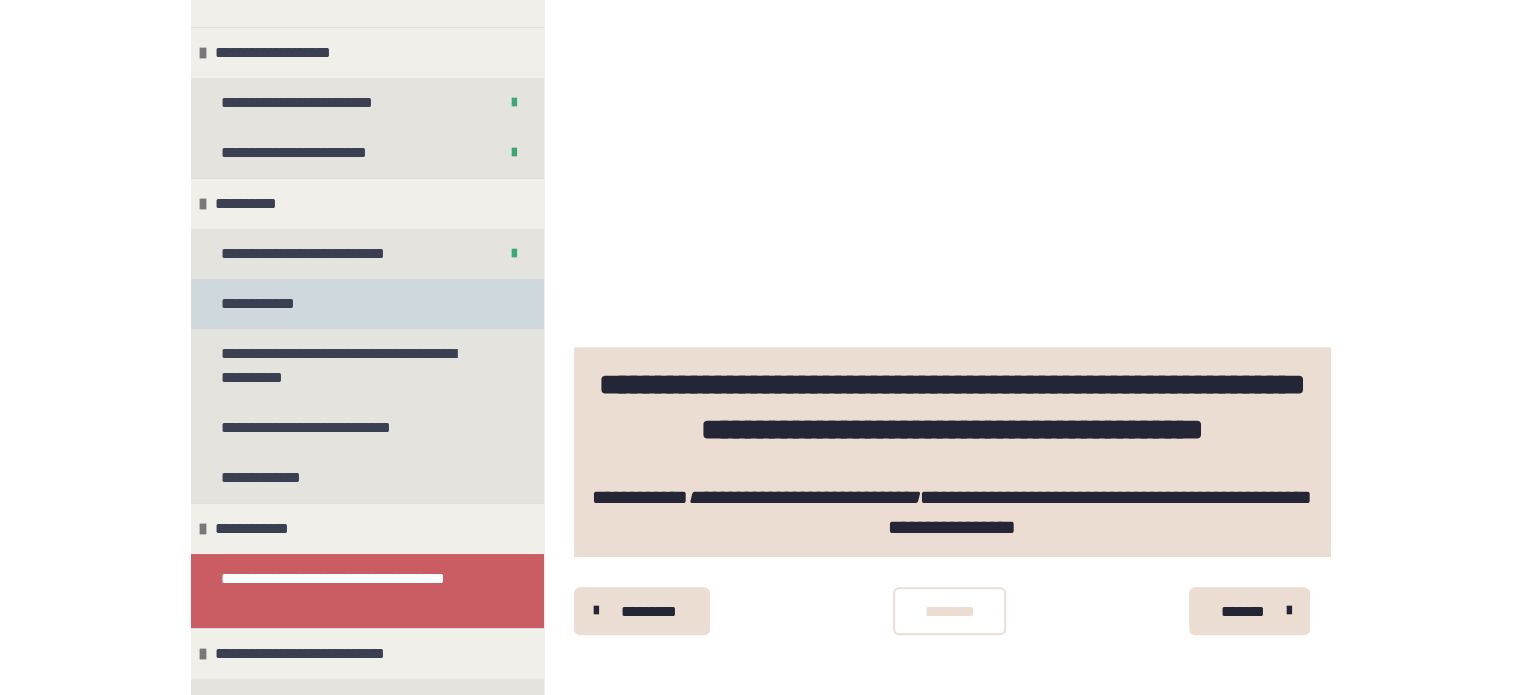 click on "**********" at bounding box center [367, 304] 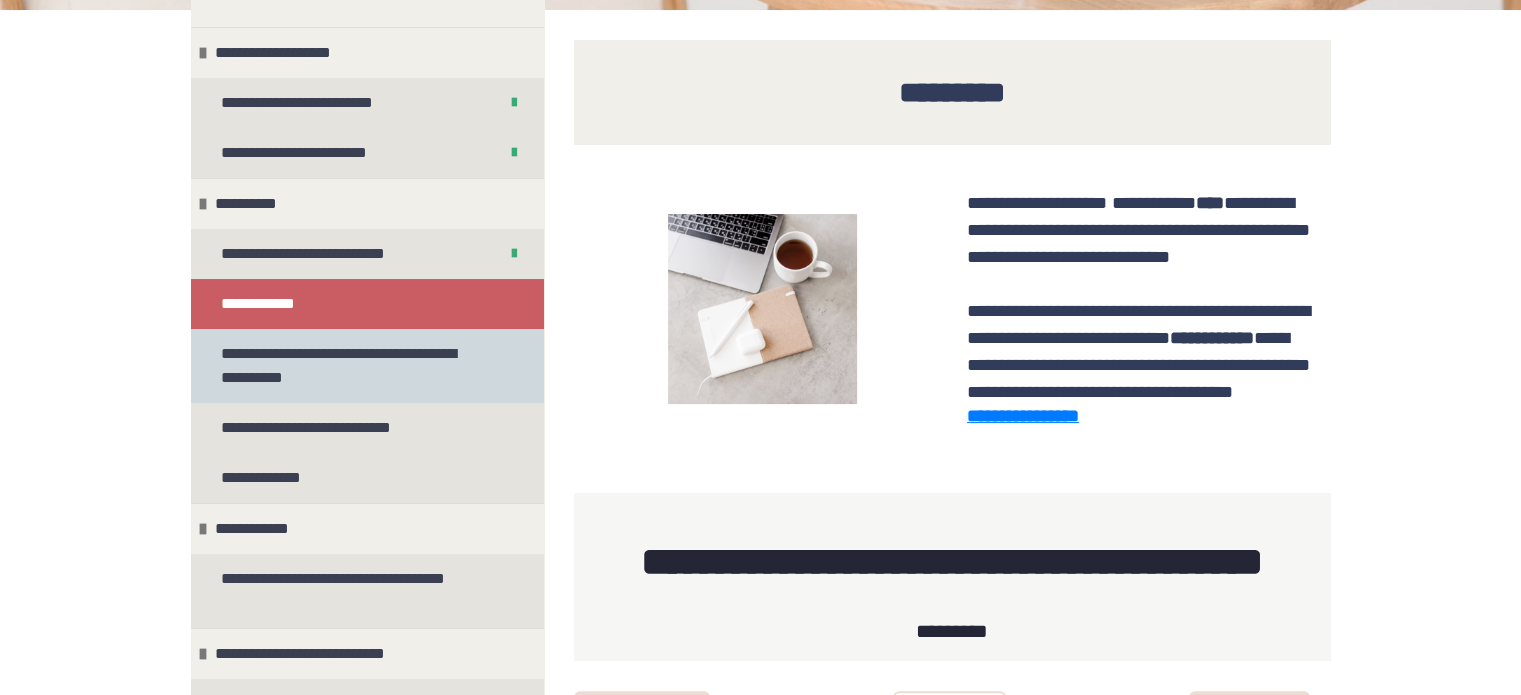 click on "**********" at bounding box center (352, 366) 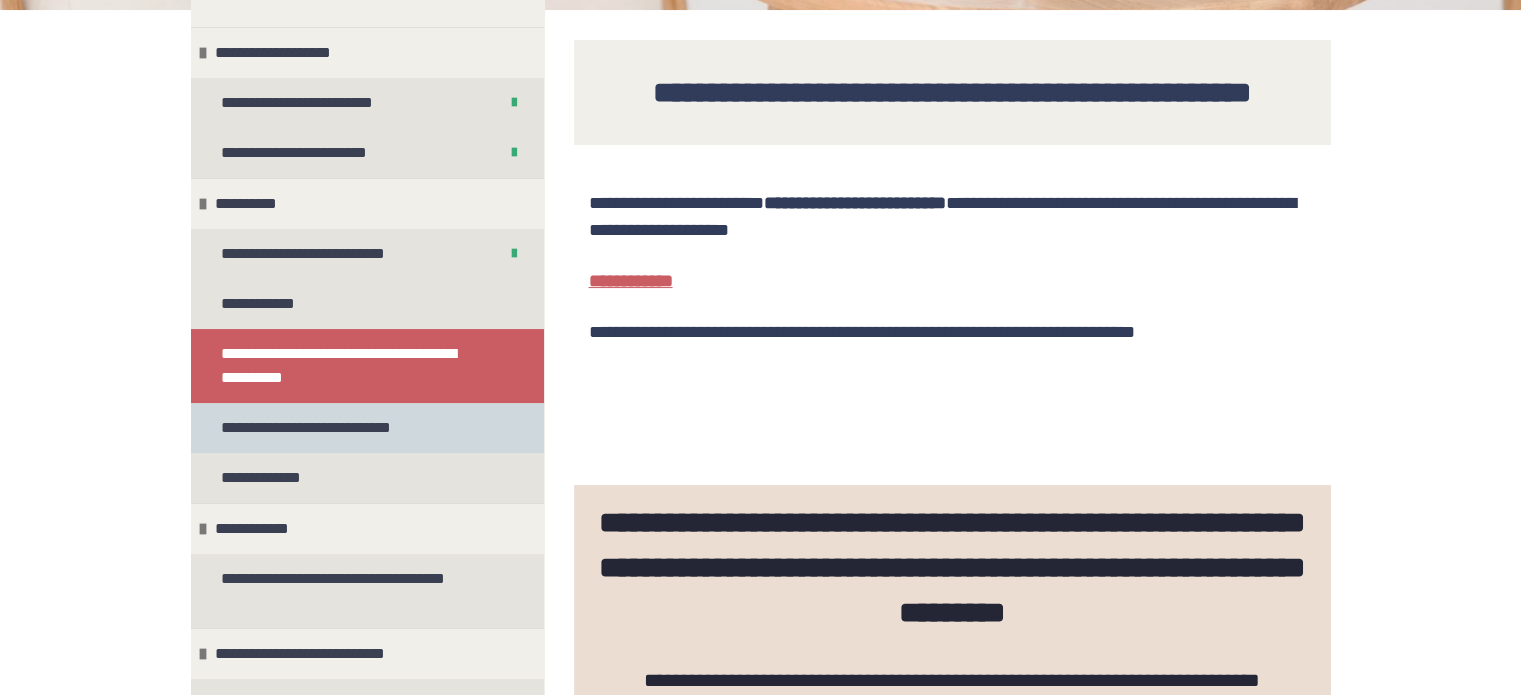 click on "**********" at bounding box center [323, 428] 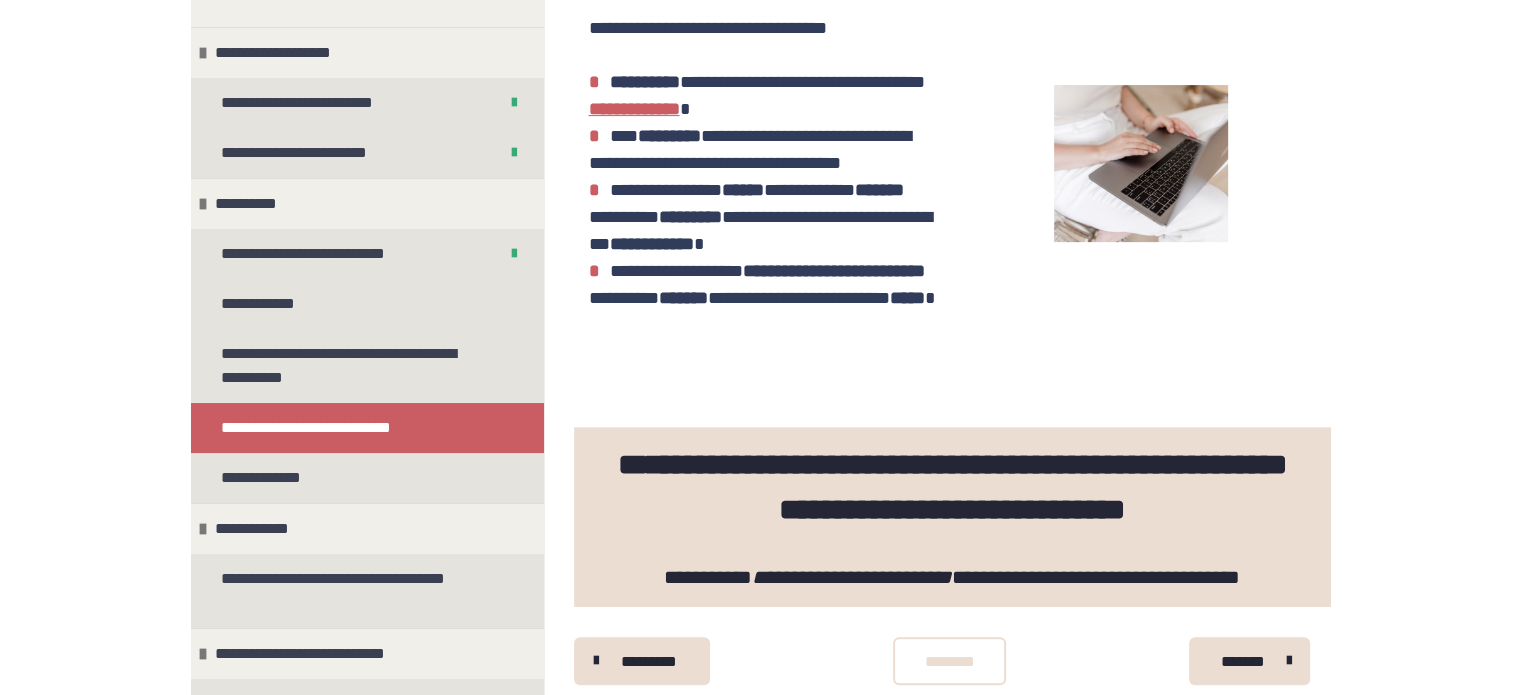scroll, scrollTop: 670, scrollLeft: 0, axis: vertical 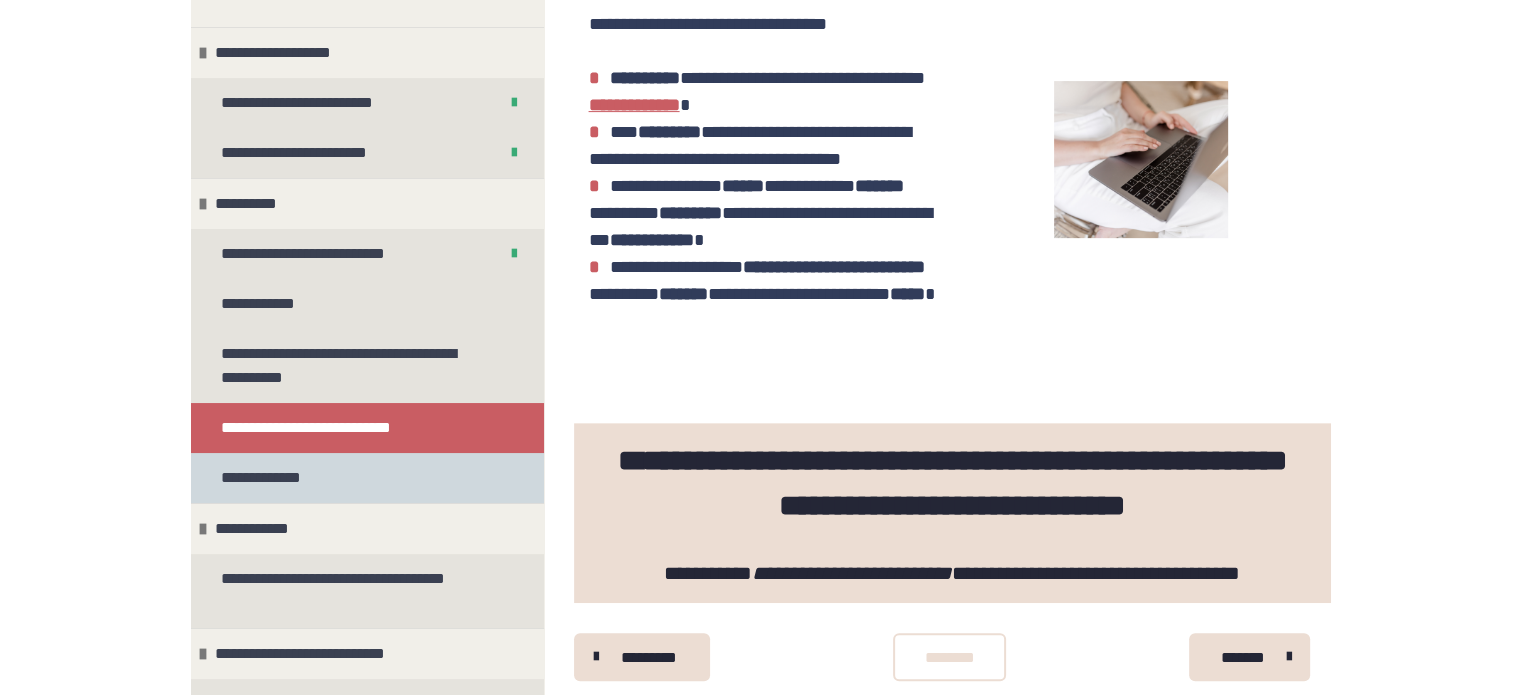 click on "**********" at bounding box center [268, 478] 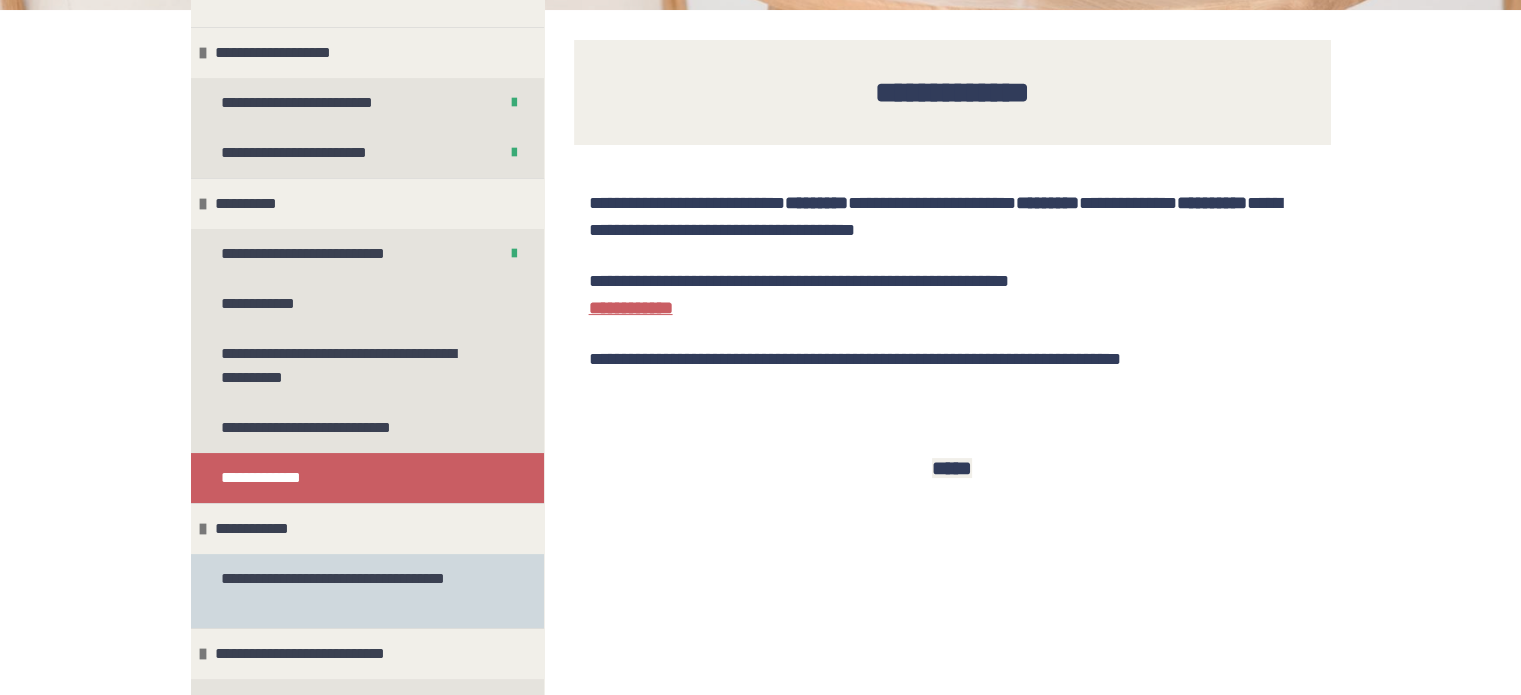 click on "**********" at bounding box center [352, 591] 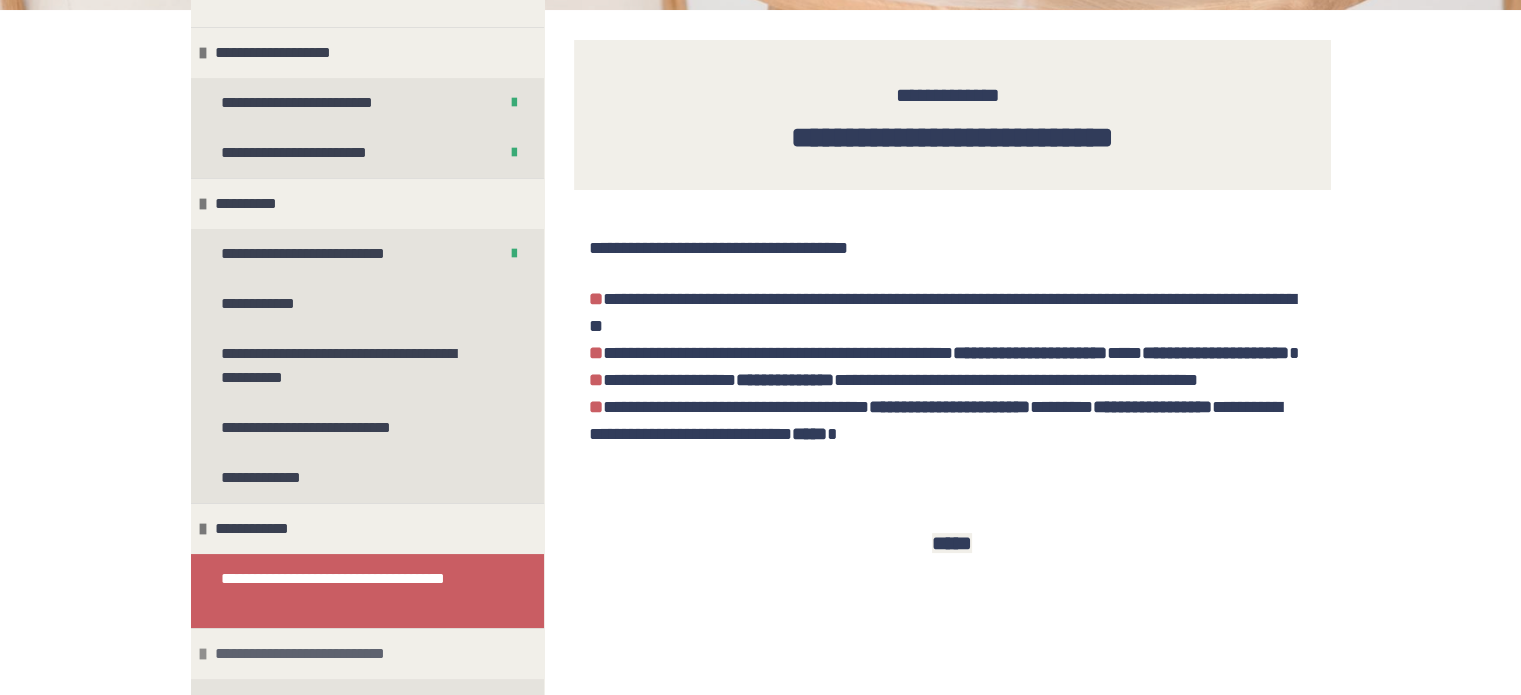 click on "**********" at bounding box center [320, 654] 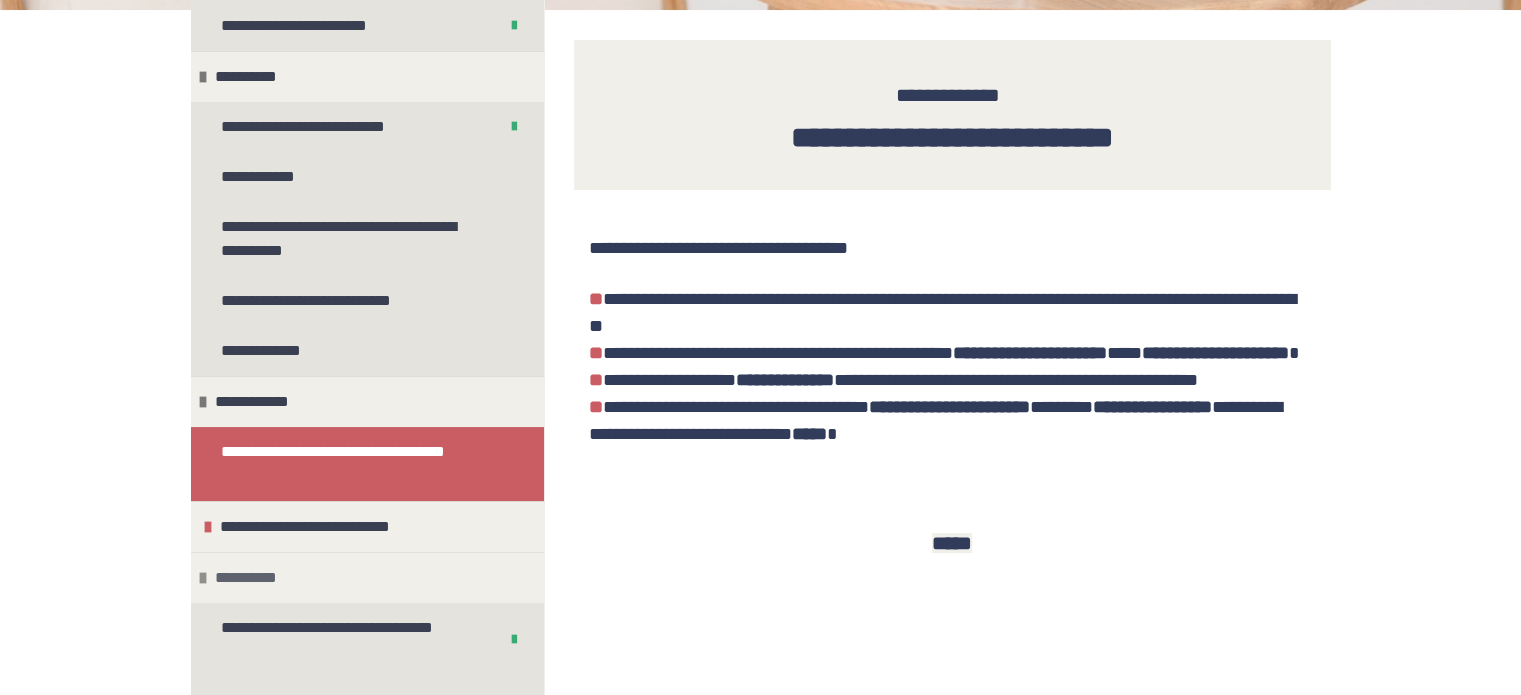 scroll, scrollTop: 230, scrollLeft: 0, axis: vertical 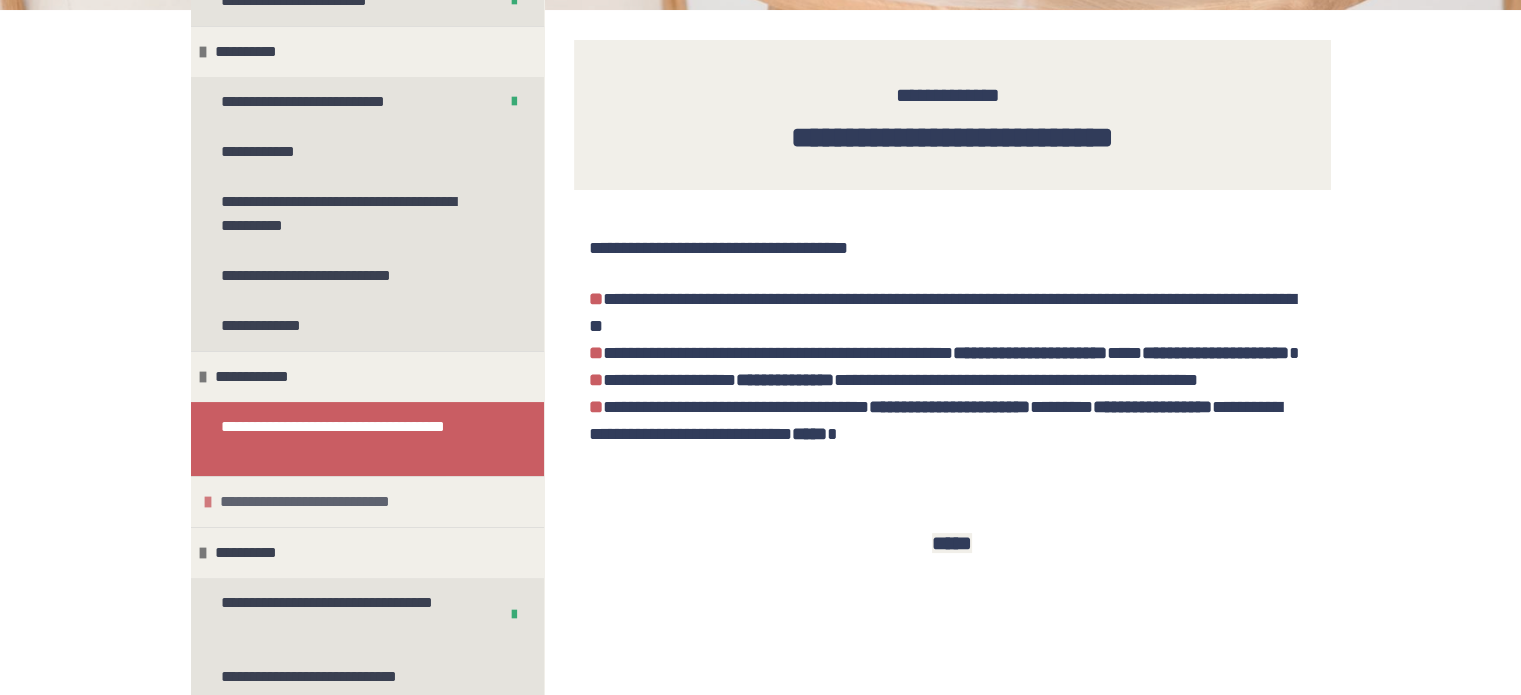 click at bounding box center [208, 502] 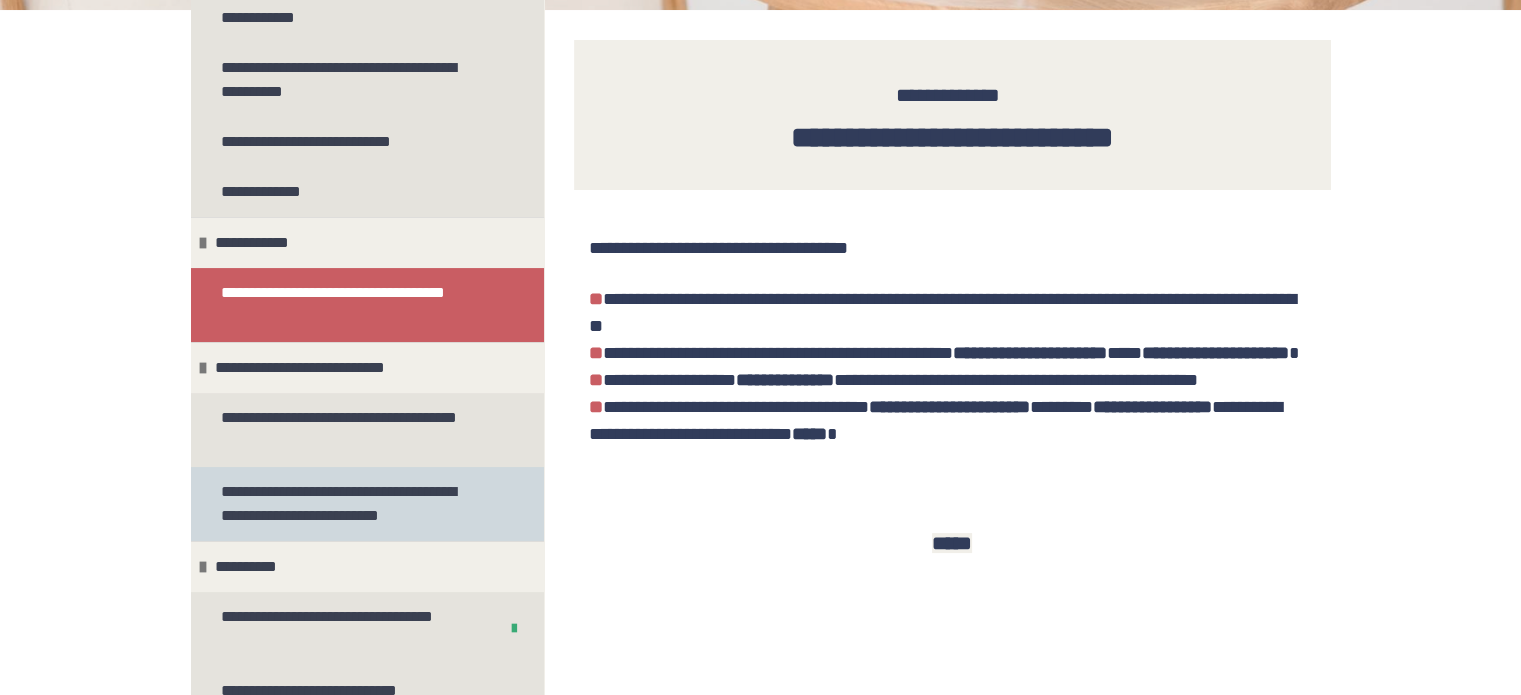 scroll, scrollTop: 378, scrollLeft: 0, axis: vertical 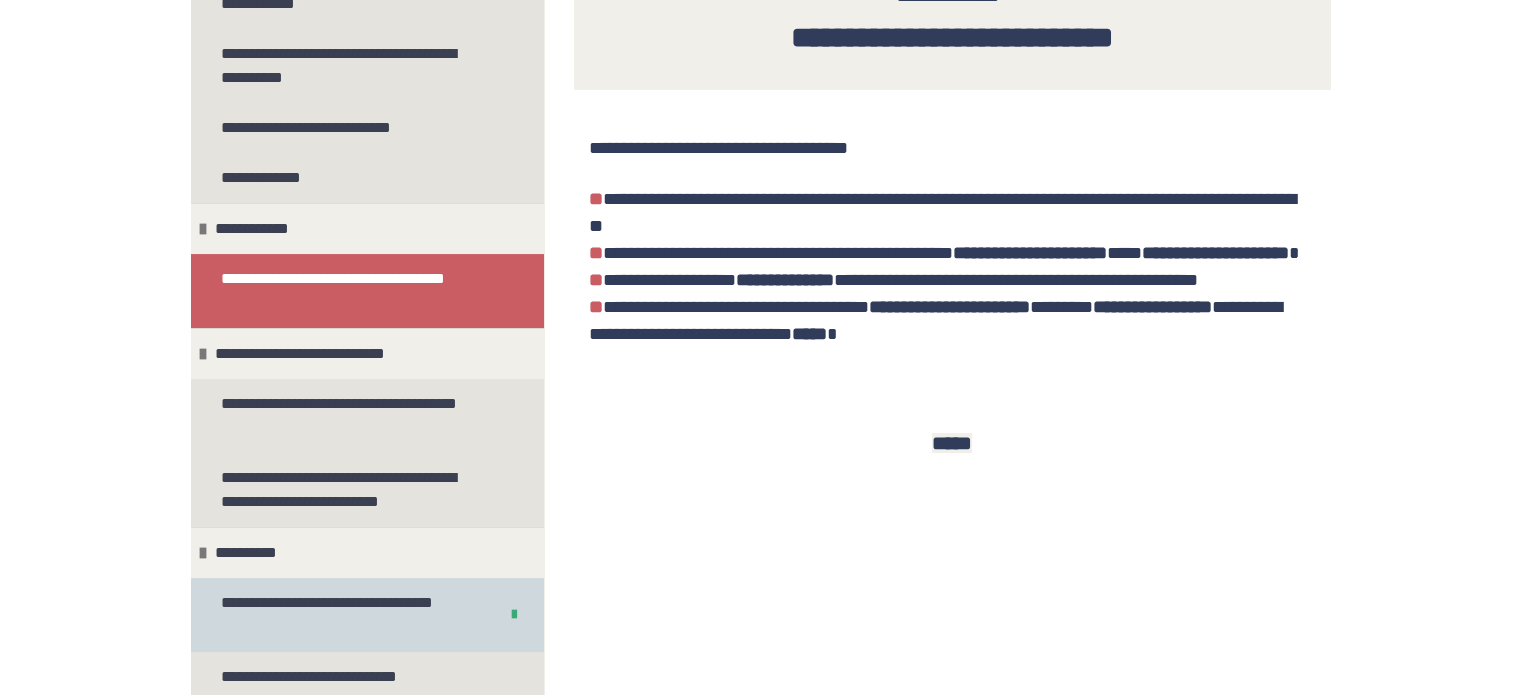 click on "**********" at bounding box center [344, 615] 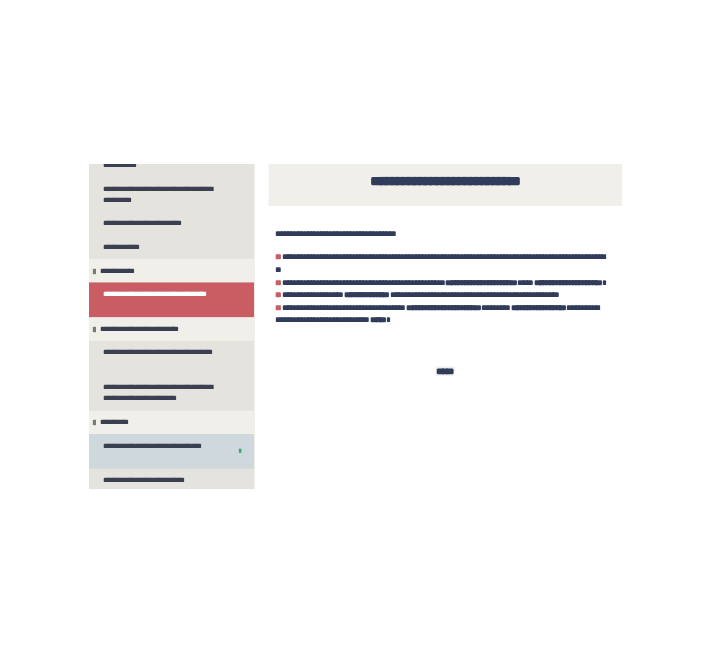 scroll, scrollTop: 270, scrollLeft: 0, axis: vertical 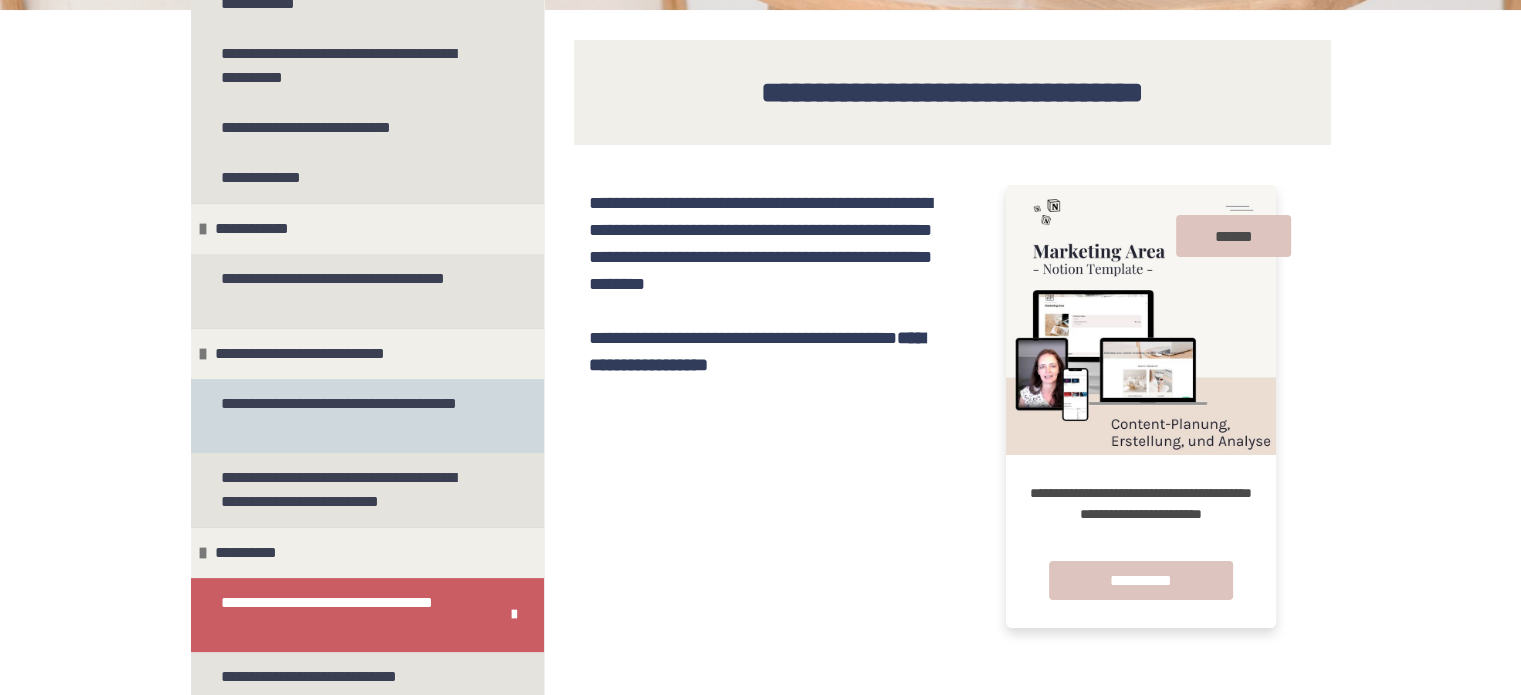 click on "**********" at bounding box center (352, 416) 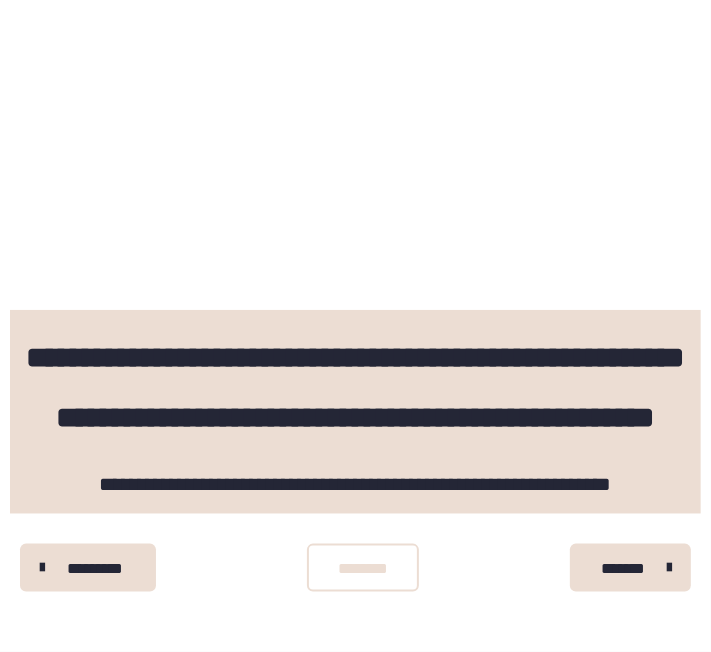 scroll, scrollTop: 867, scrollLeft: 0, axis: vertical 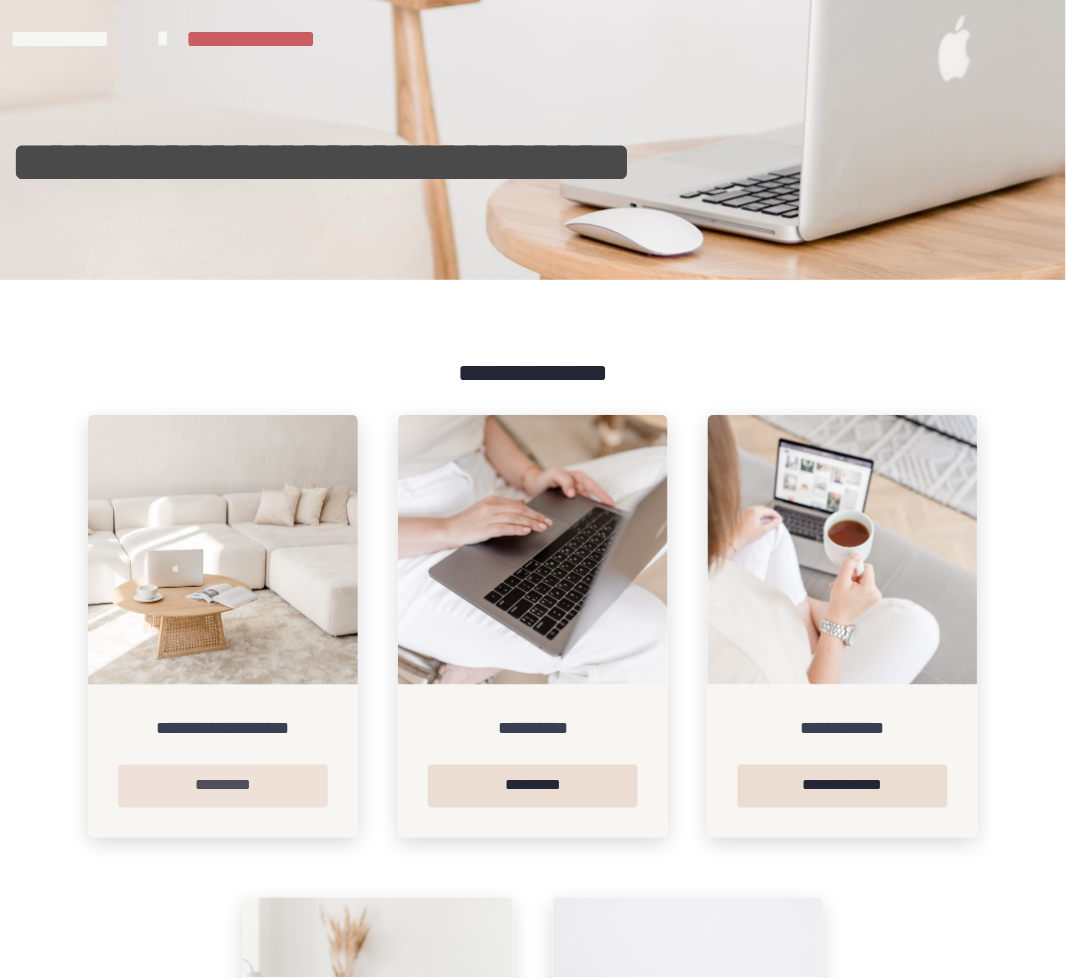 click on "*********" at bounding box center (223, 786) 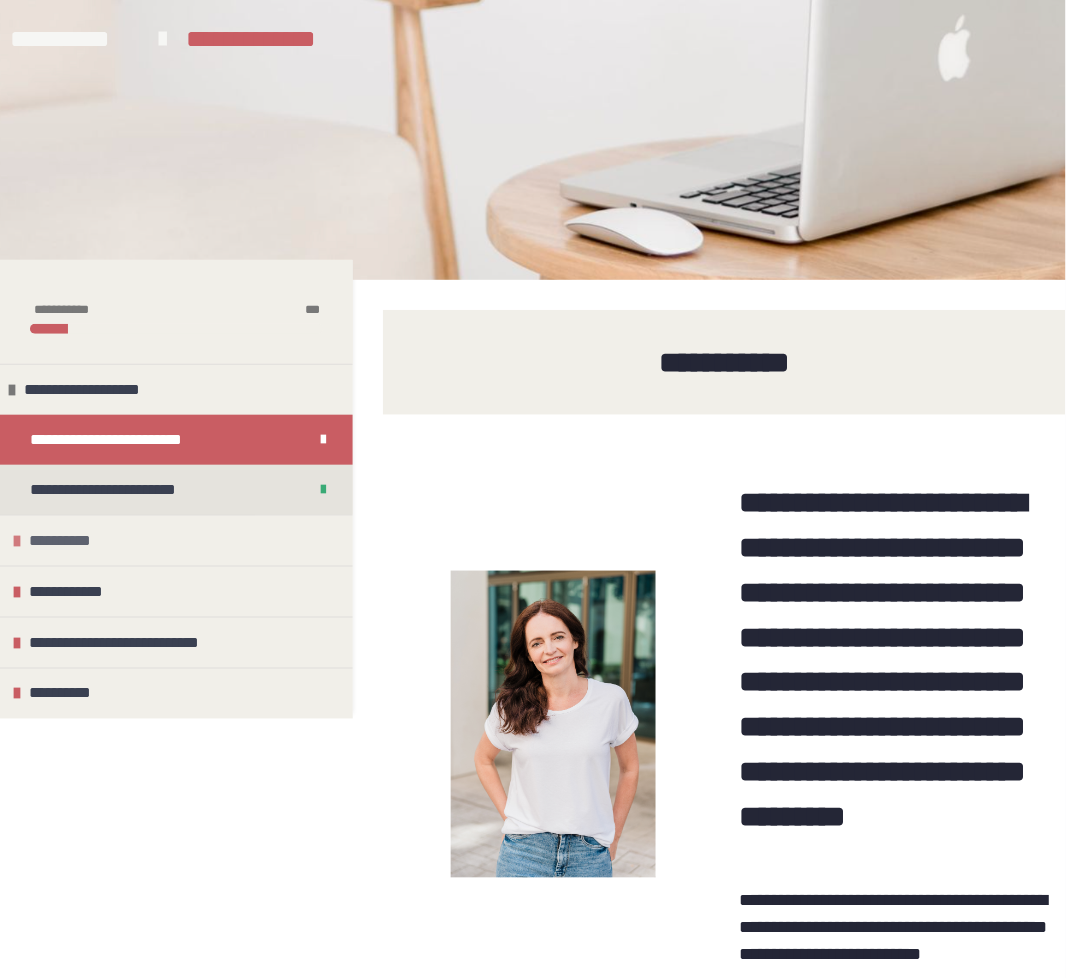 click at bounding box center [17, 541] 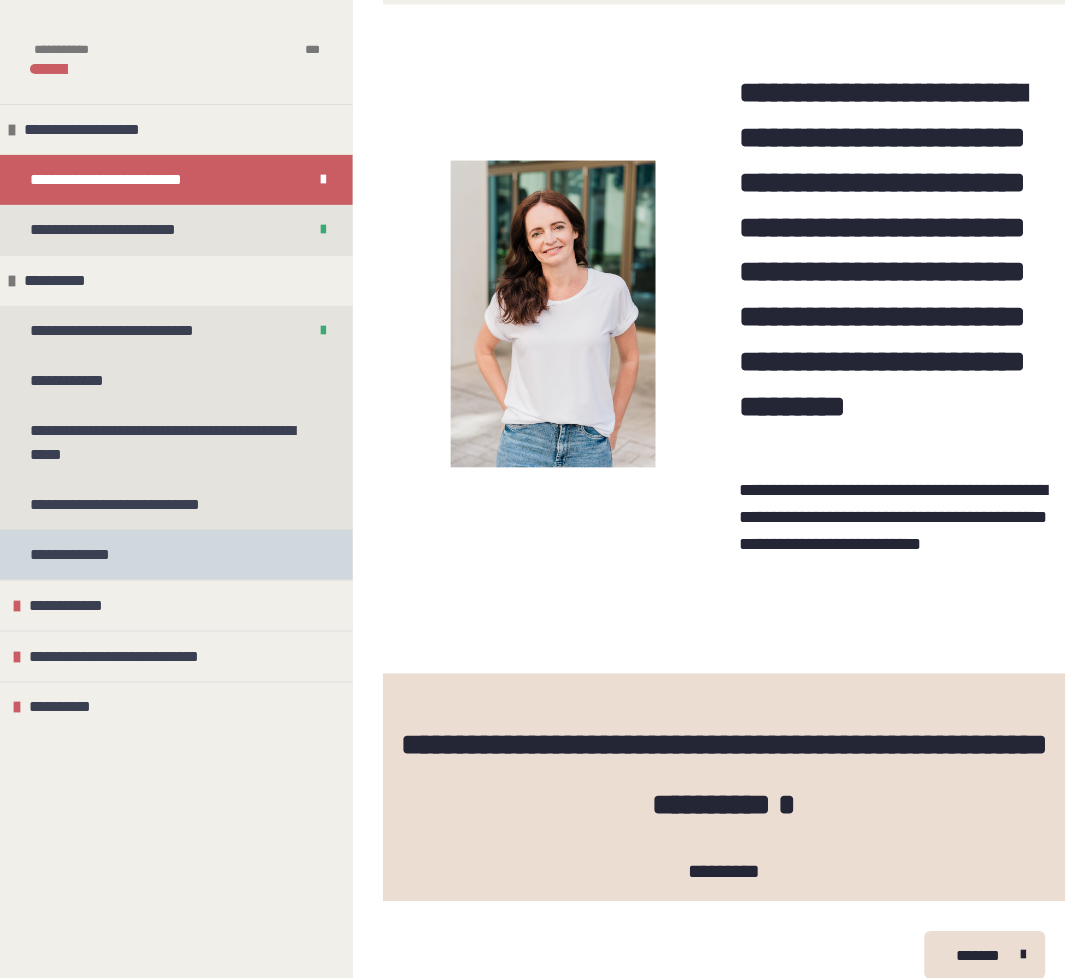 scroll, scrollTop: 546, scrollLeft: 0, axis: vertical 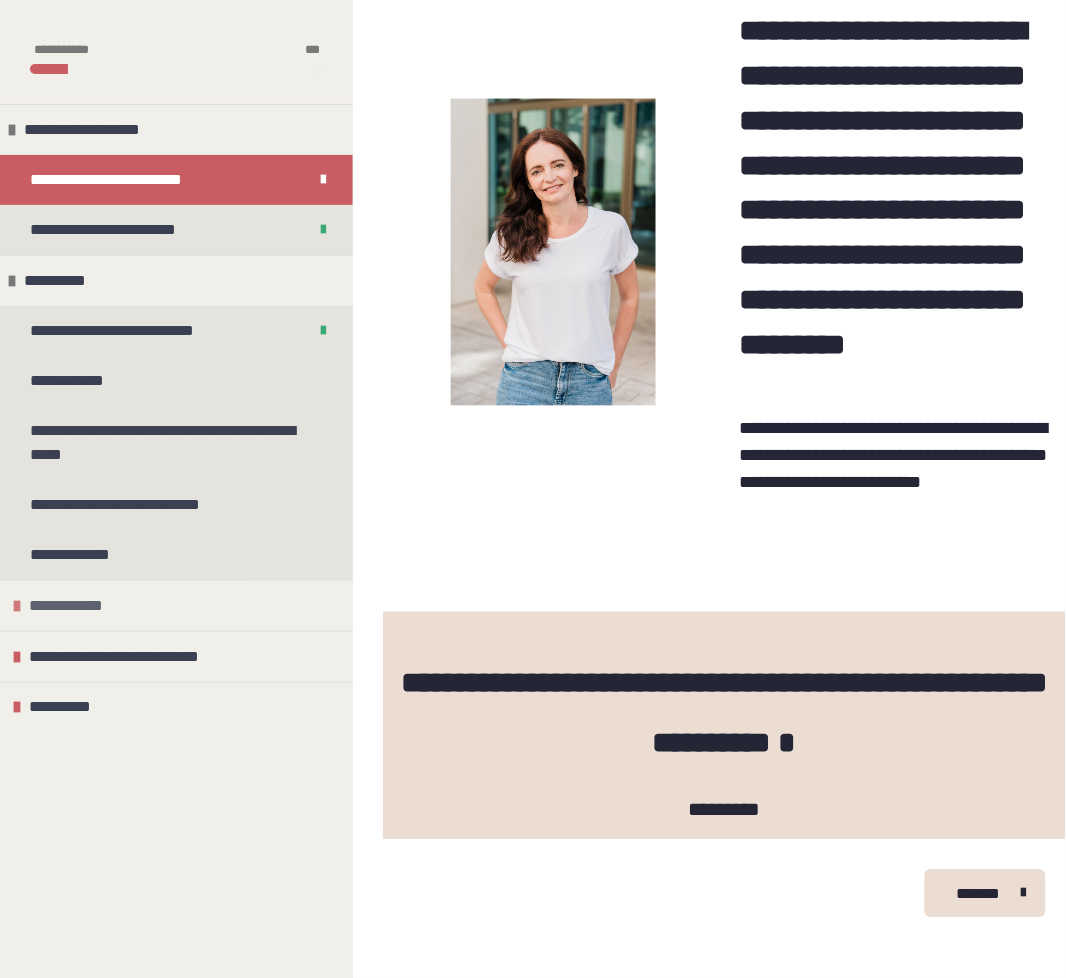 click at bounding box center (17, 606) 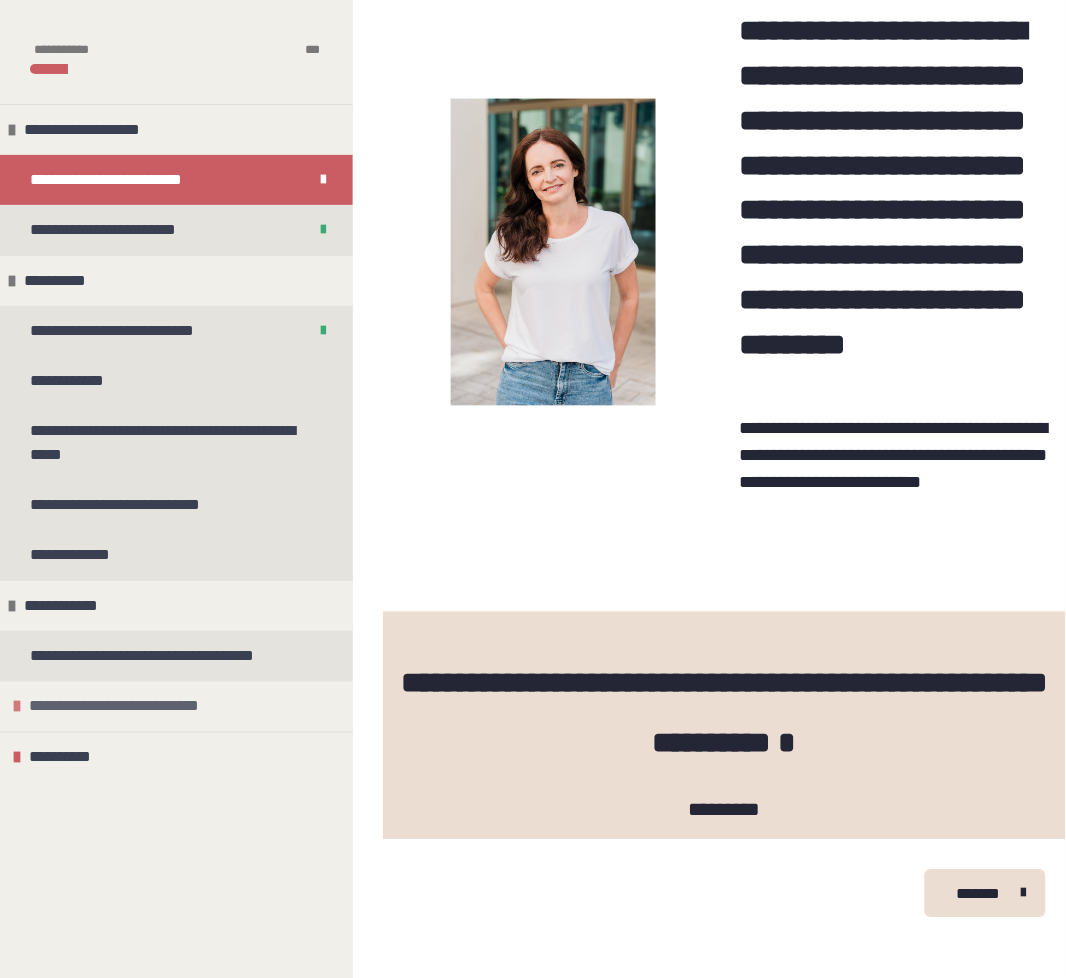 click on "**********" at bounding box center (134, 707) 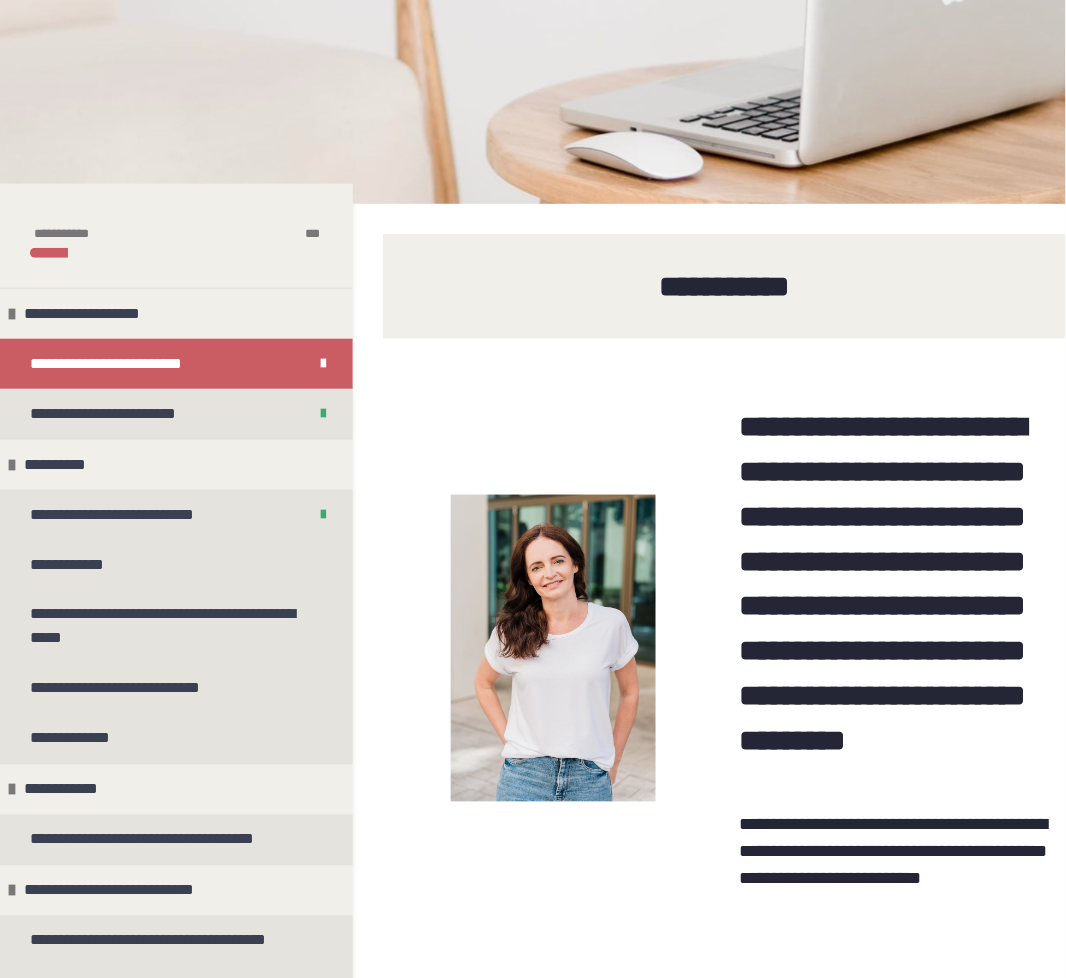 scroll, scrollTop: 300, scrollLeft: 0, axis: vertical 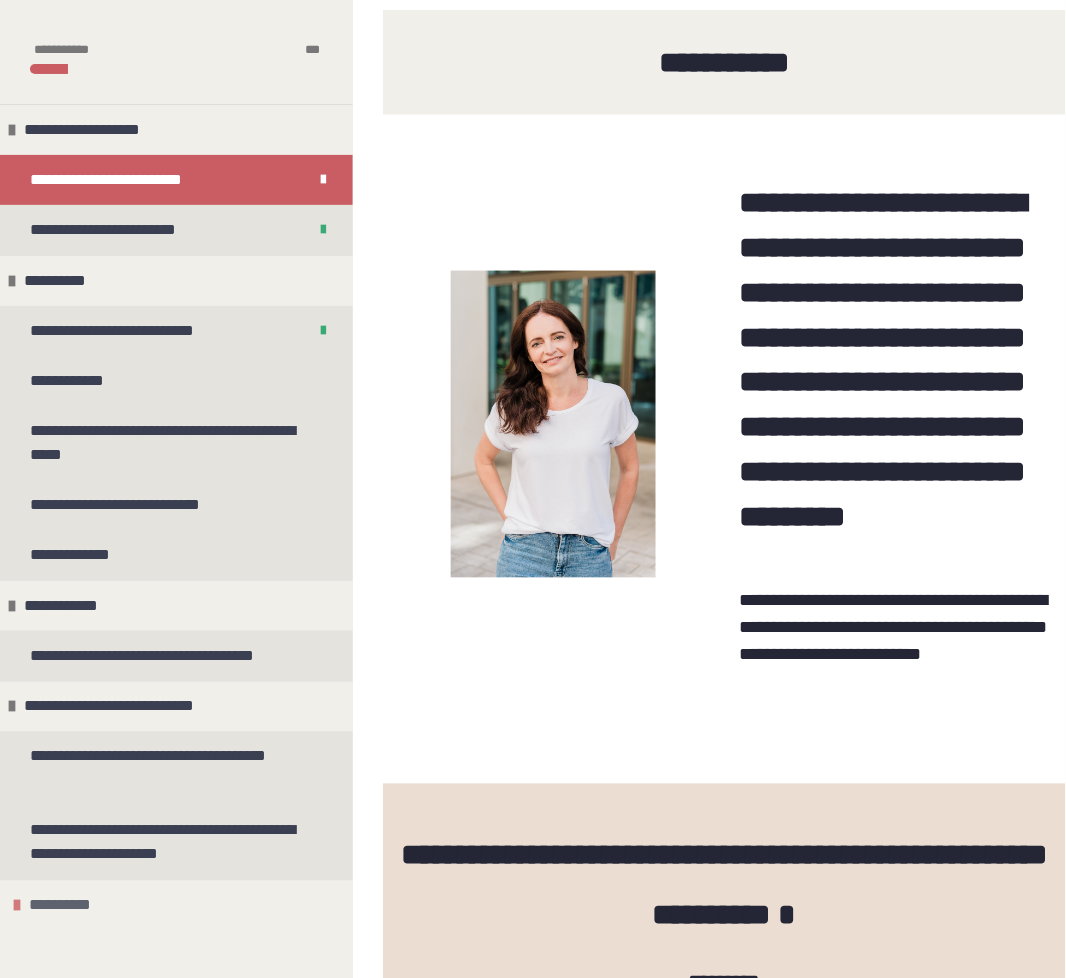 click on "**********" at bounding box center [68, 906] 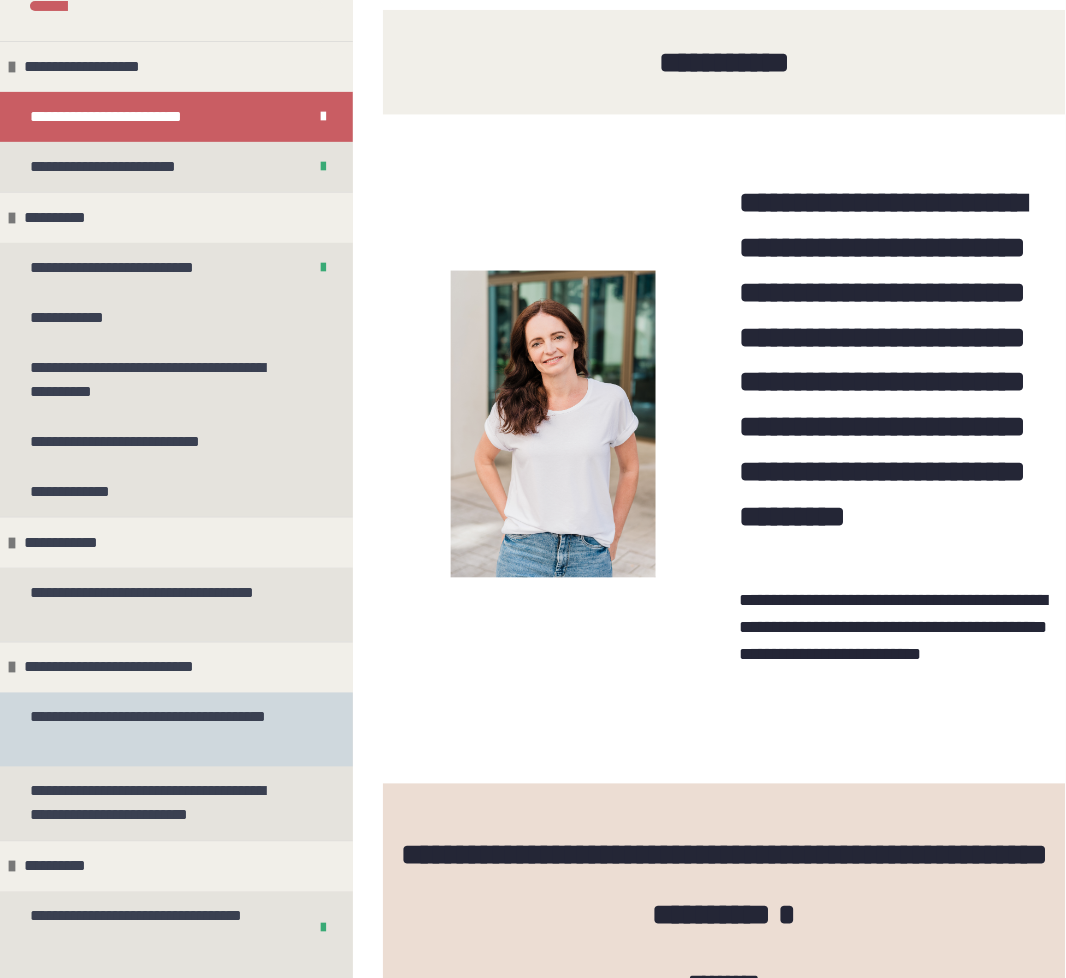 scroll, scrollTop: 97, scrollLeft: 0, axis: vertical 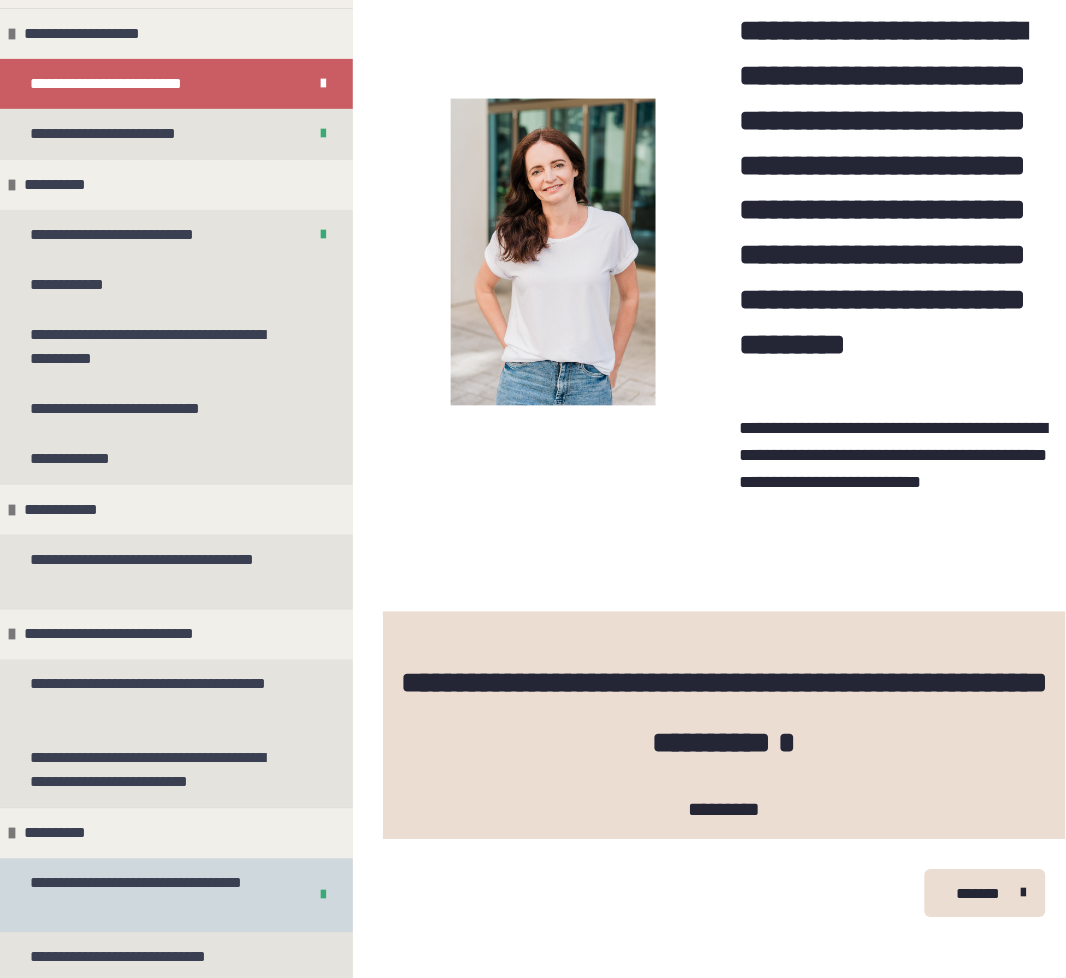 click on "**********" at bounding box center [149, 896] 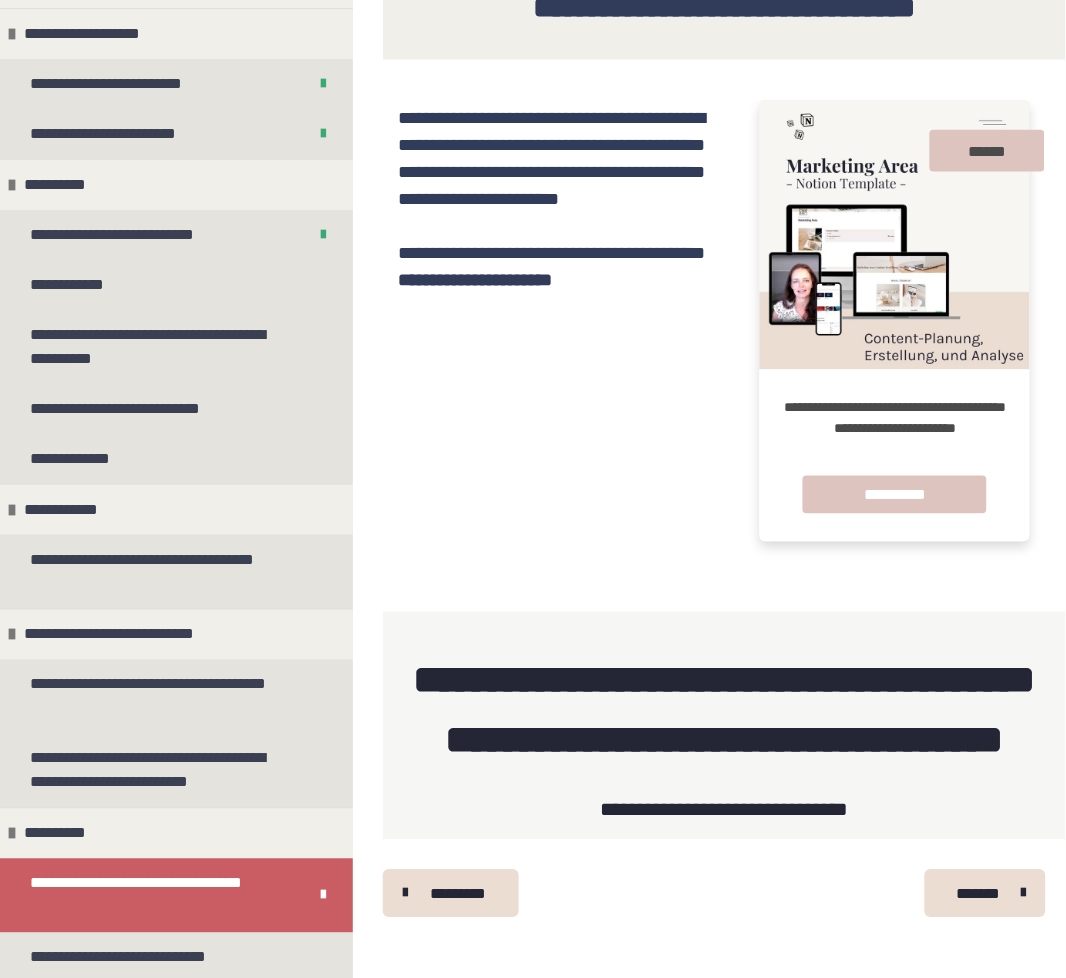 scroll, scrollTop: 431, scrollLeft: 0, axis: vertical 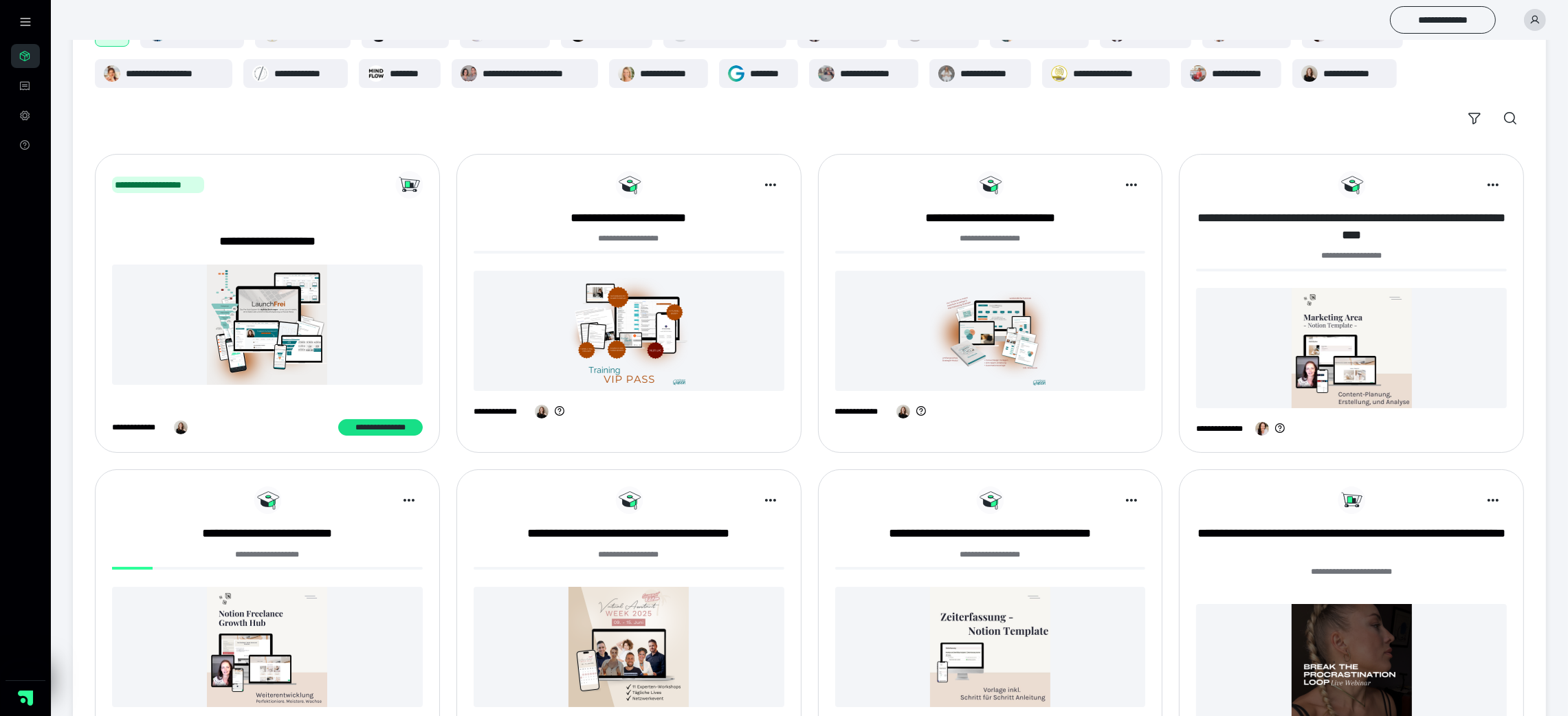 click on "**********" at bounding box center [1351, 227] 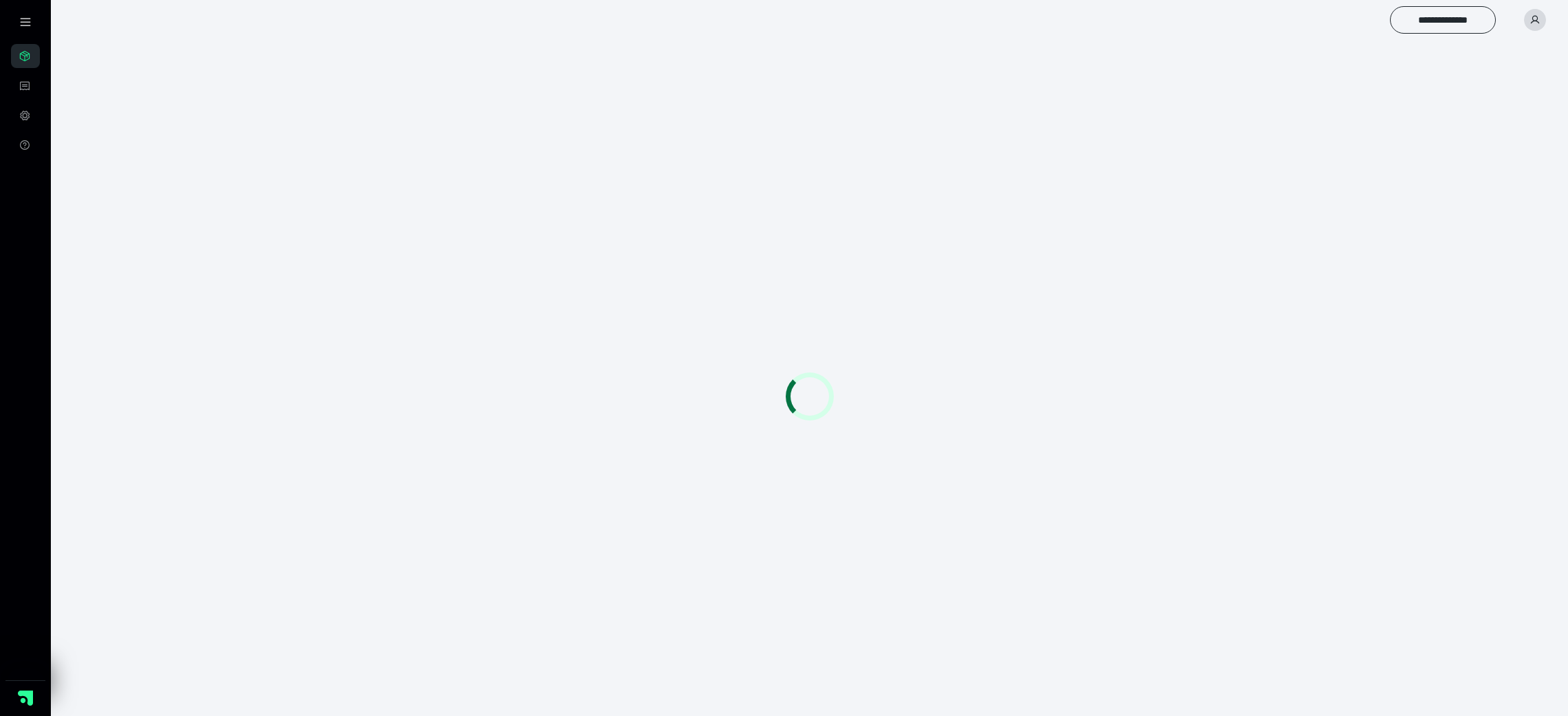 scroll, scrollTop: 0, scrollLeft: 0, axis: both 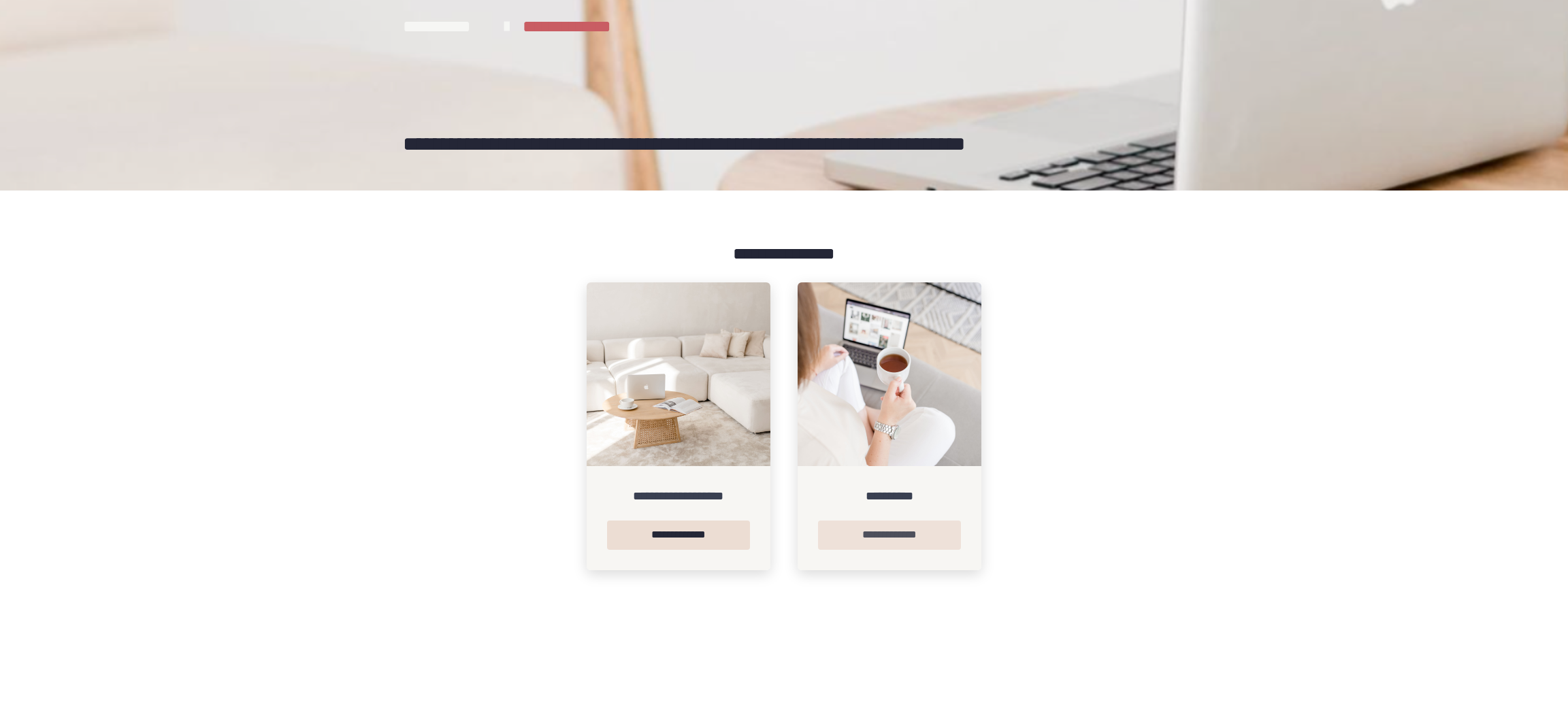 click on "**********" at bounding box center (889, 535) 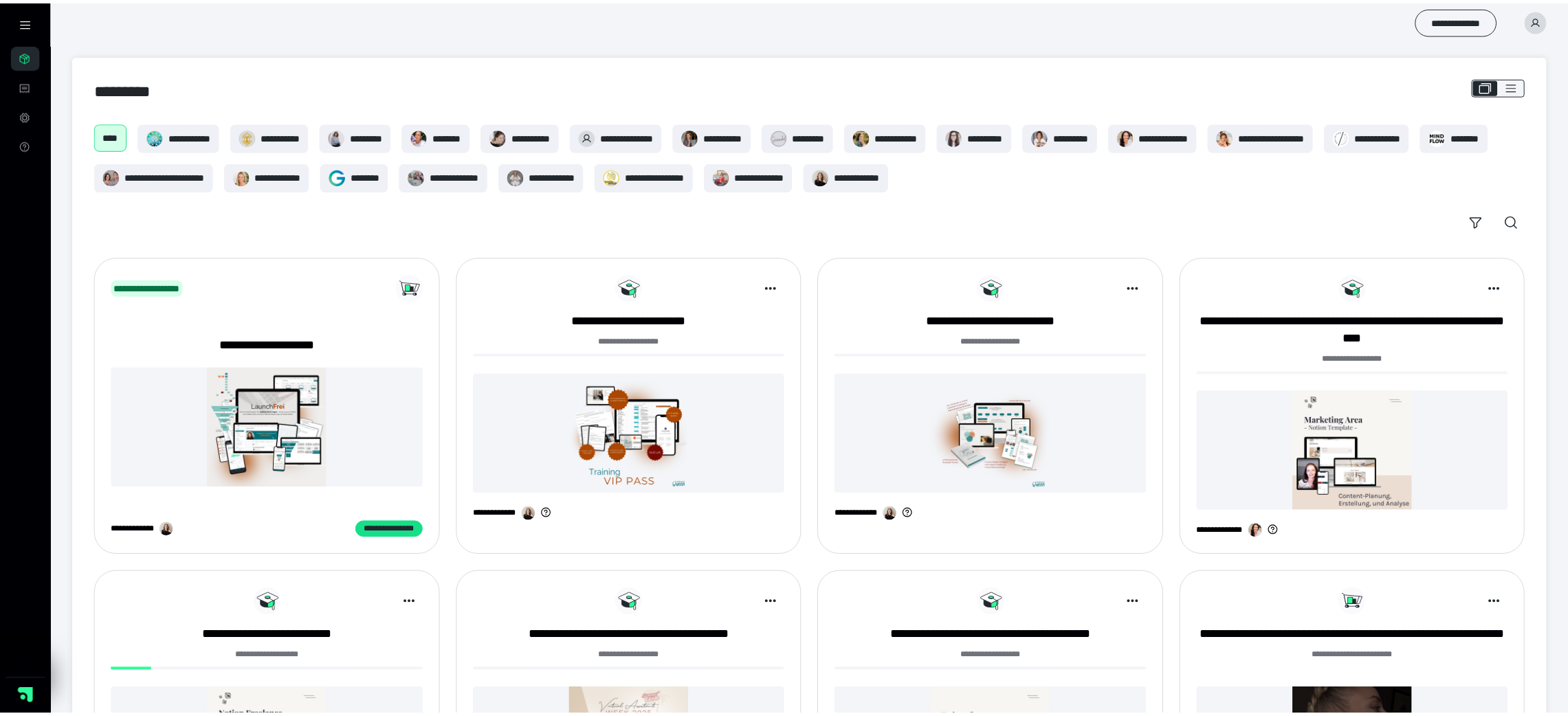 scroll, scrollTop: 103, scrollLeft: 0, axis: vertical 